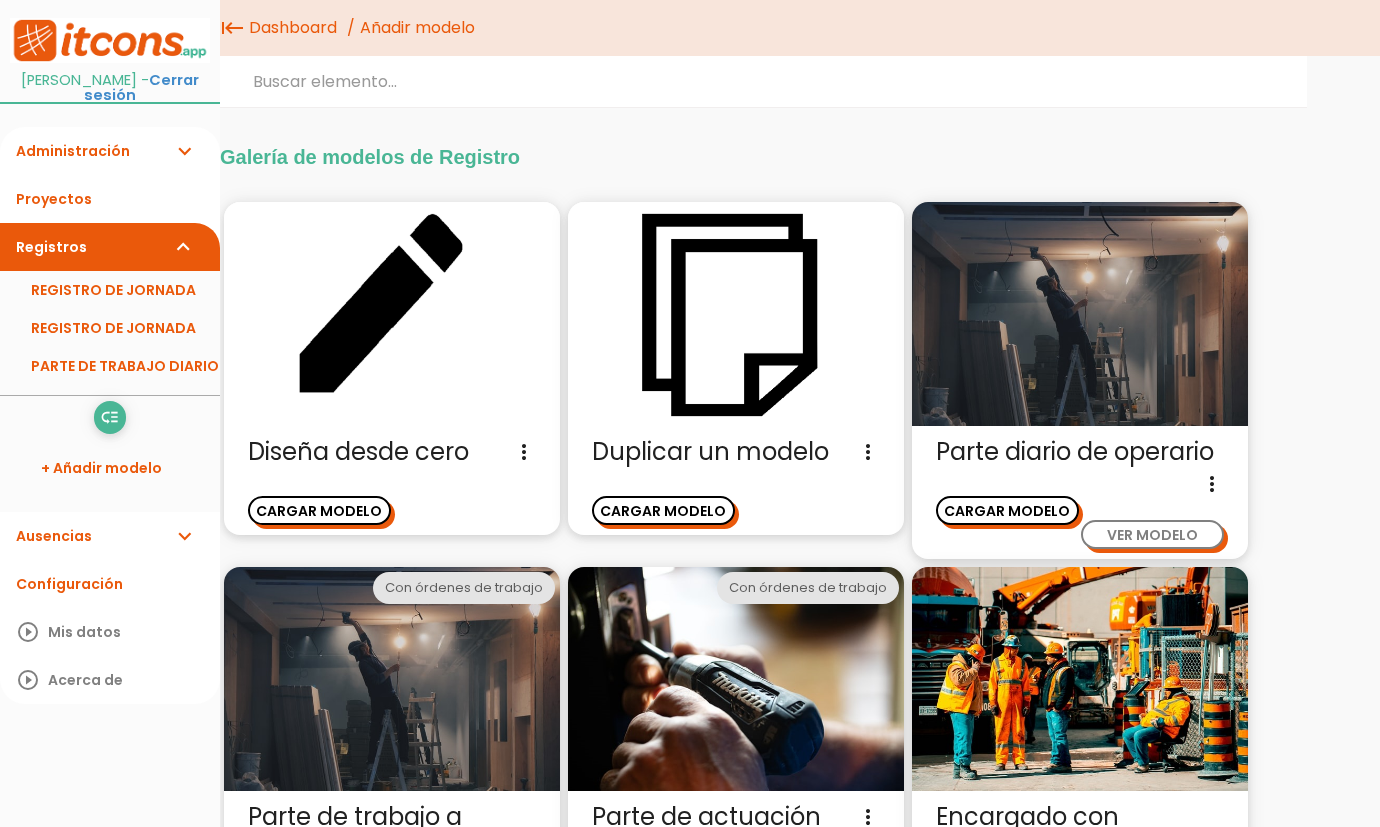 scroll, scrollTop: 0, scrollLeft: 0, axis: both 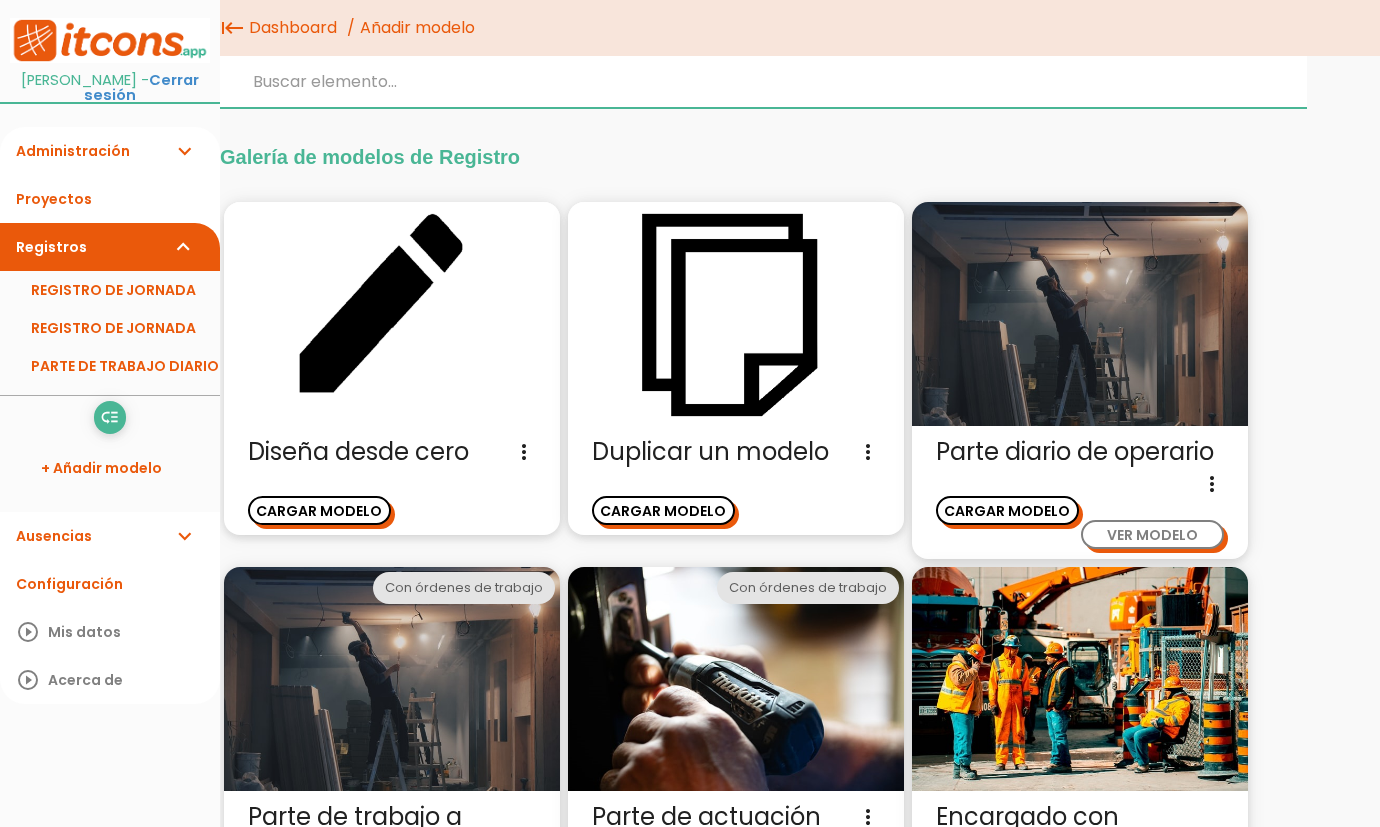 click at bounding box center (763, 82) 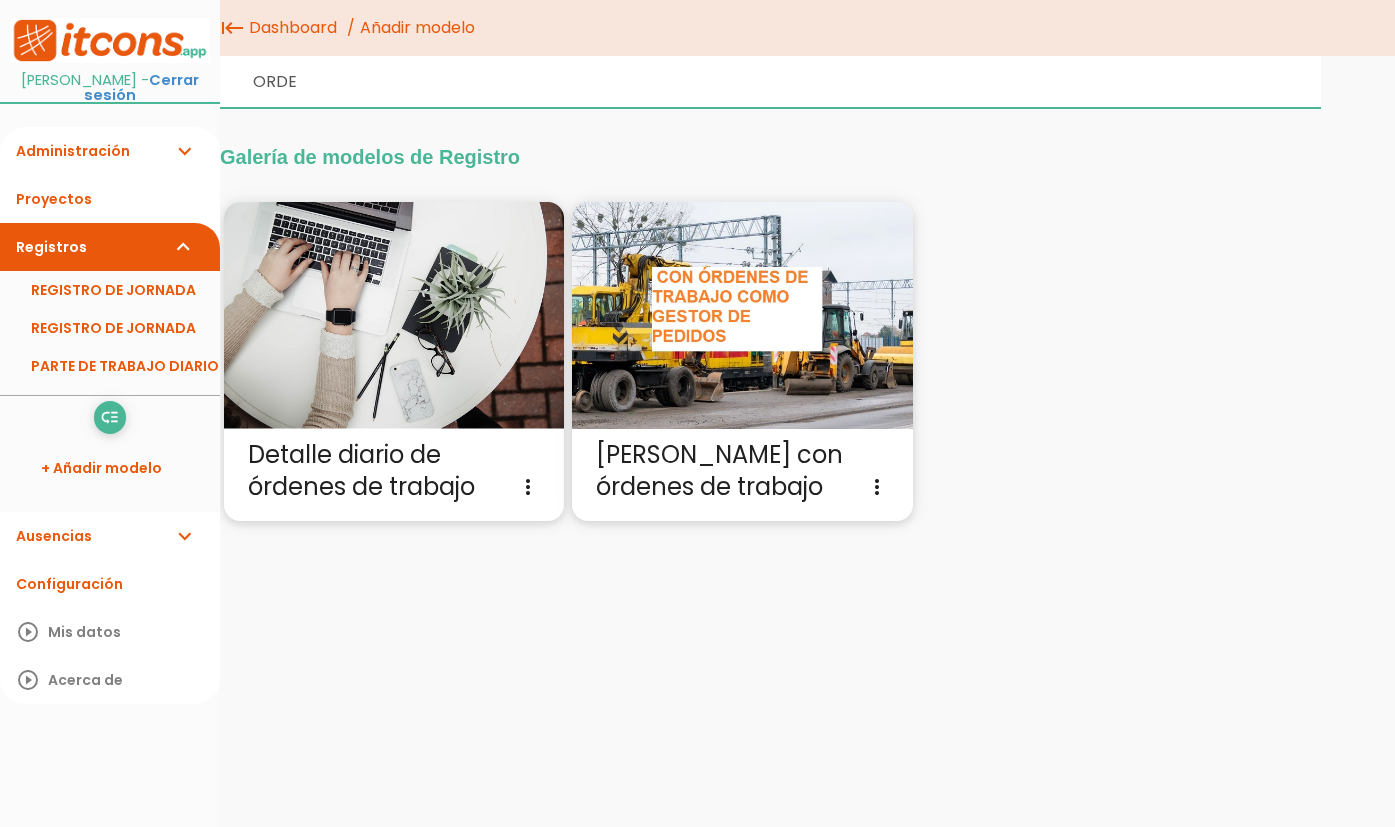 type on "ORDEN" 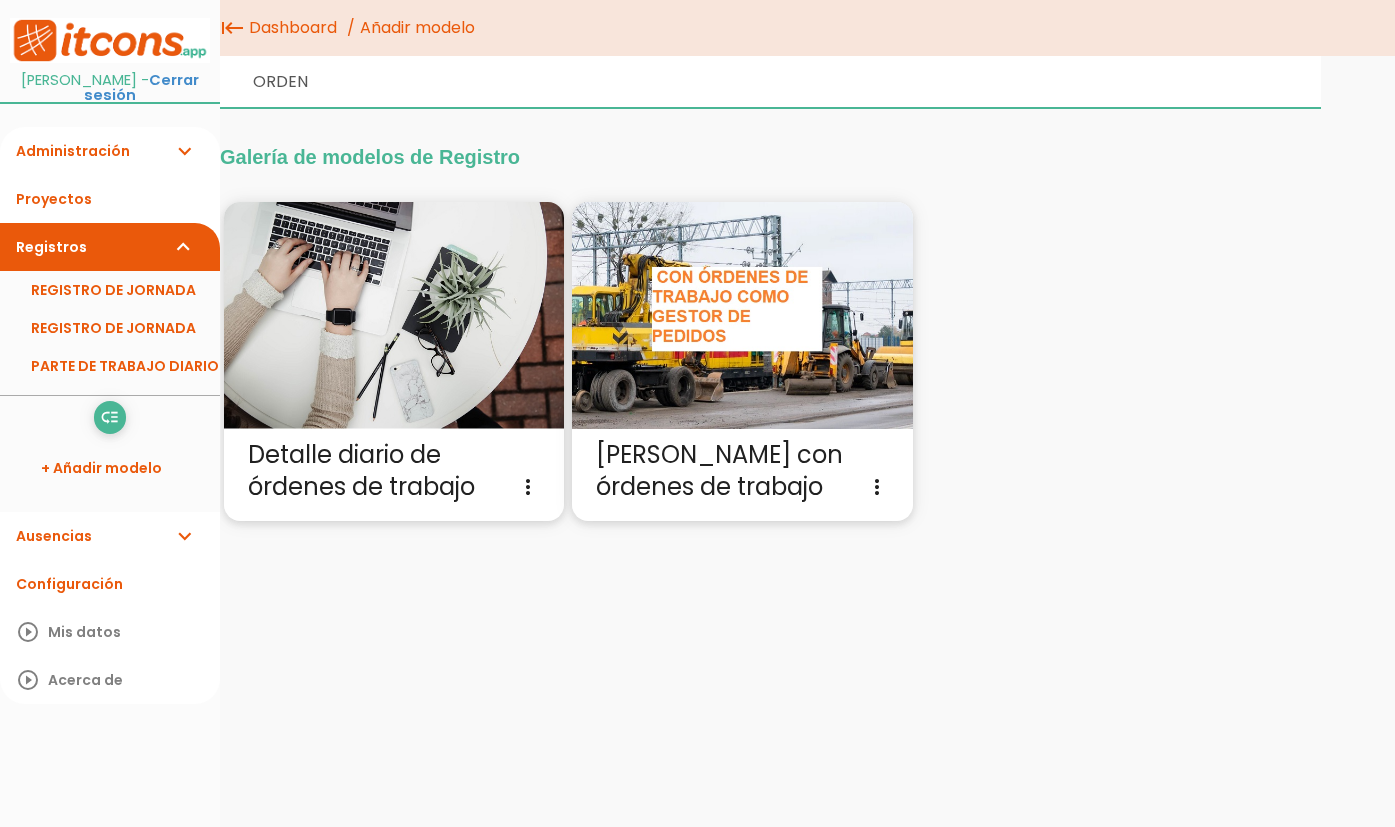 click on "ORDEN" at bounding box center [770, 82] 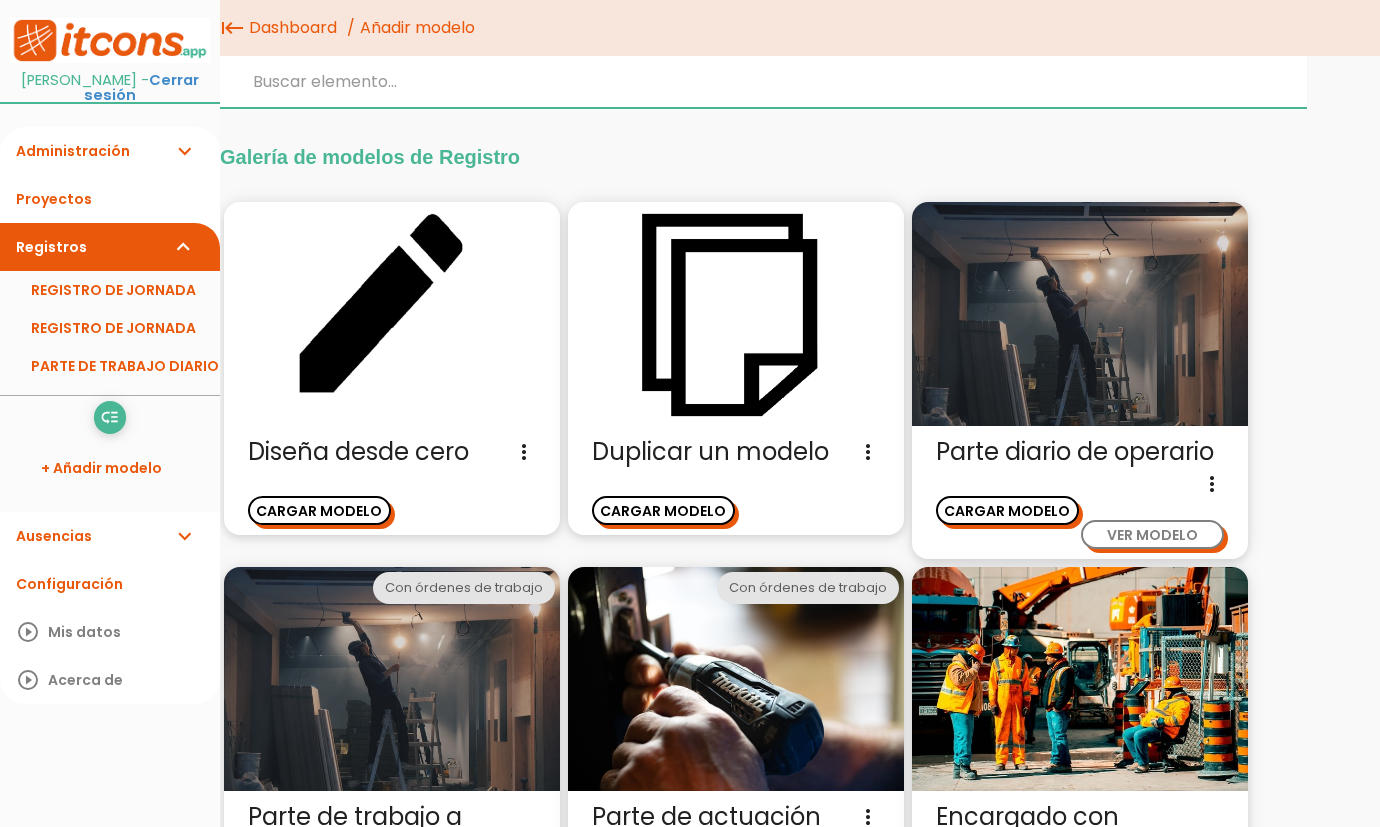 click at bounding box center [763, 82] 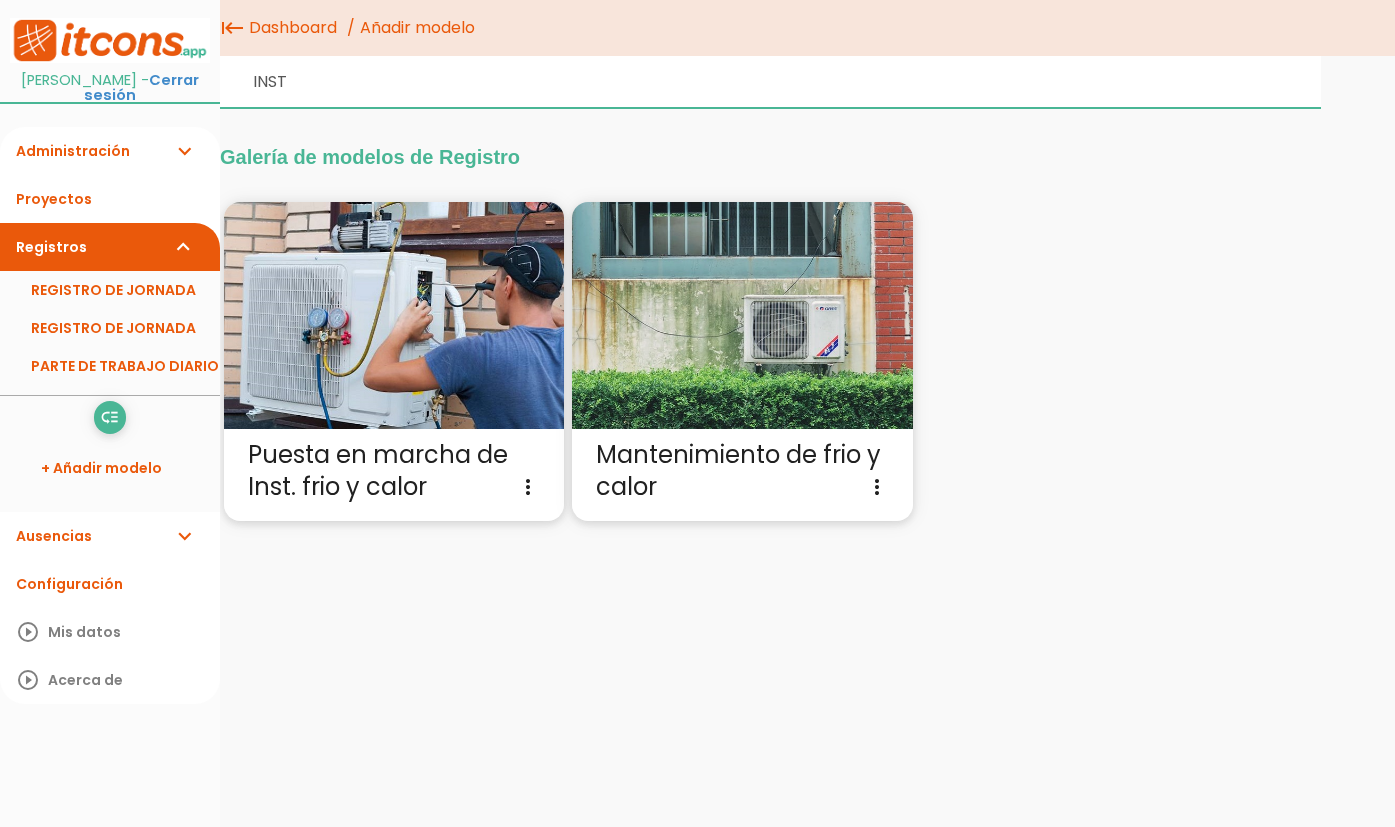 type on "INSTA" 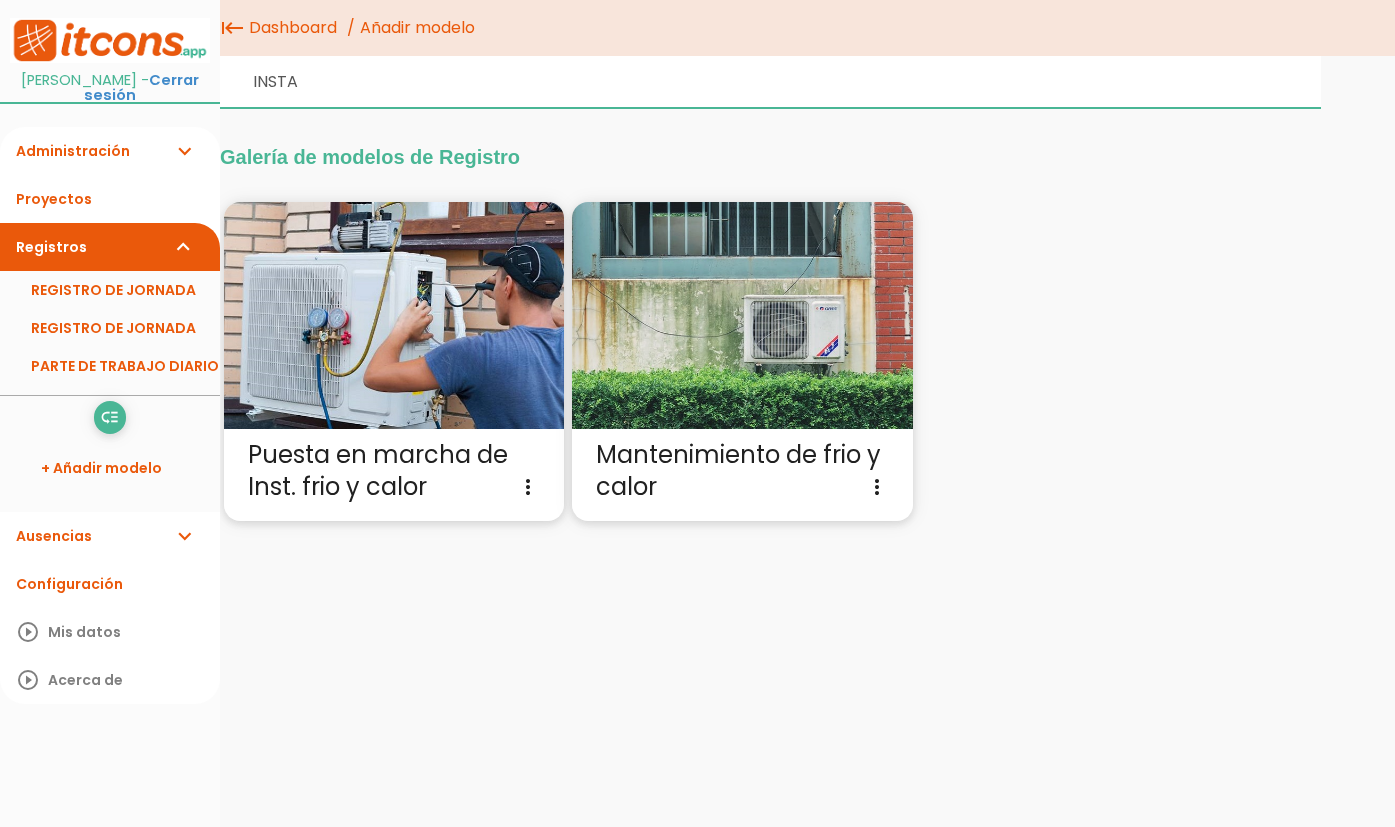 click on "INSTA" at bounding box center [770, 82] 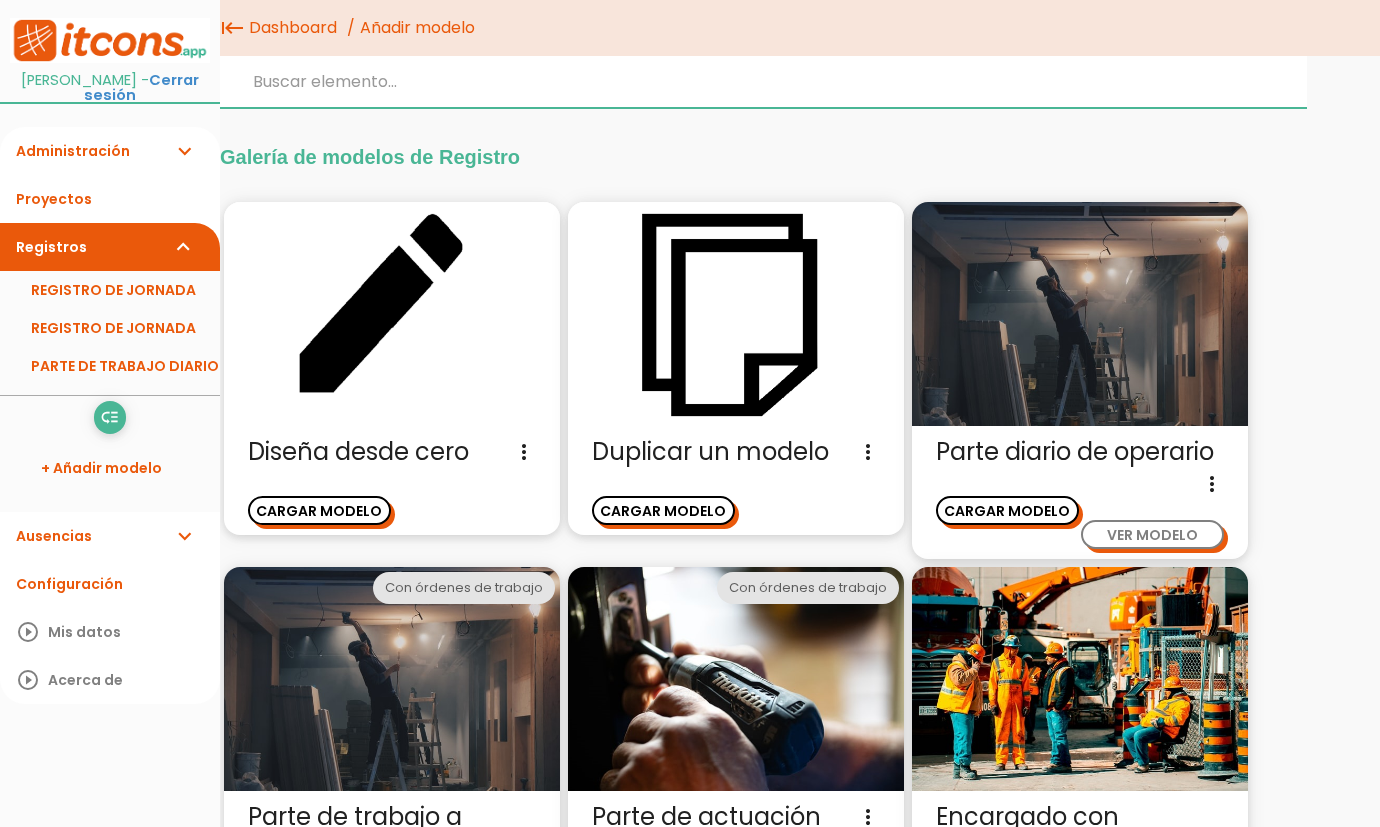 click at bounding box center (763, 82) 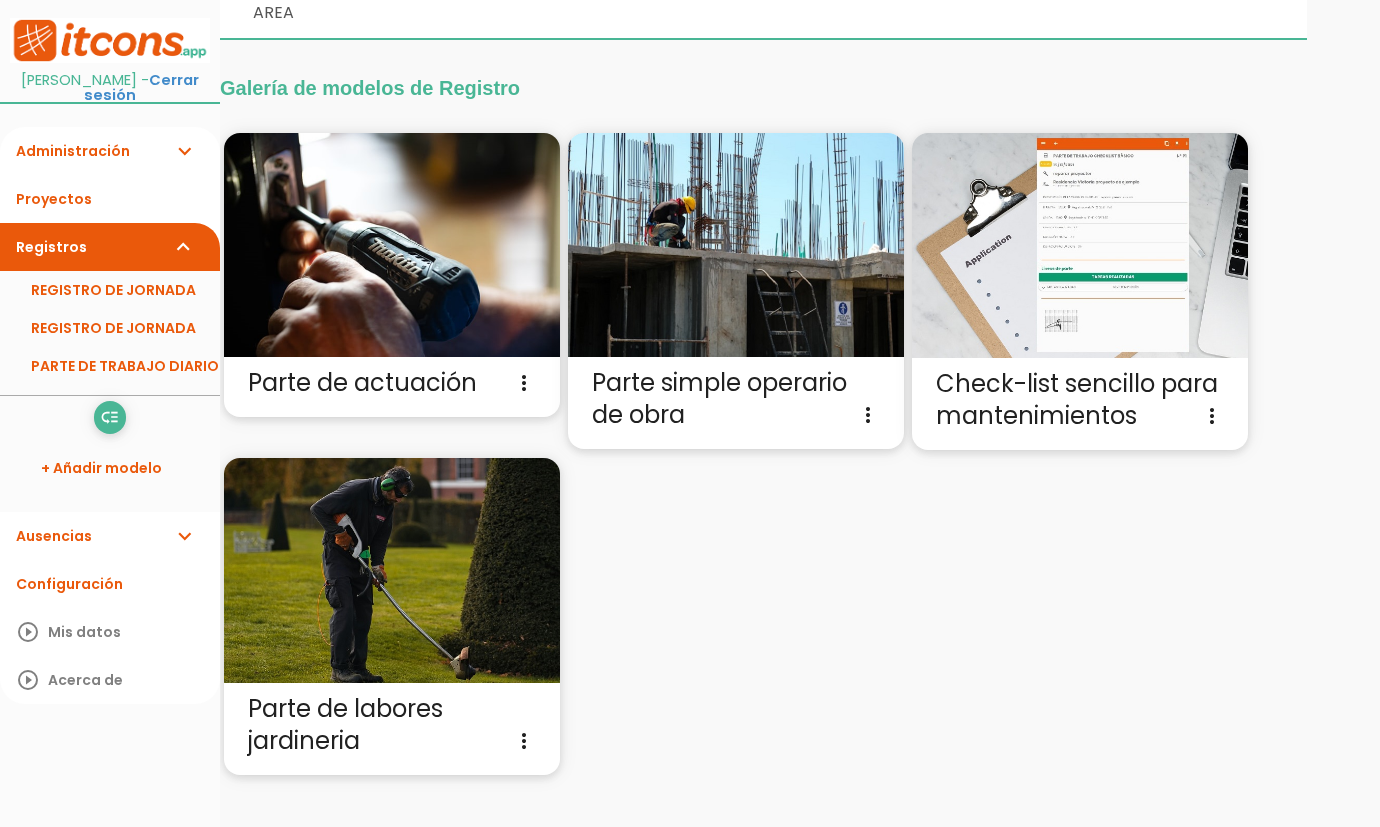 scroll, scrollTop: 0, scrollLeft: 0, axis: both 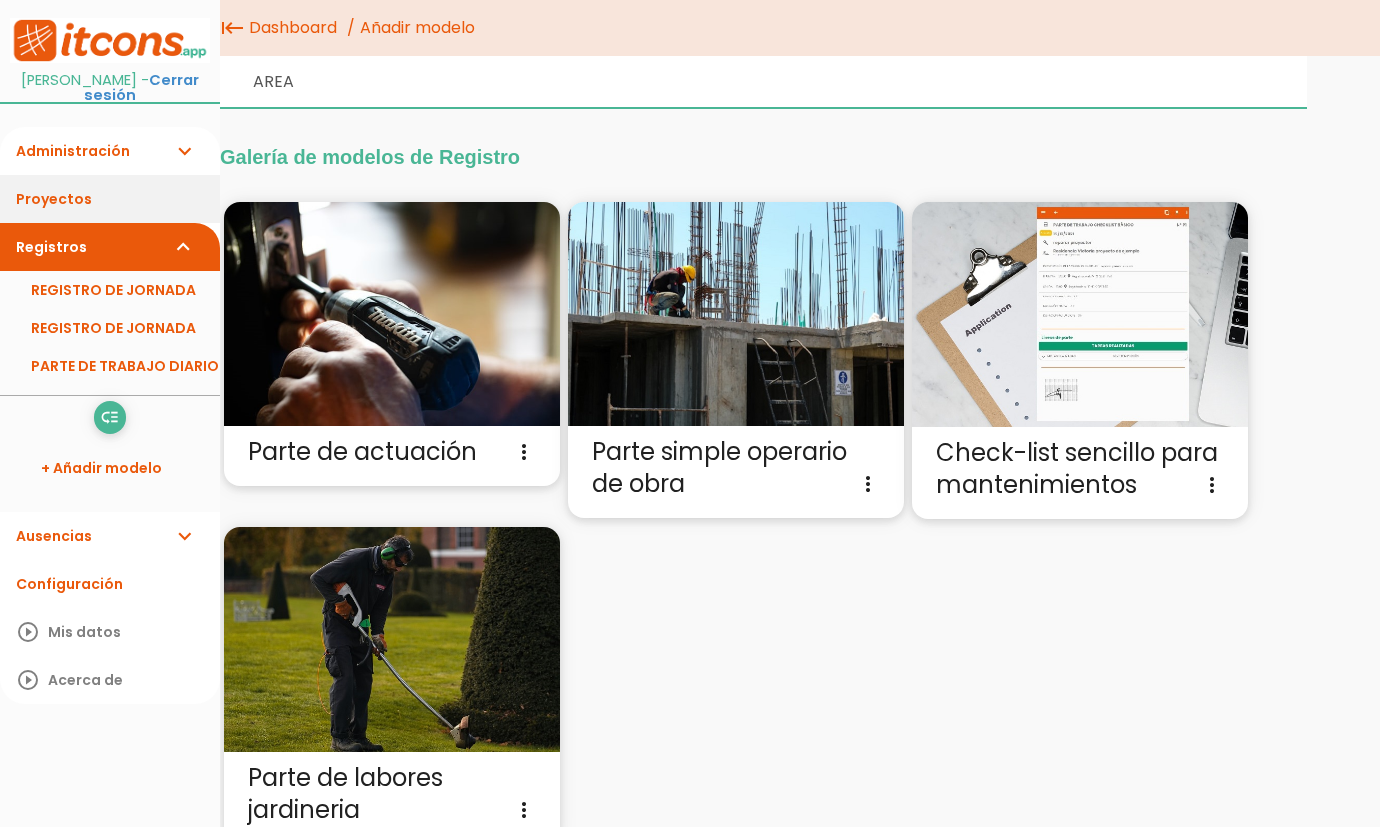 type on "AREA" 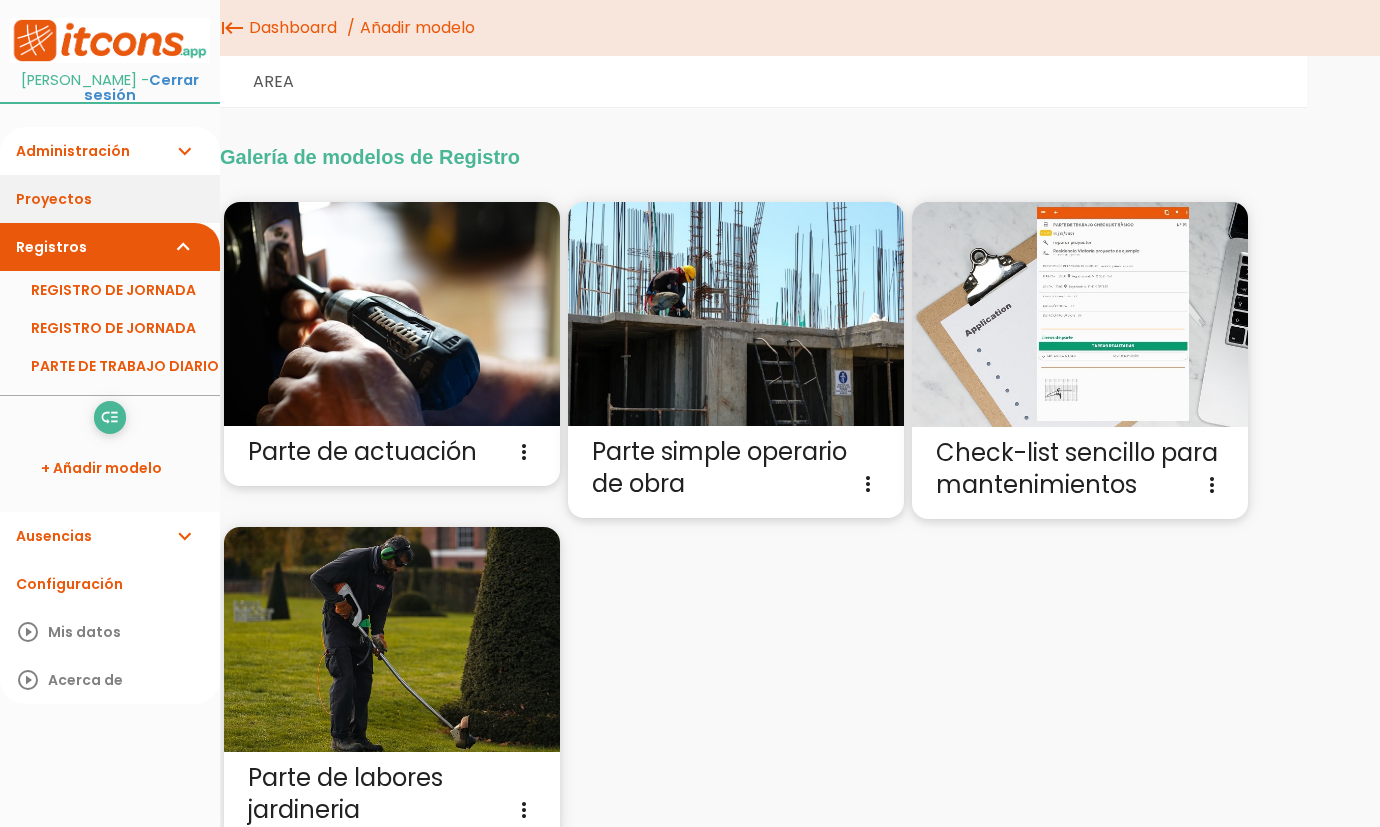 click on "Proyectos" at bounding box center (110, 199) 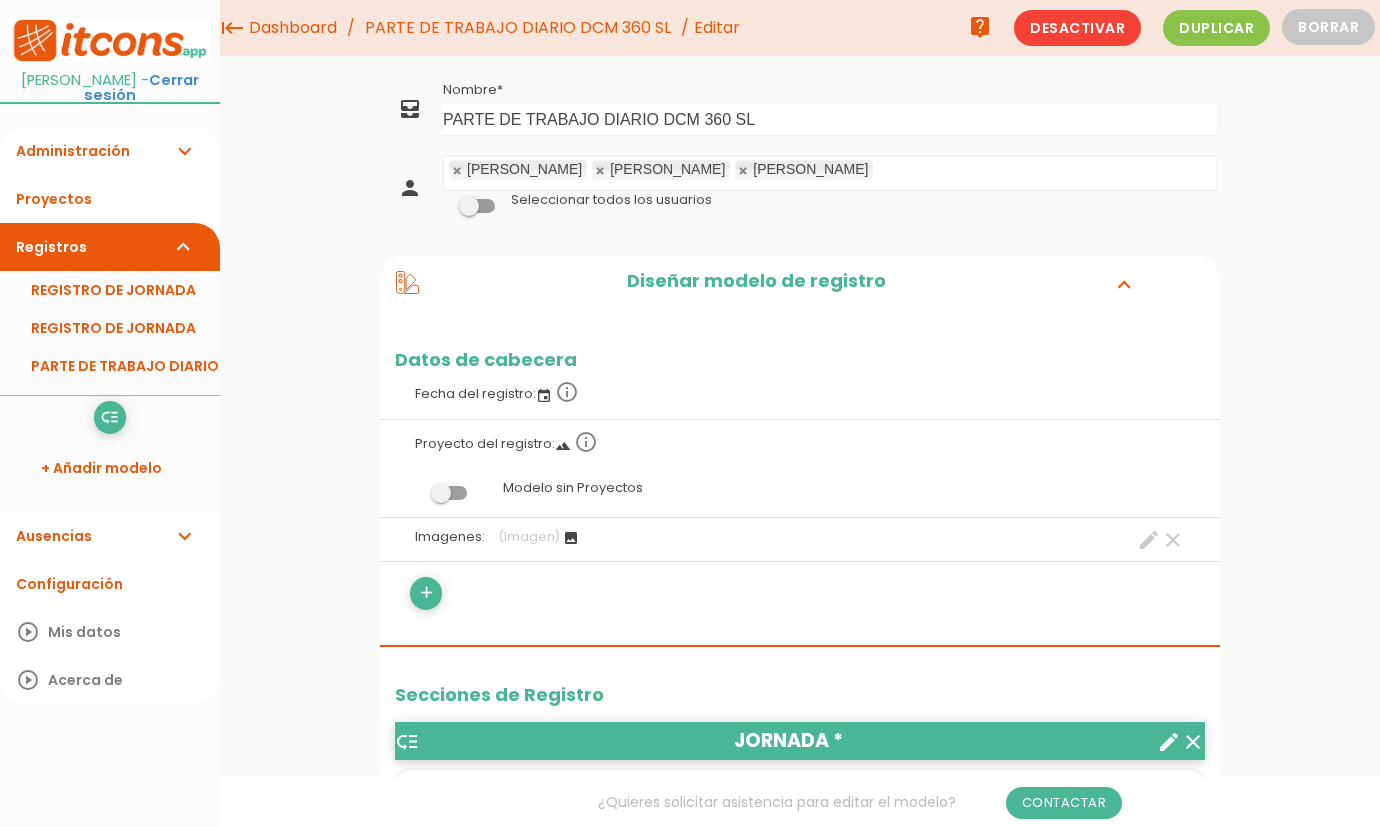 scroll, scrollTop: 0, scrollLeft: 0, axis: both 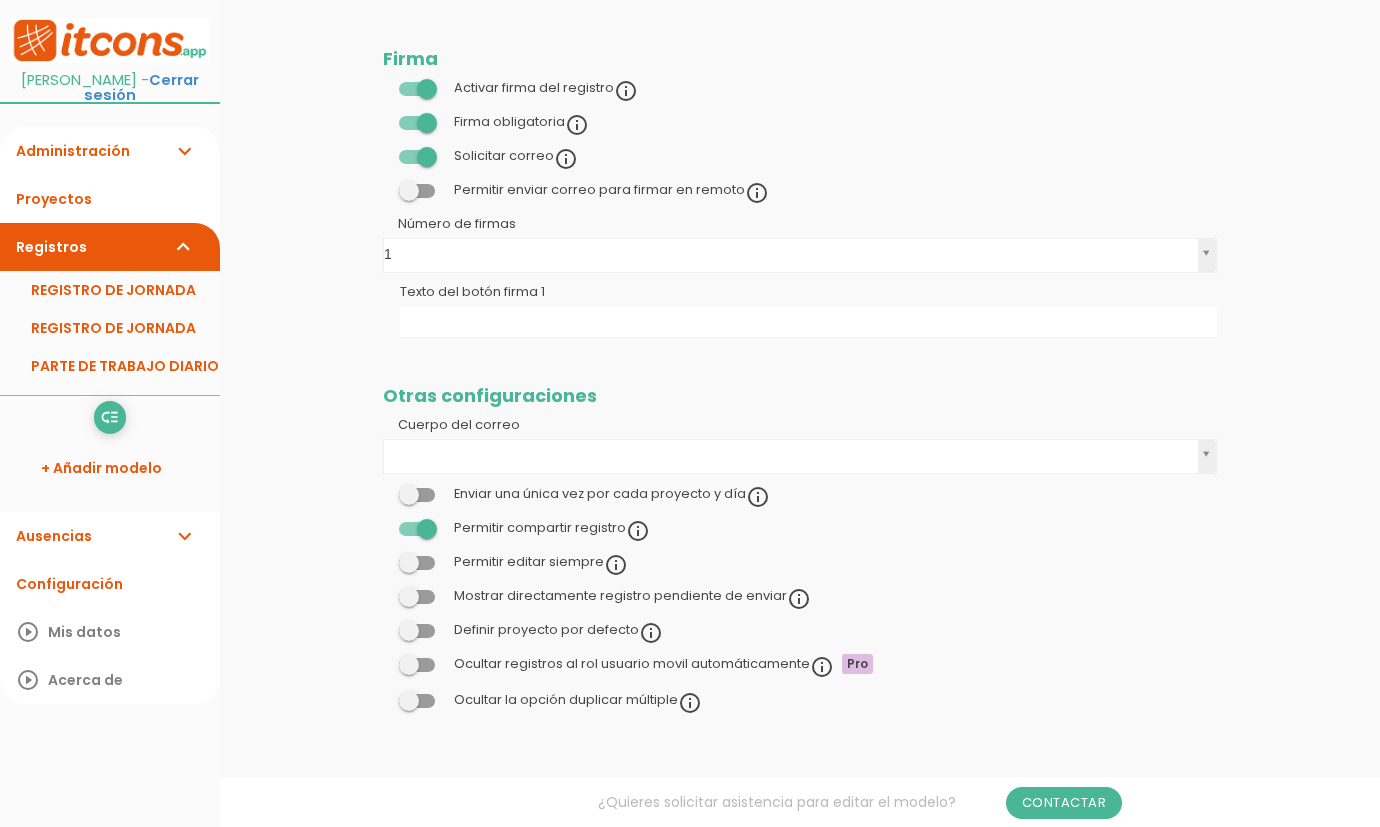 click at bounding box center [417, 191] 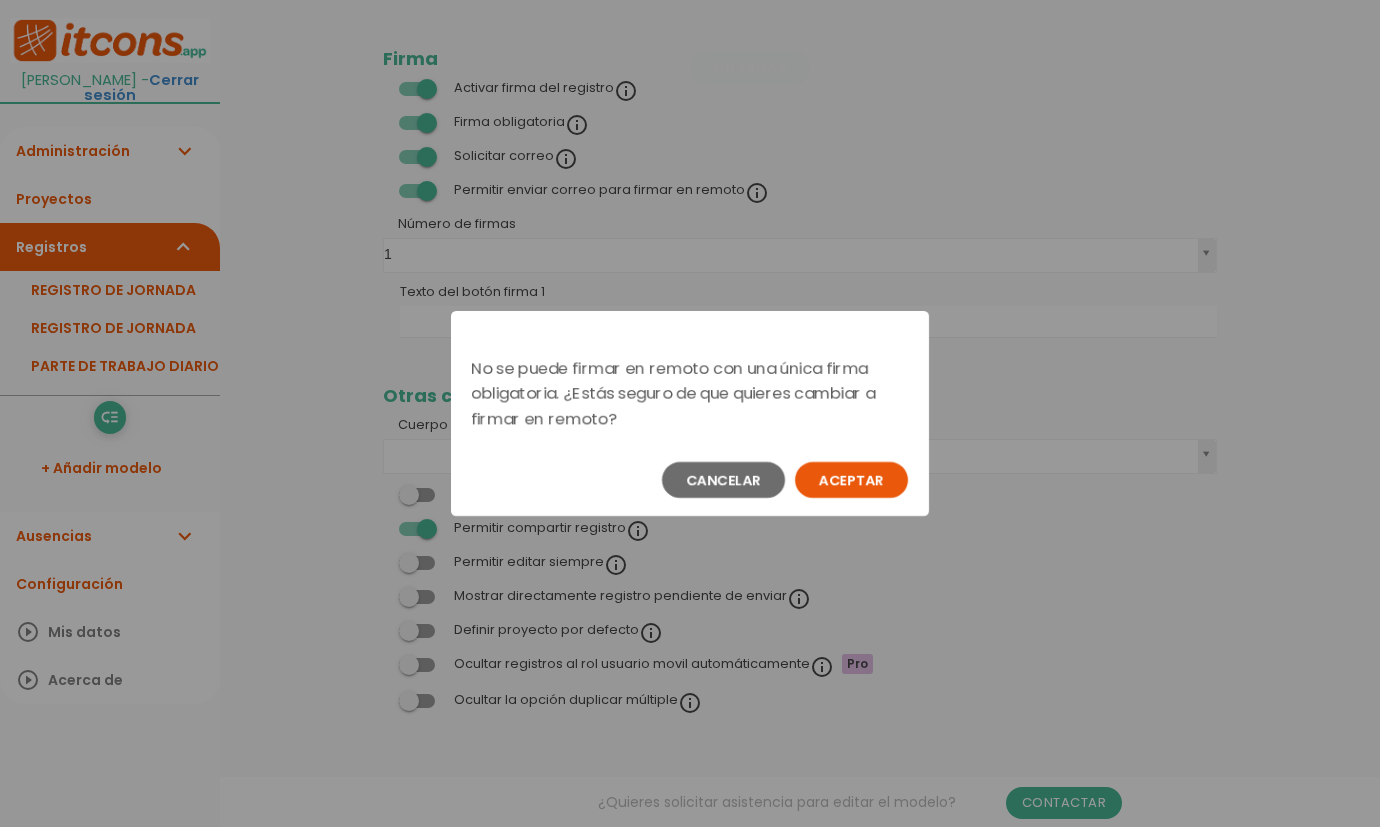 scroll, scrollTop: 0, scrollLeft: 0, axis: both 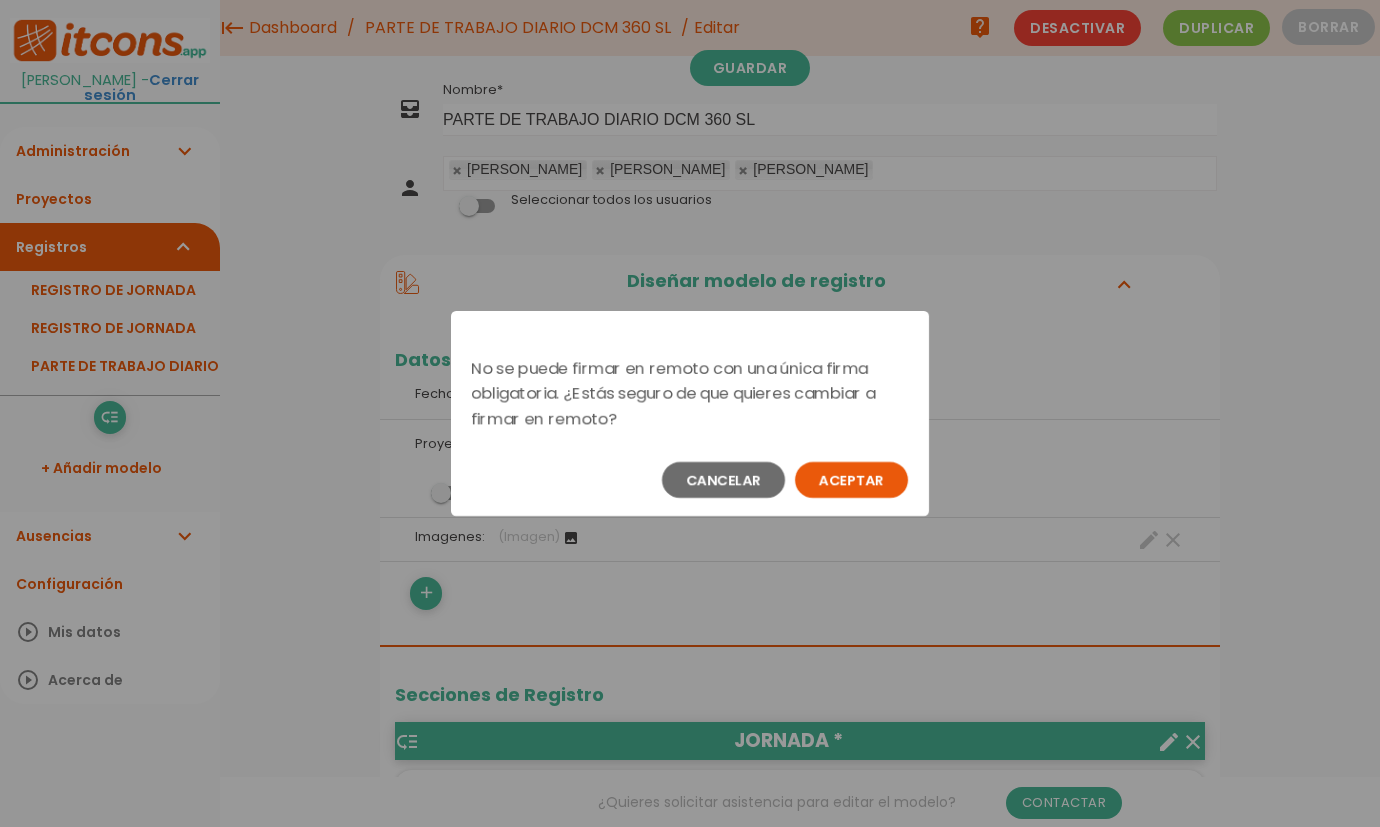 click on "Aceptar" at bounding box center (851, 480) 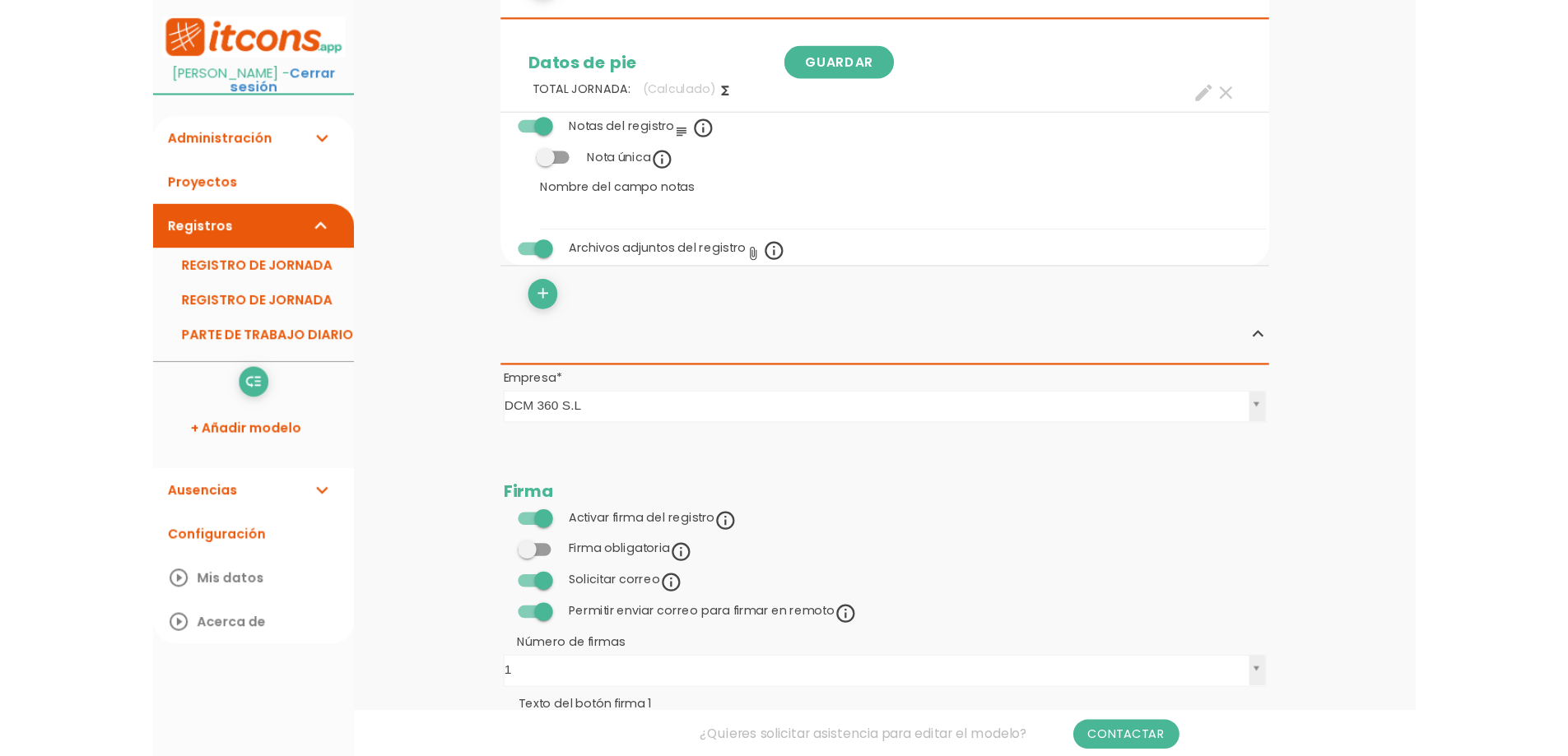scroll, scrollTop: 1728, scrollLeft: 0, axis: vertical 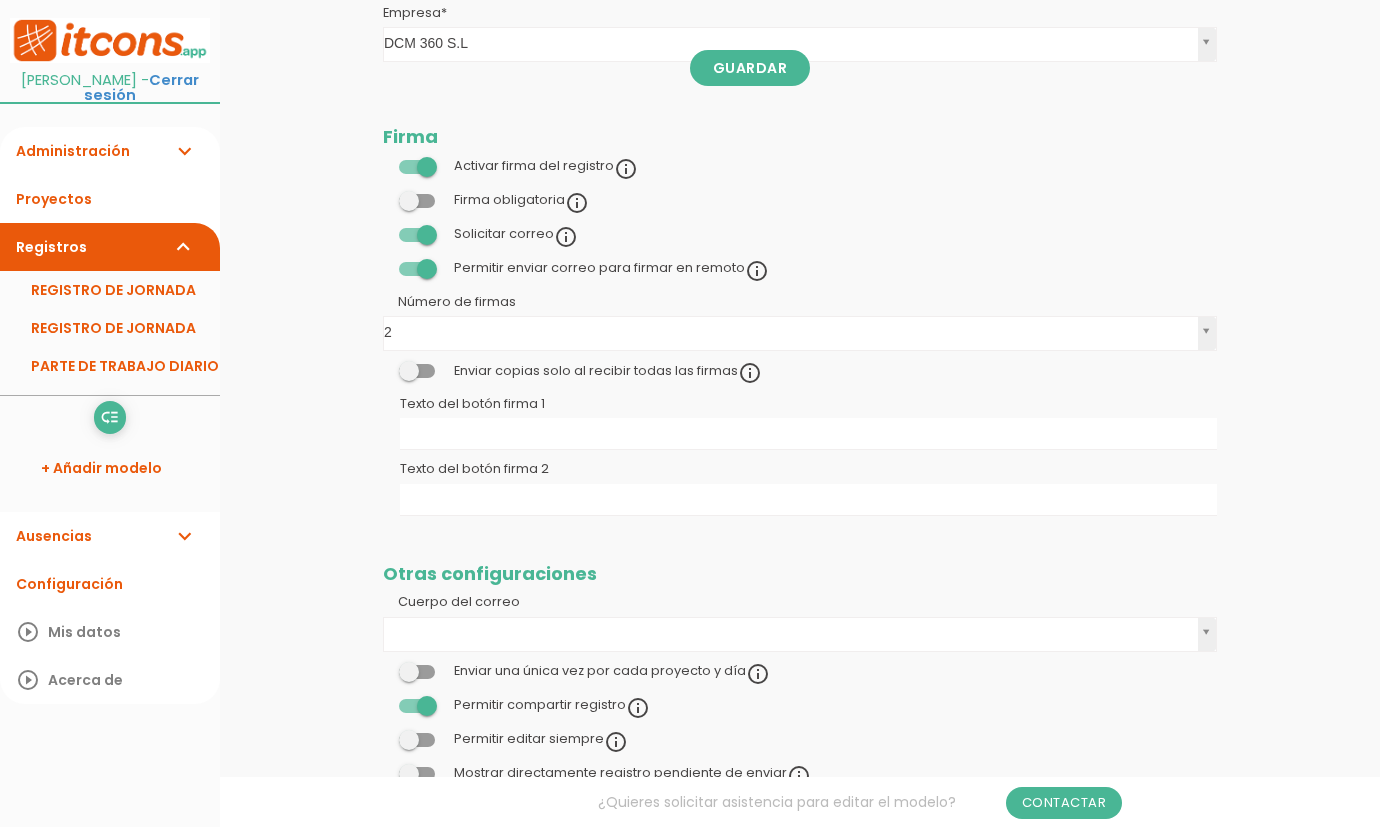 click on "Firma obligatoria
info_outline" at bounding box center (800, 203) 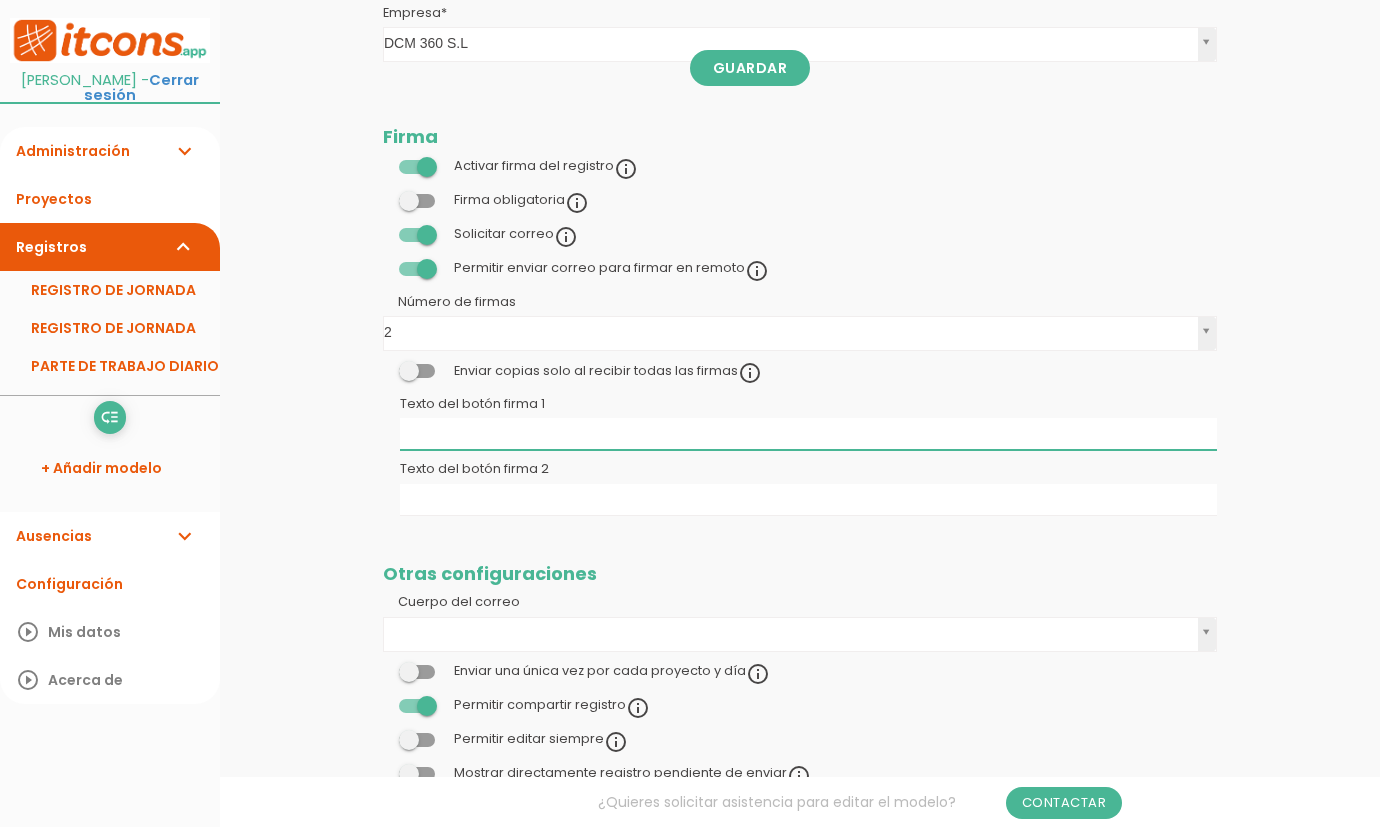 click on "Texto del botón firma 1" at bounding box center [808, 434] 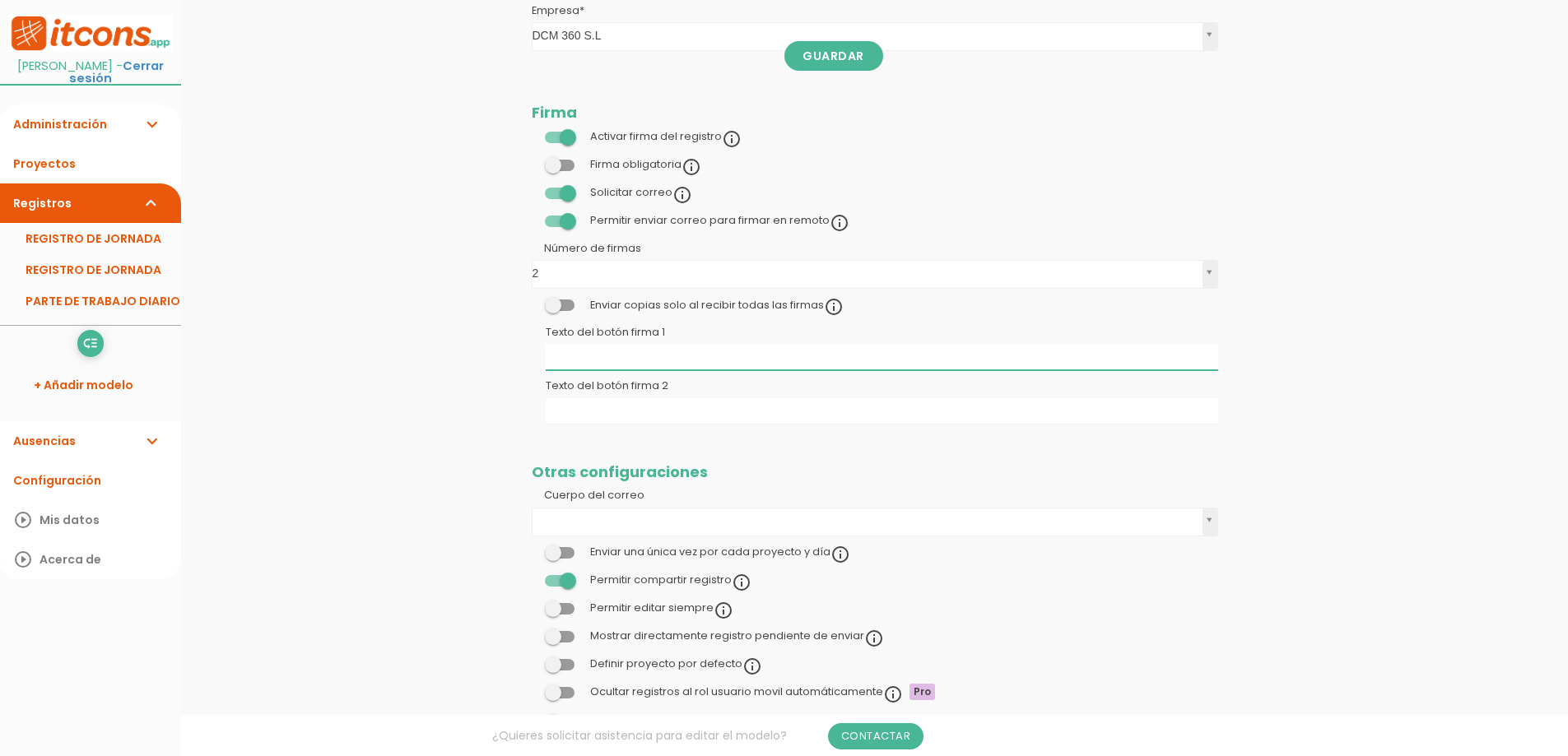 scroll, scrollTop: 1798, scrollLeft: 0, axis: vertical 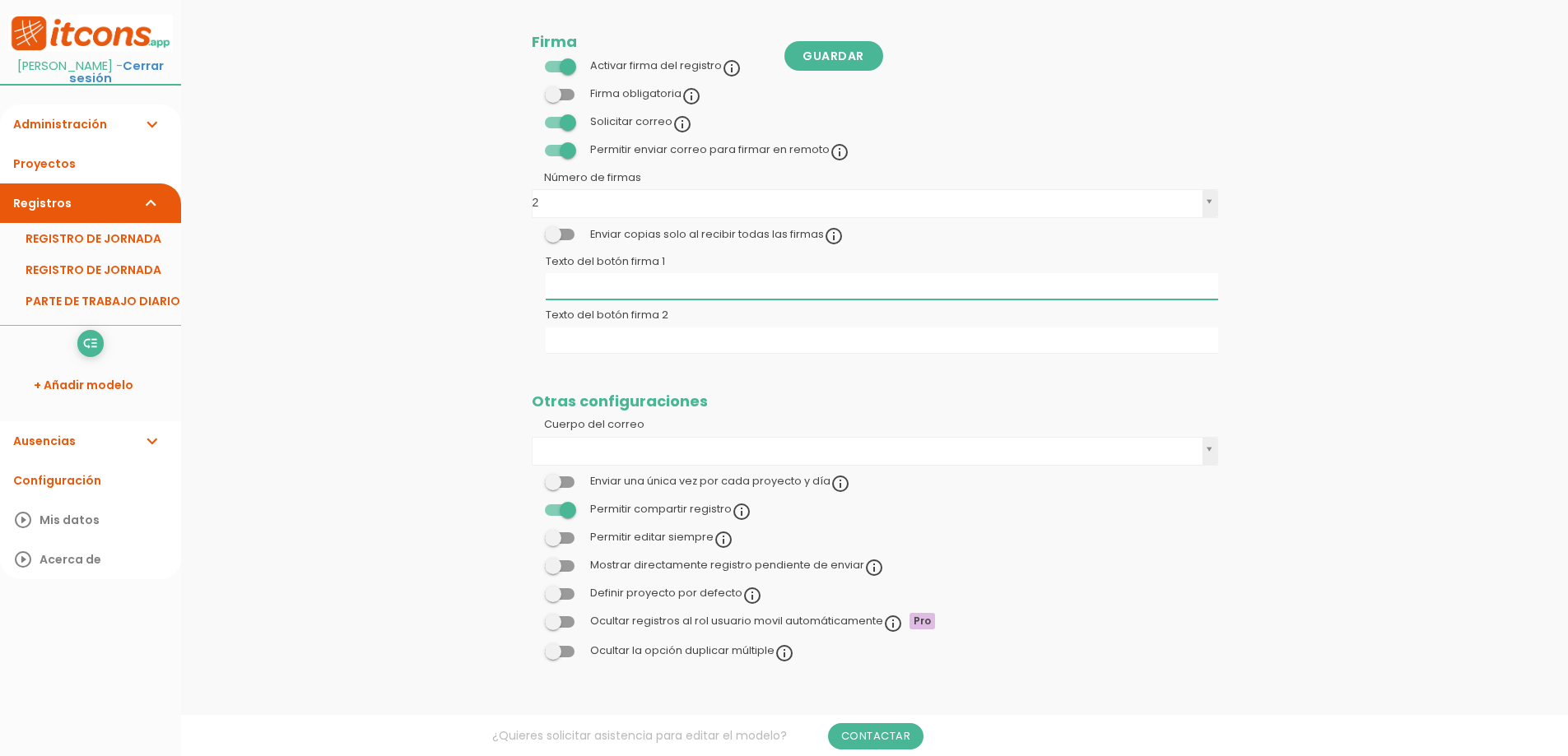 click on "Texto del botón firma 1" at bounding box center [882, 286] 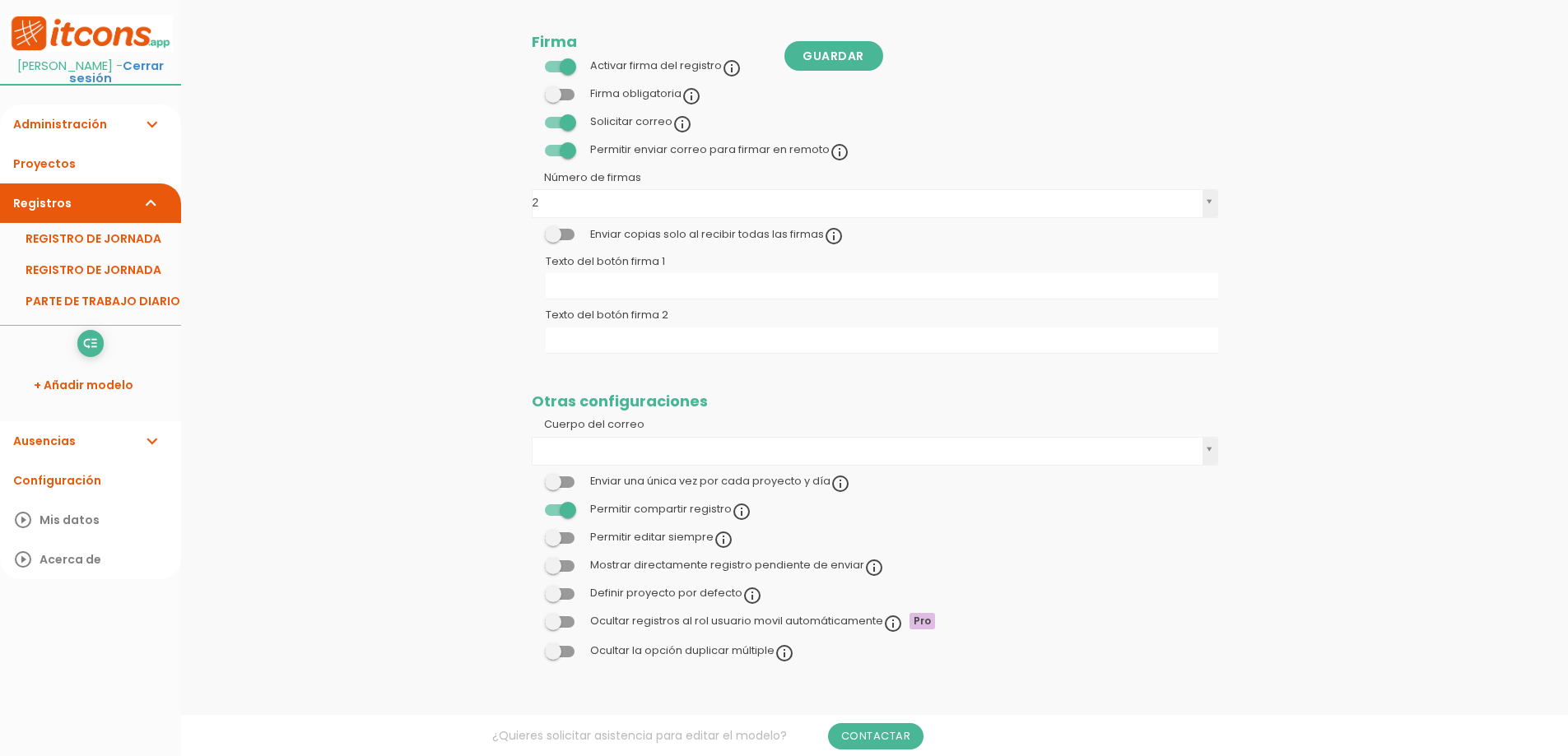 drag, startPoint x: 561, startPoint y: 265, endPoint x: 718, endPoint y: 265, distance: 157 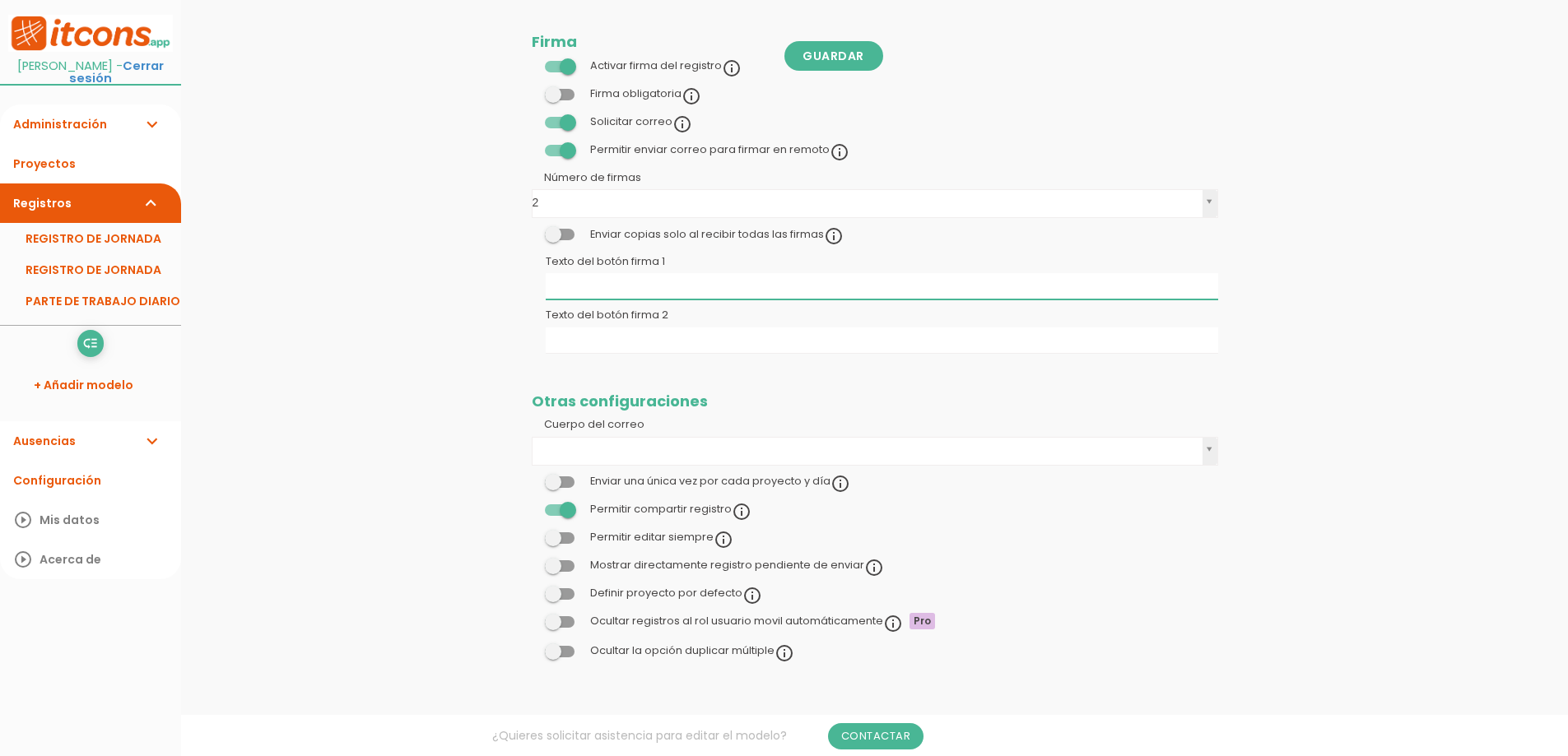 click on "Texto del botón firma 1" at bounding box center [882, 286] 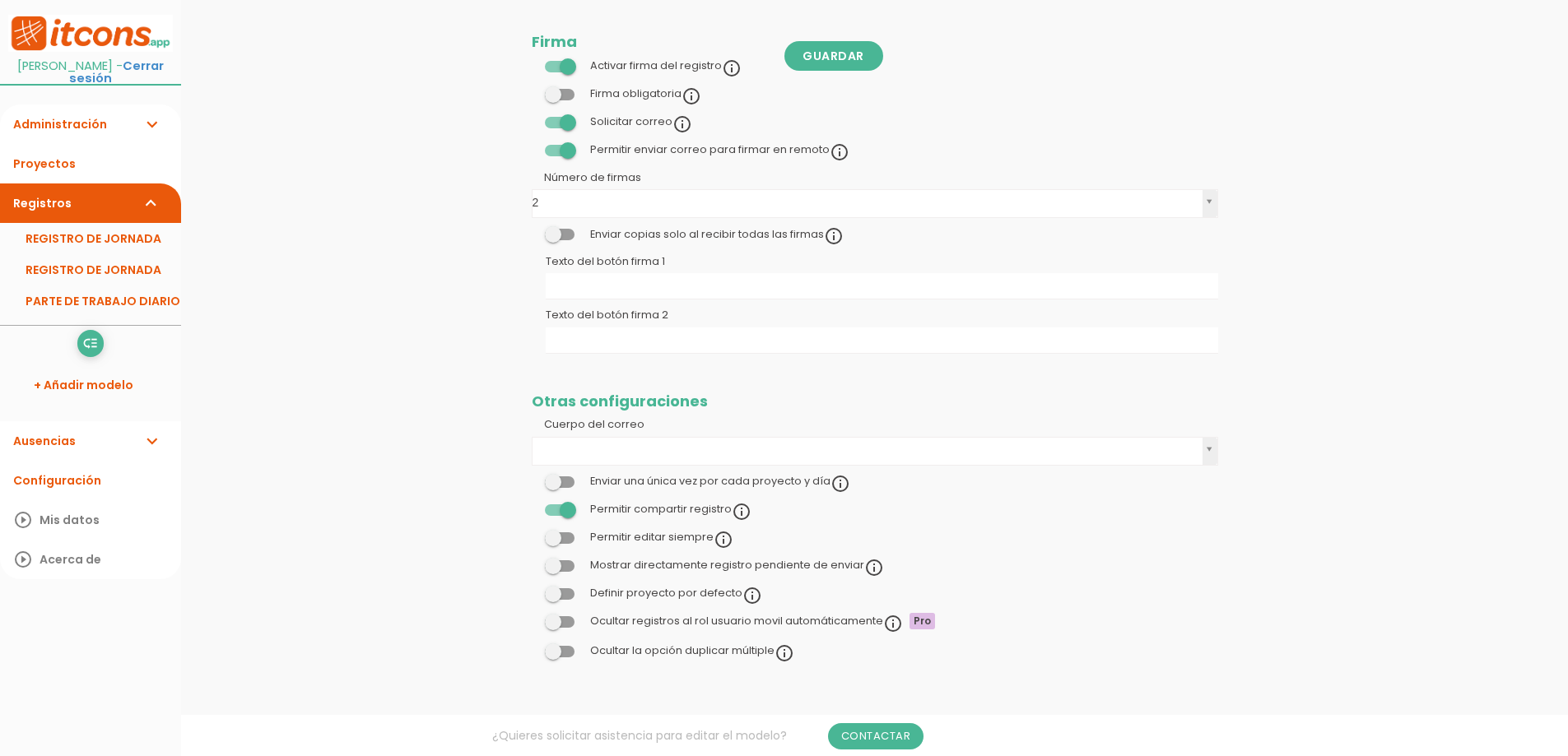 drag, startPoint x: 596, startPoint y: 310, endPoint x: 684, endPoint y: 310, distance: 88 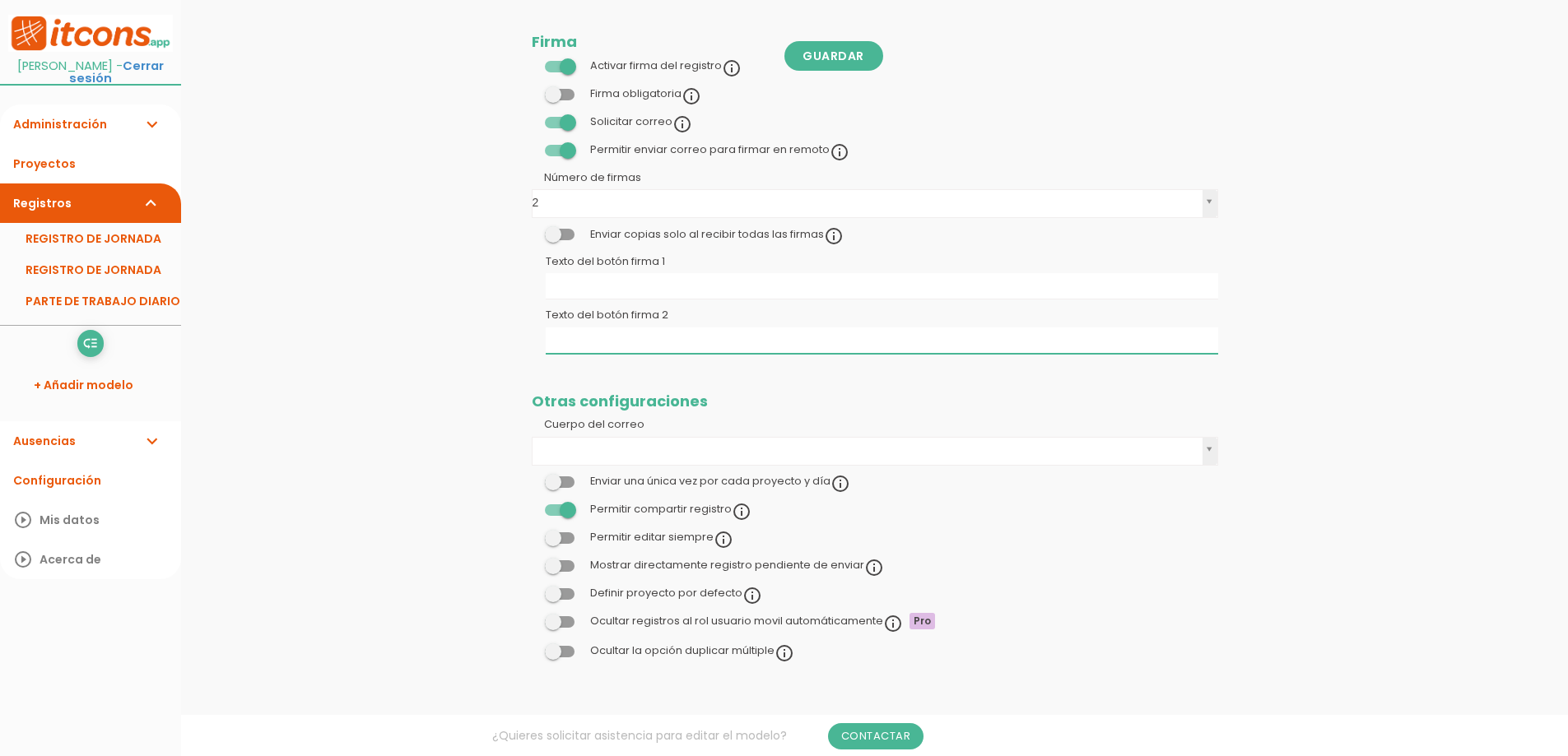click on "Texto del botón firma 2" at bounding box center [882, 341] 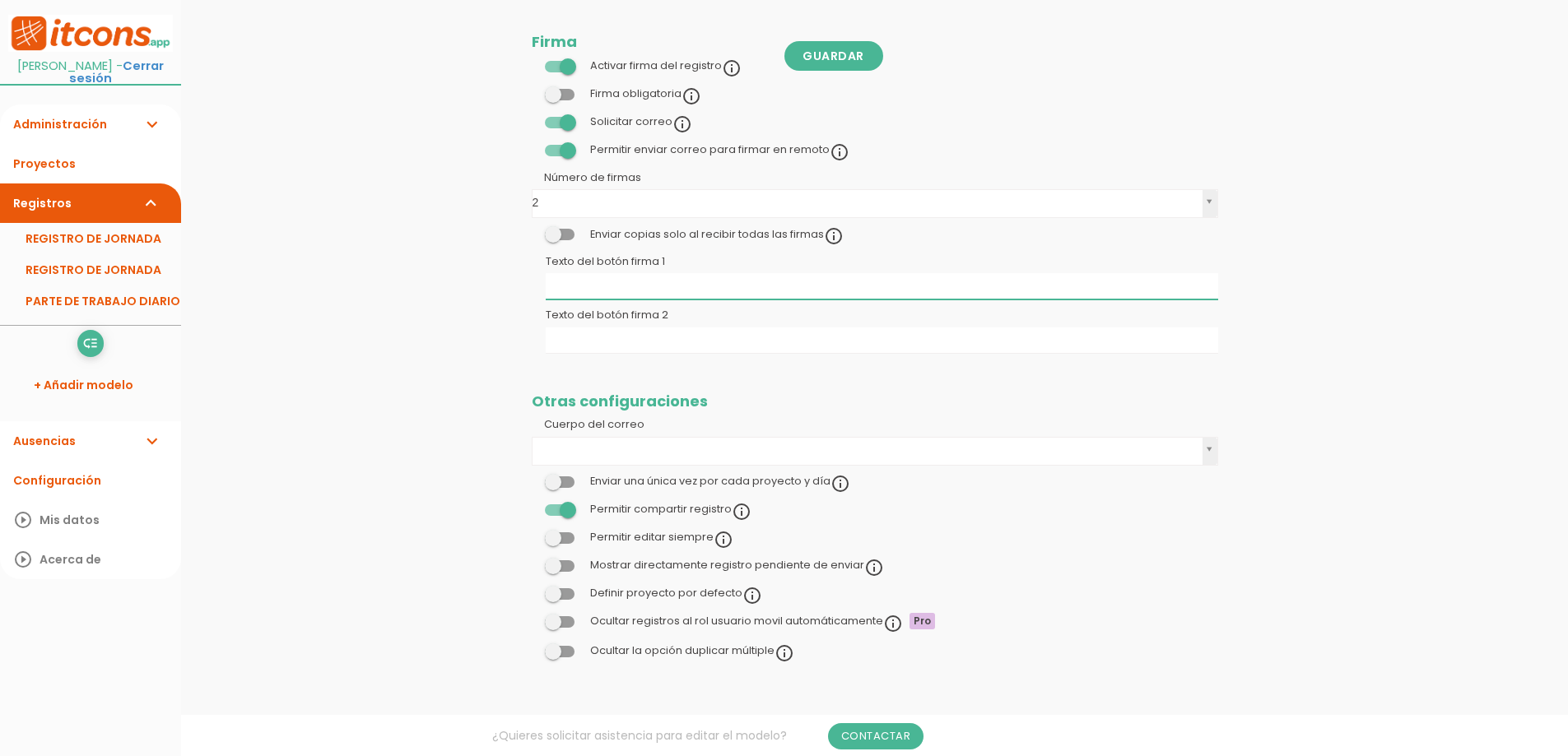 click on "Texto del botón firma 1" at bounding box center [882, 286] 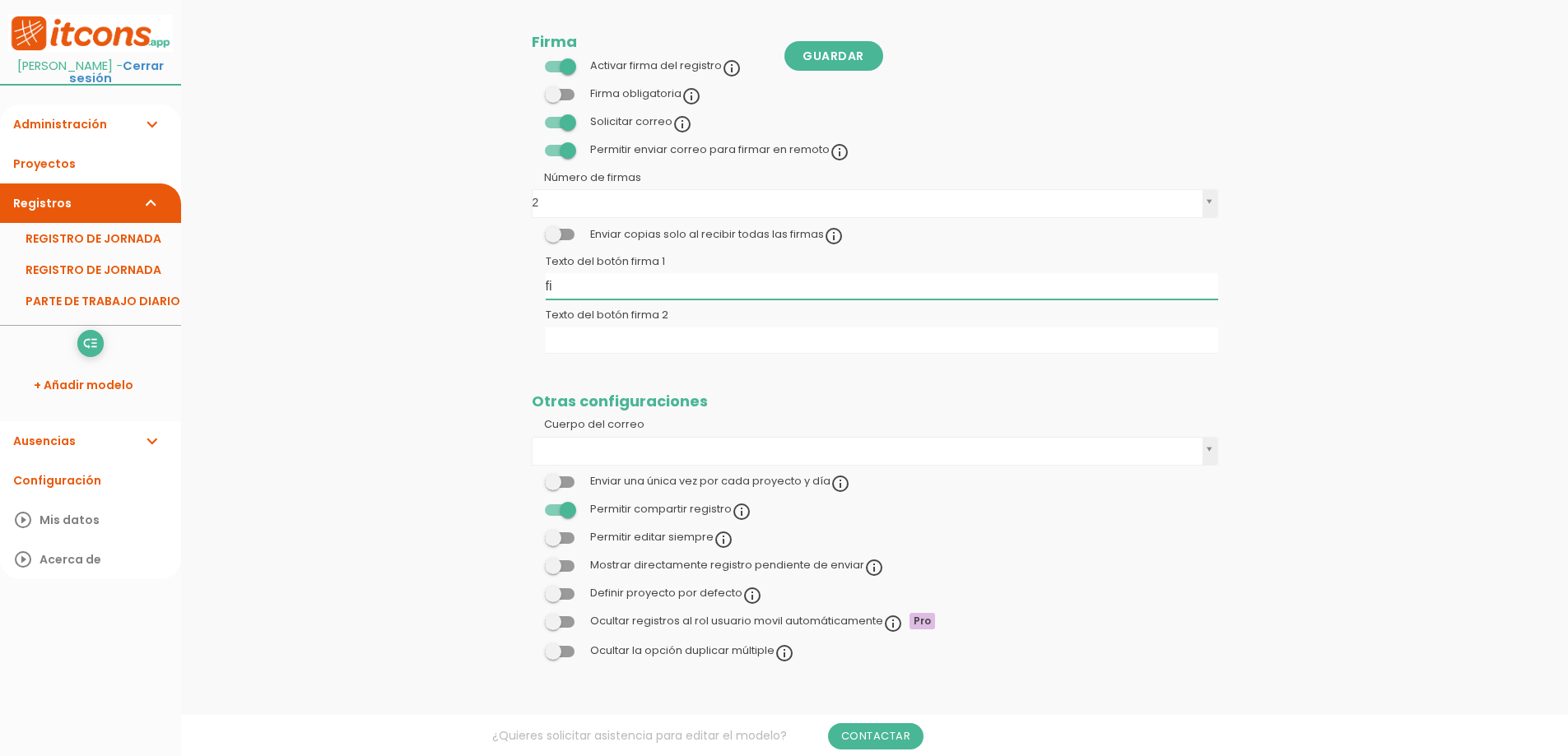 type on "f" 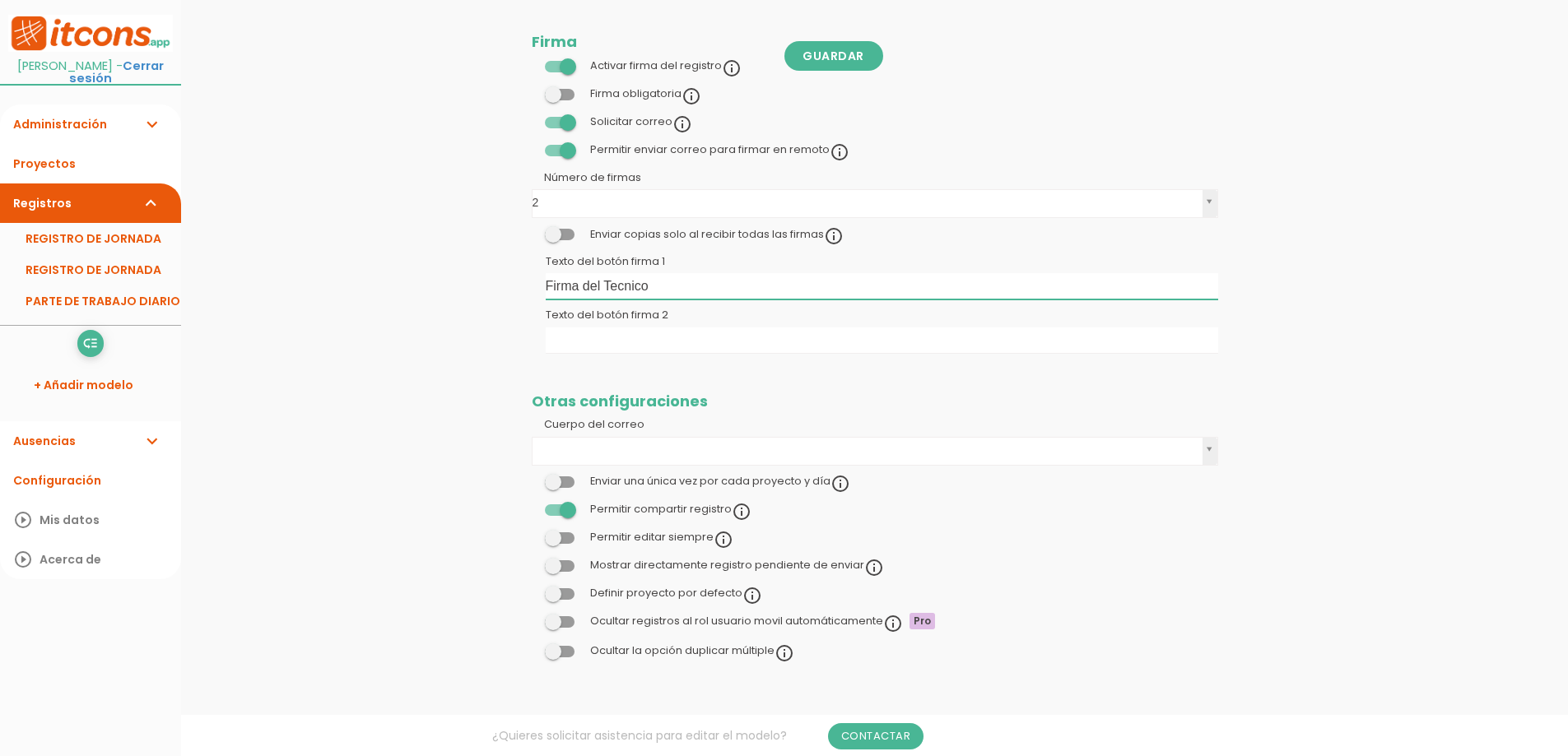 type on "Firma del Tecnico" 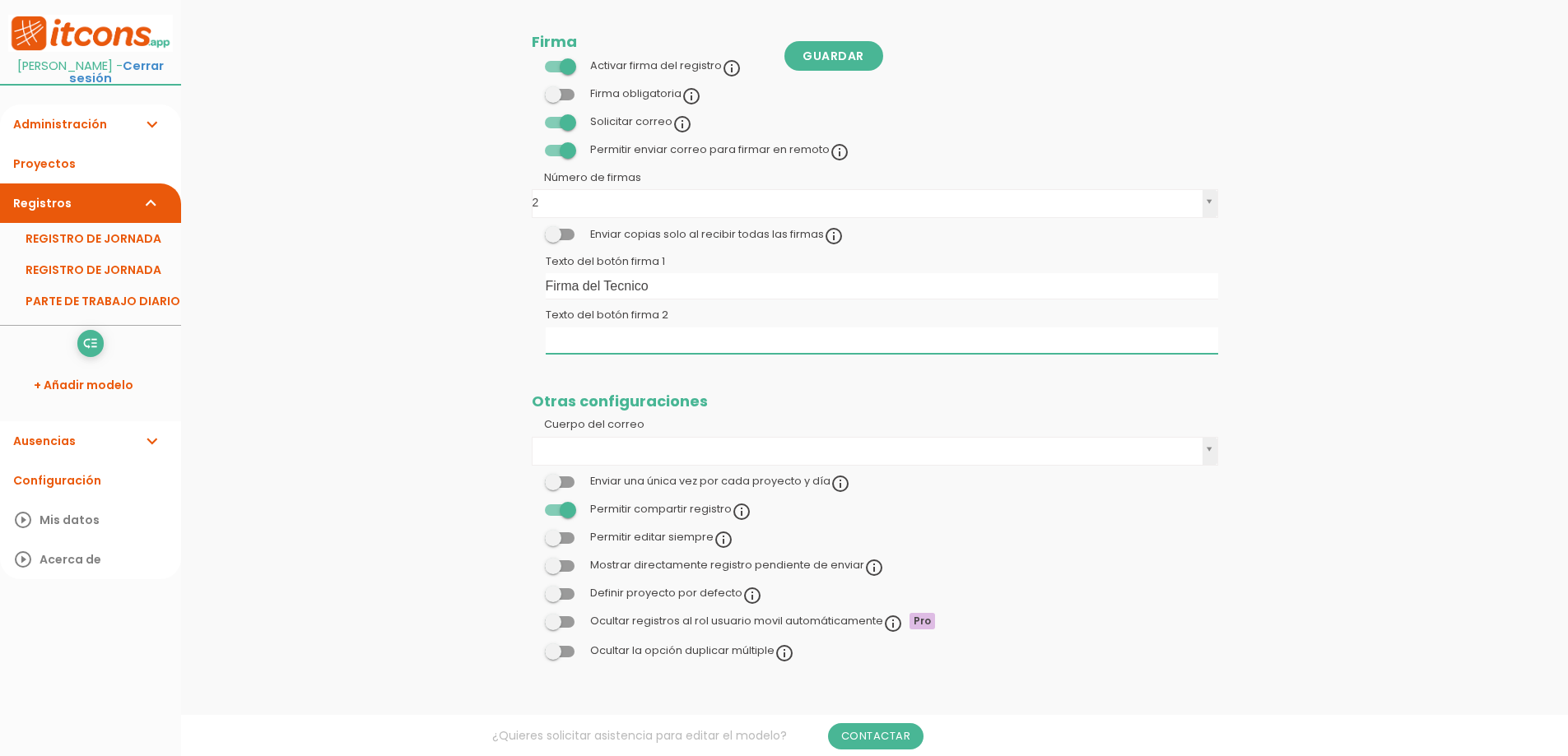 click on "Texto del botón firma 2" at bounding box center (882, 341) 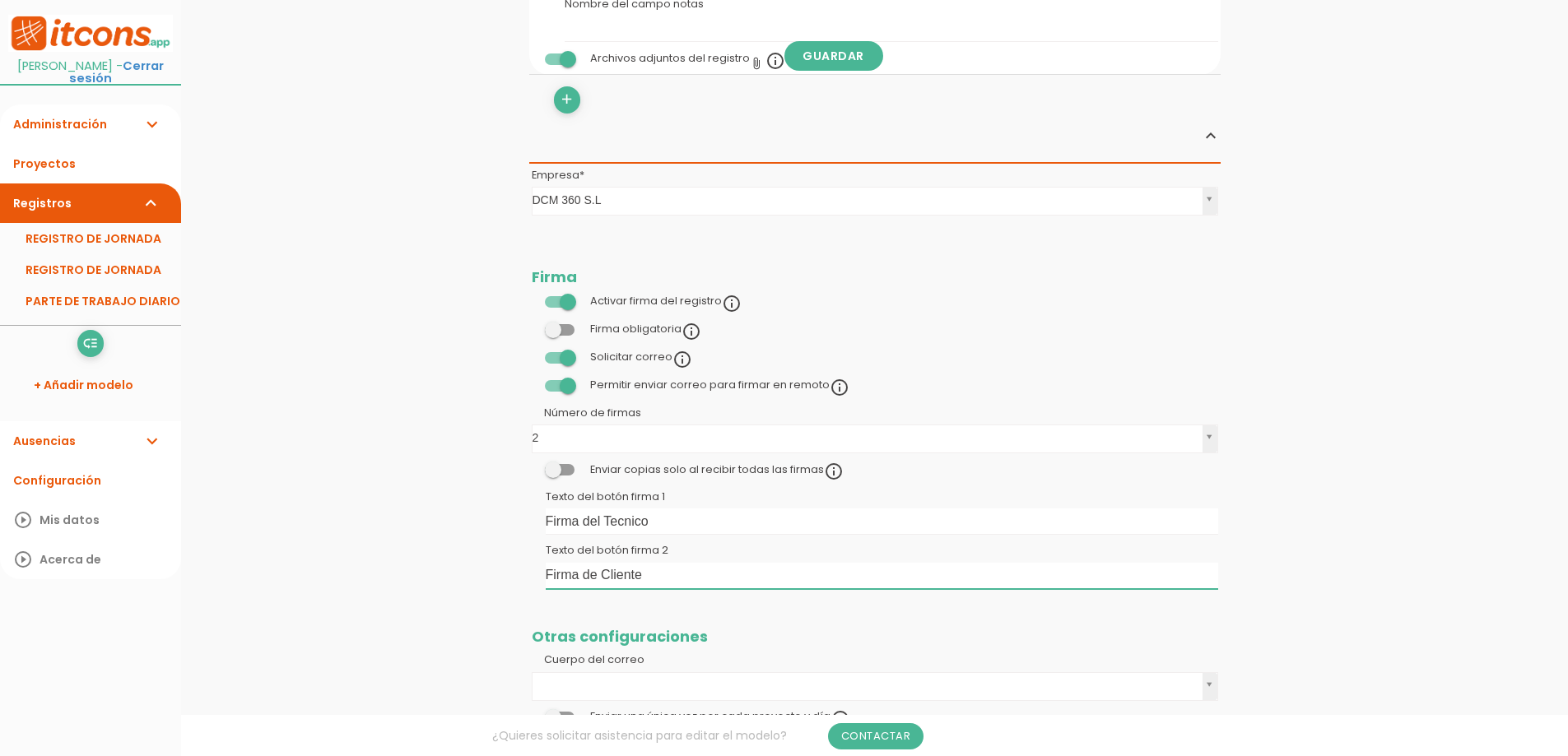 scroll, scrollTop: 1798, scrollLeft: 0, axis: vertical 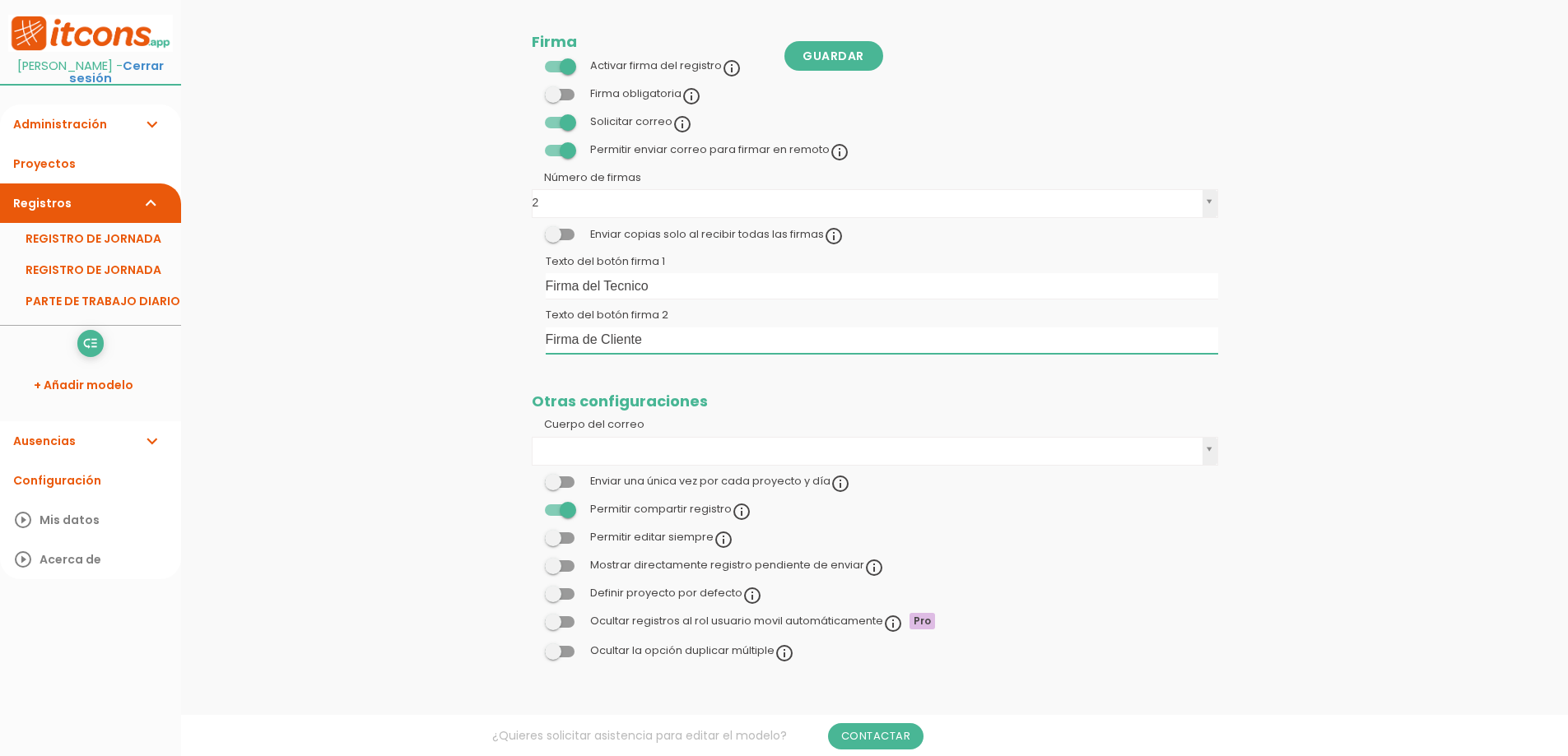 type on "Firma de Cliente" 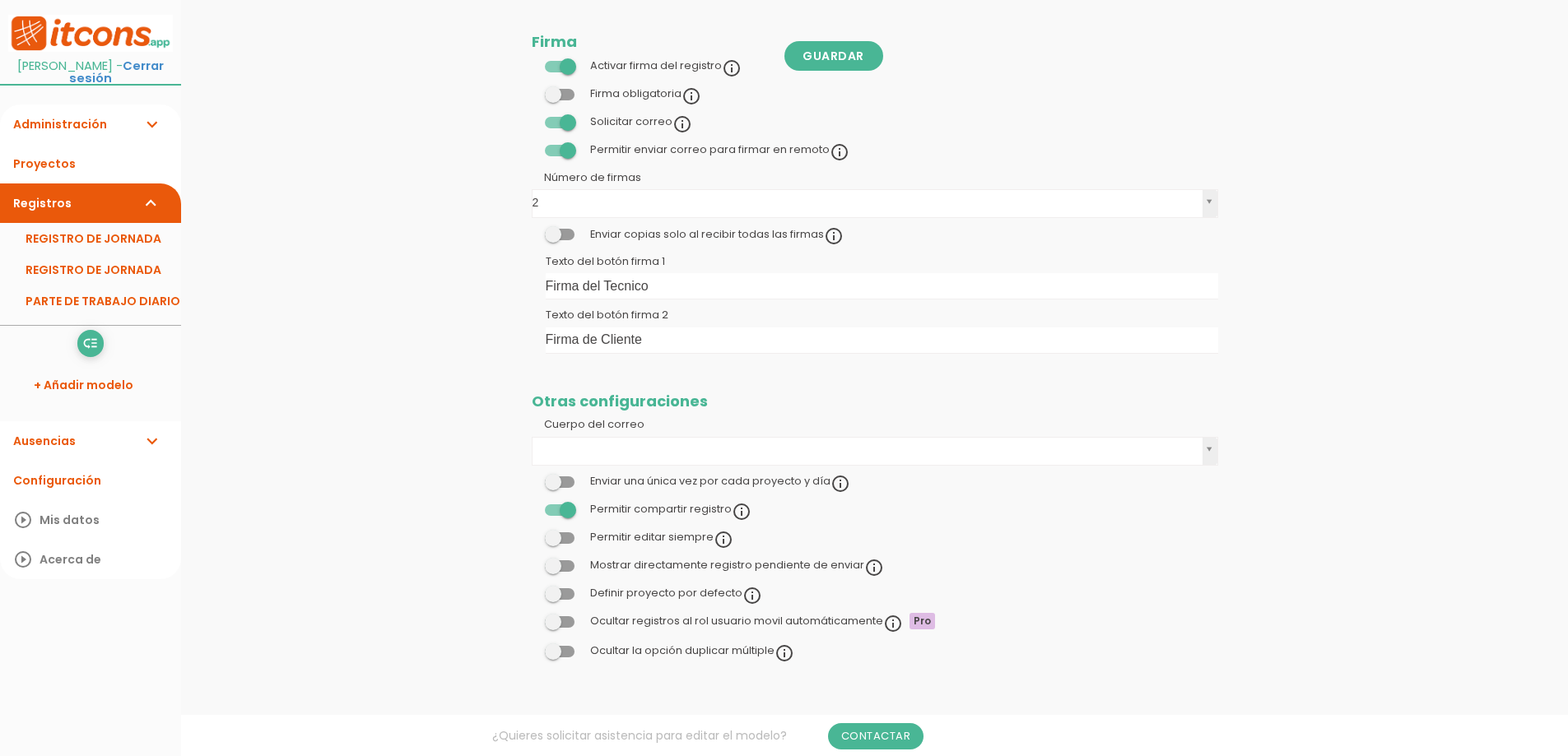 click on "menu
keyboard_tab
Dashboard
PARTE DE TRABAJO DIARIO DCM 360 SL Editar" at bounding box center [874, -522] 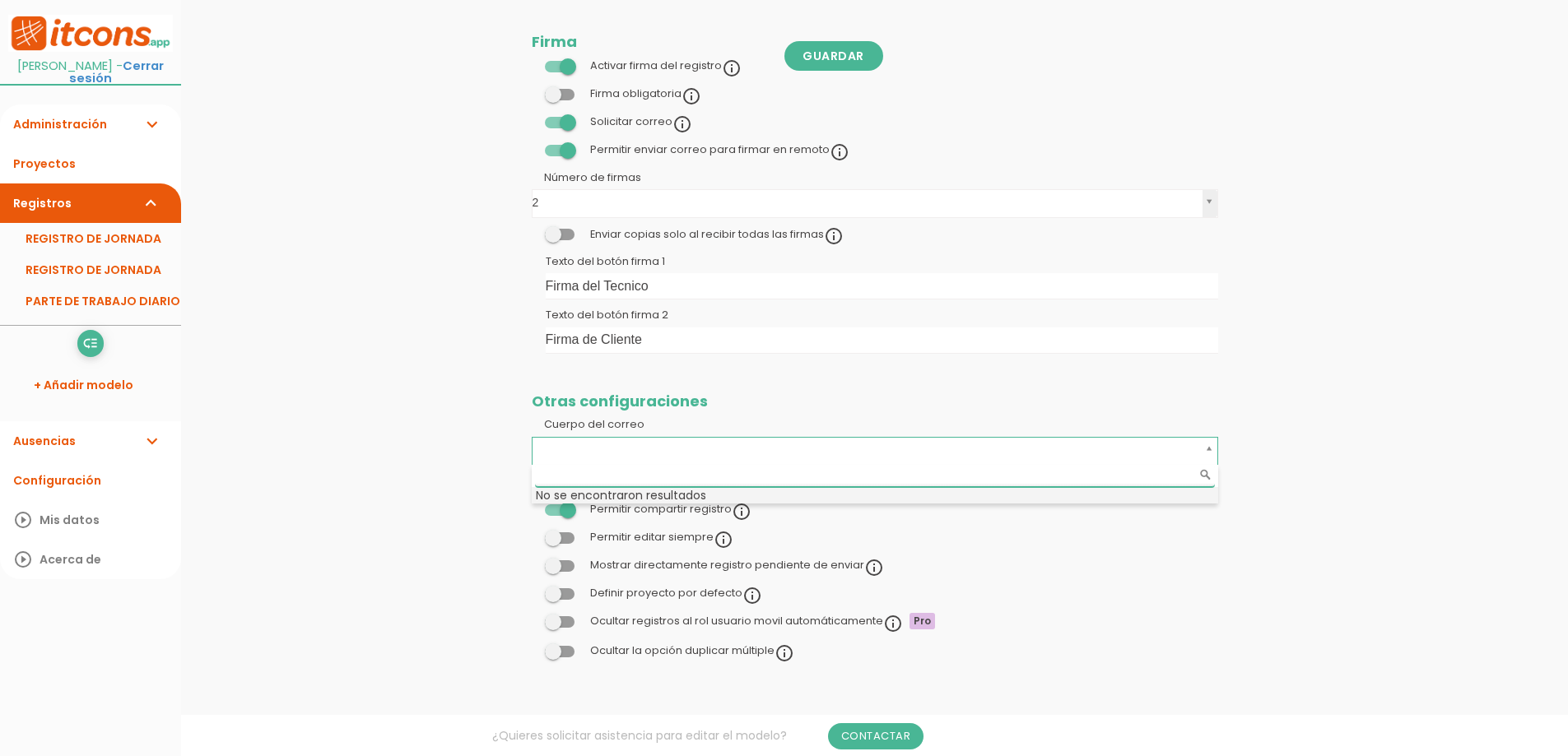 click on "Cuerpo del correo" at bounding box center [875, 475] 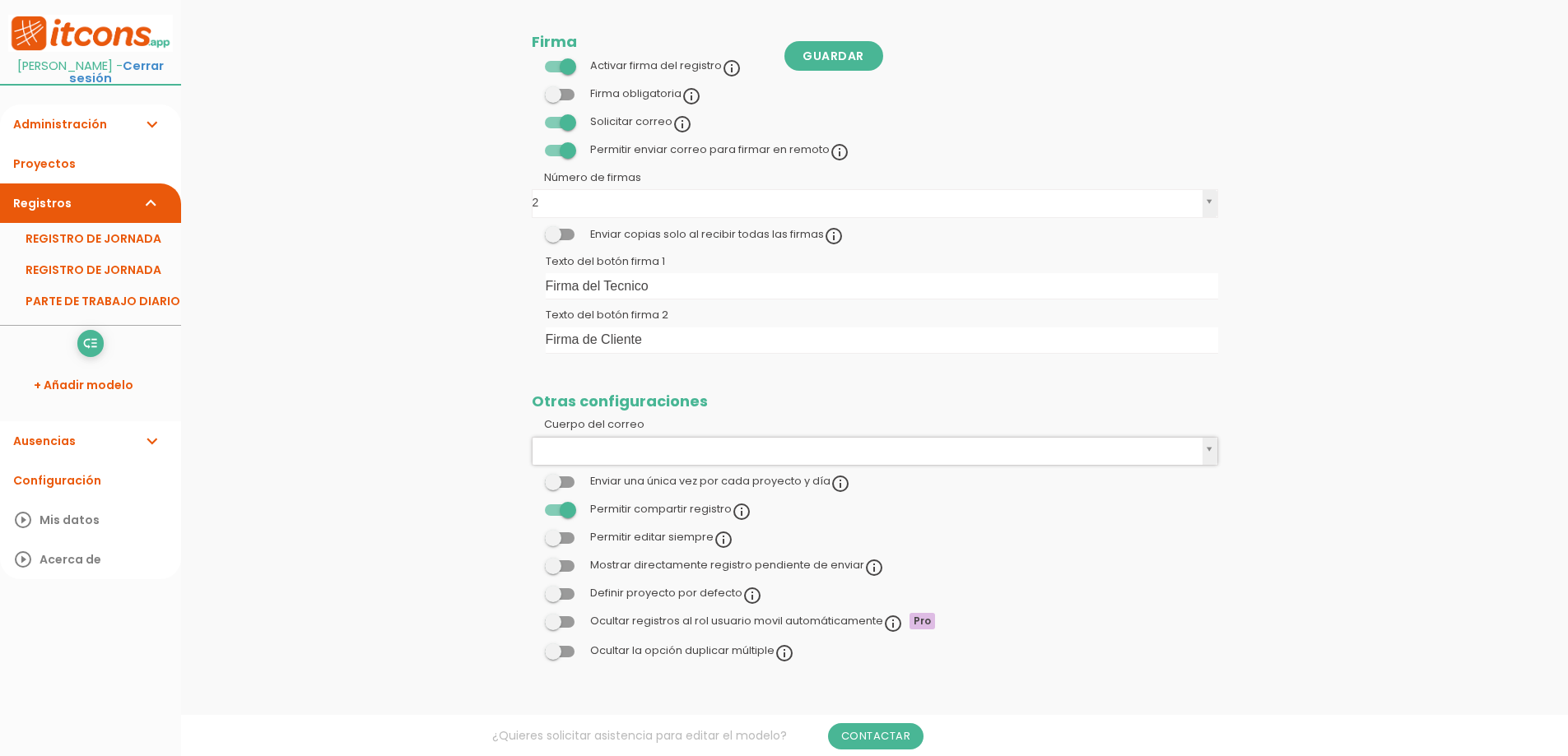 click on "Cuerpo del correo" at bounding box center (875, 451) 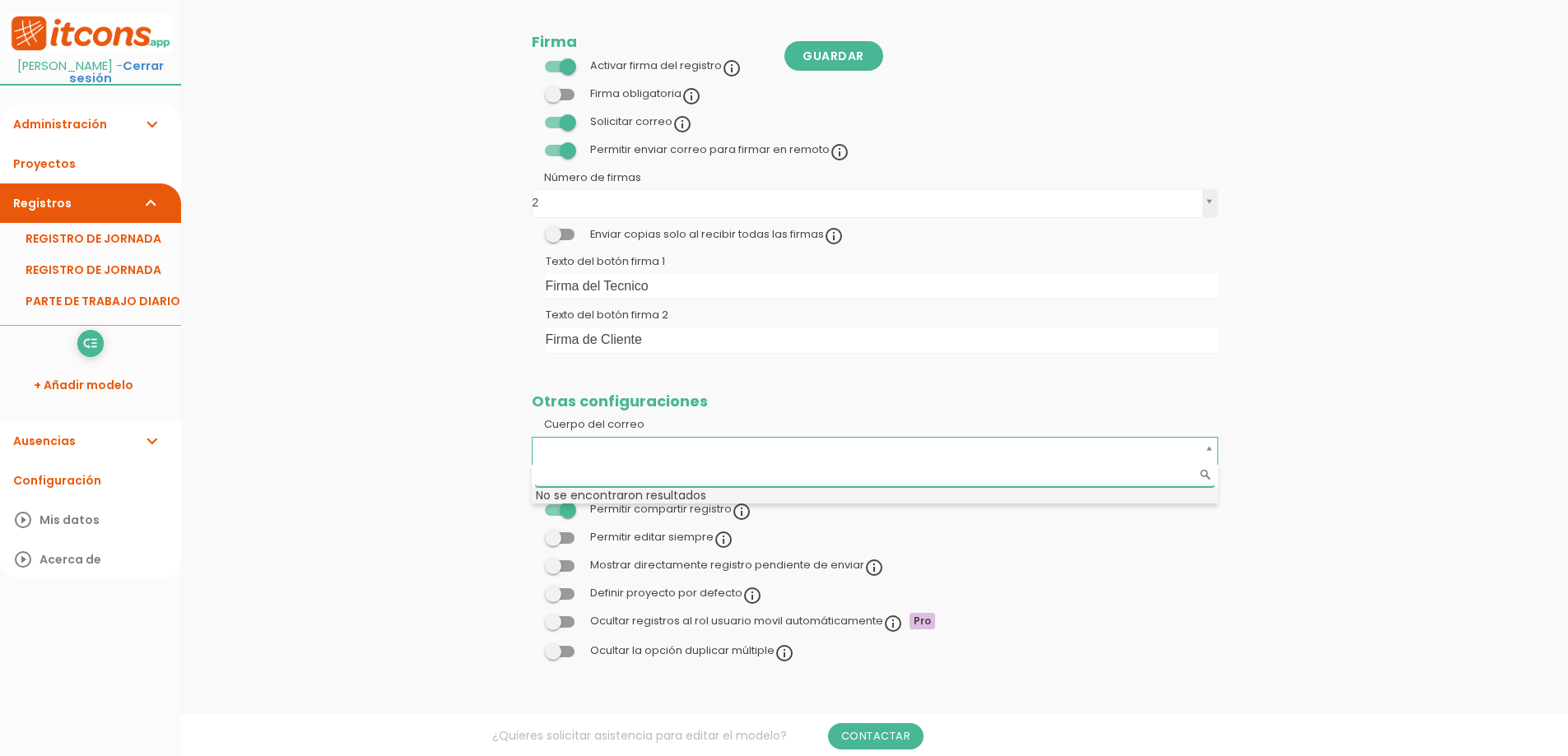 click on "No se encontraron resultados" at bounding box center [875, 495] 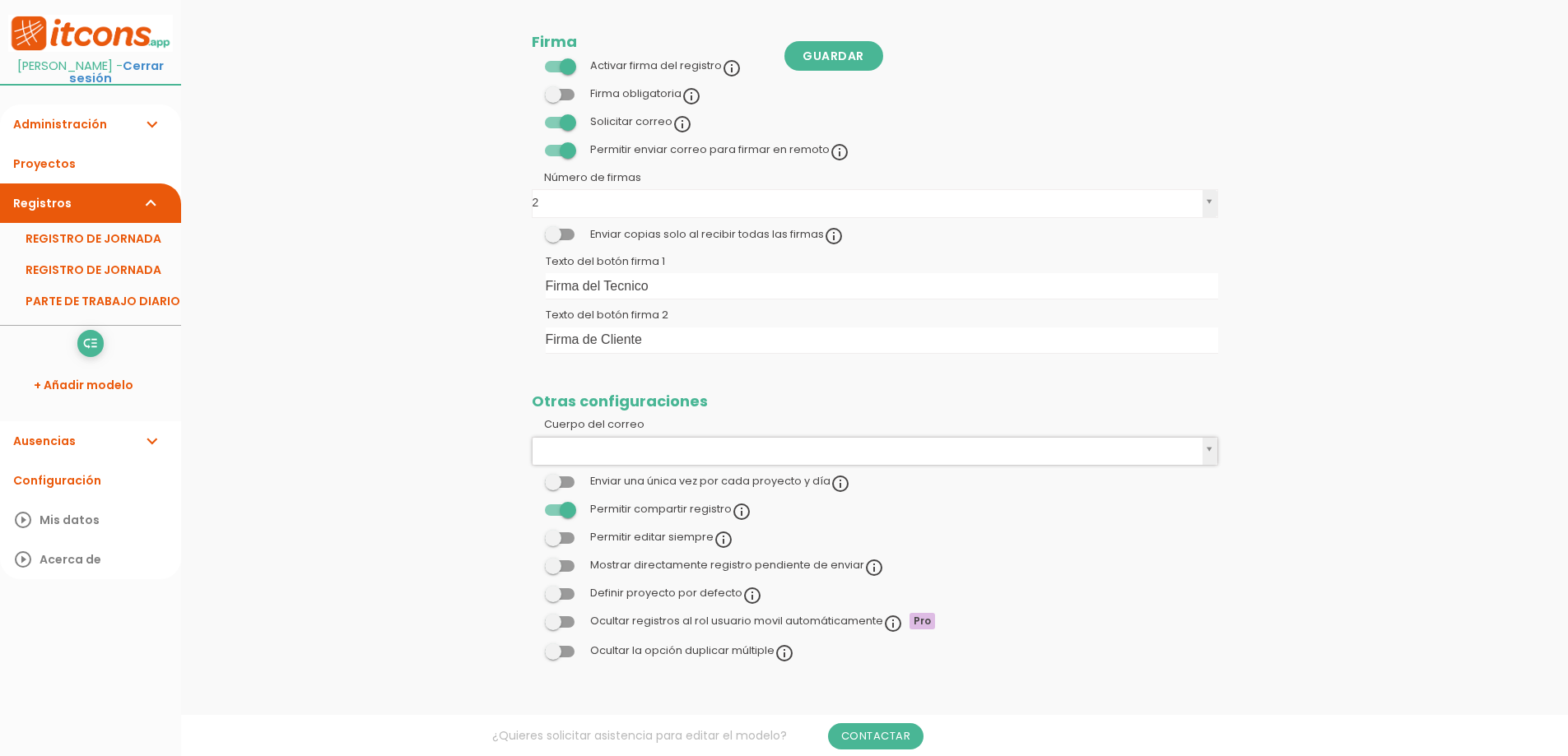 click on "Cuerpo del correo
Cuerpo del correo" at bounding box center [875, 441] 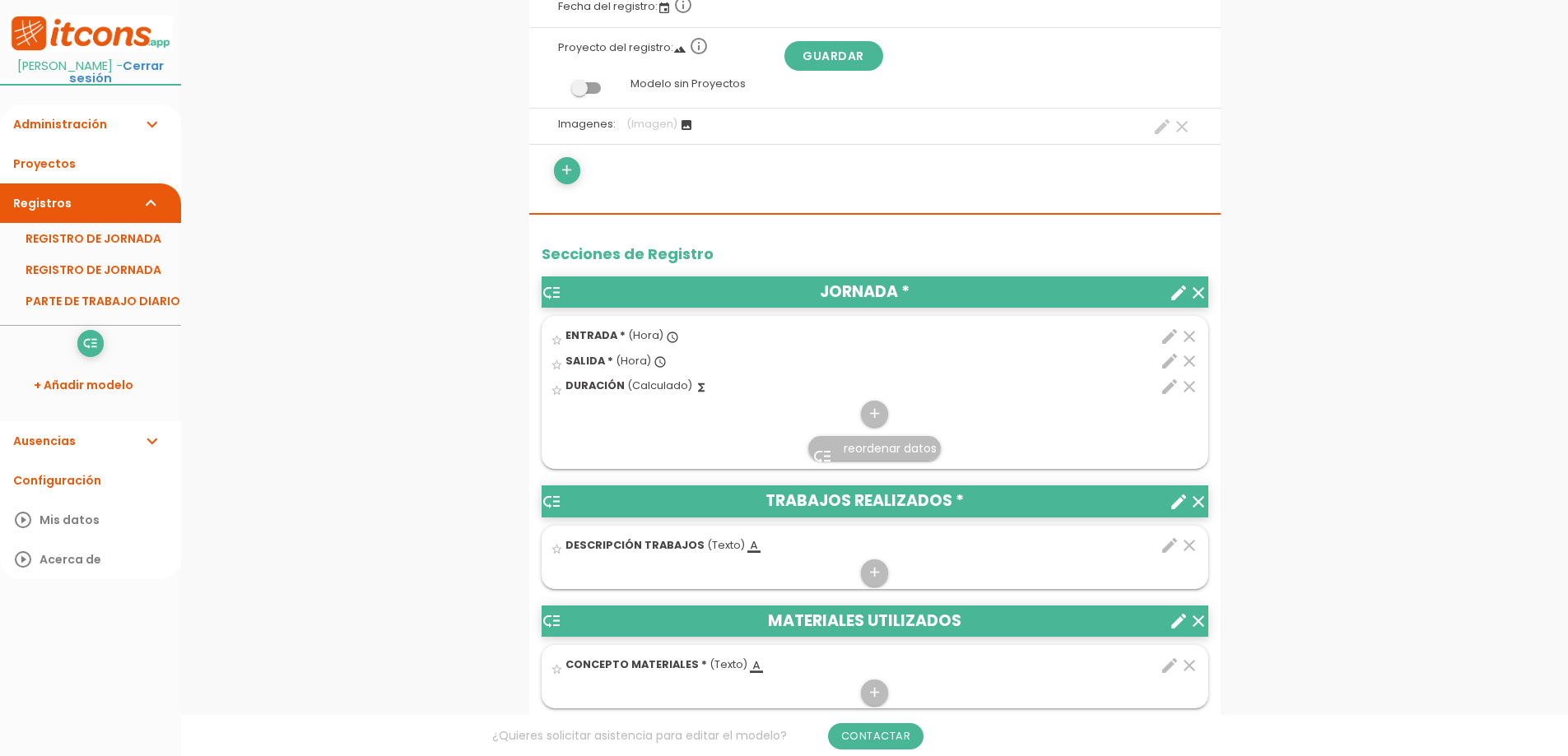 scroll, scrollTop: 0, scrollLeft: 0, axis: both 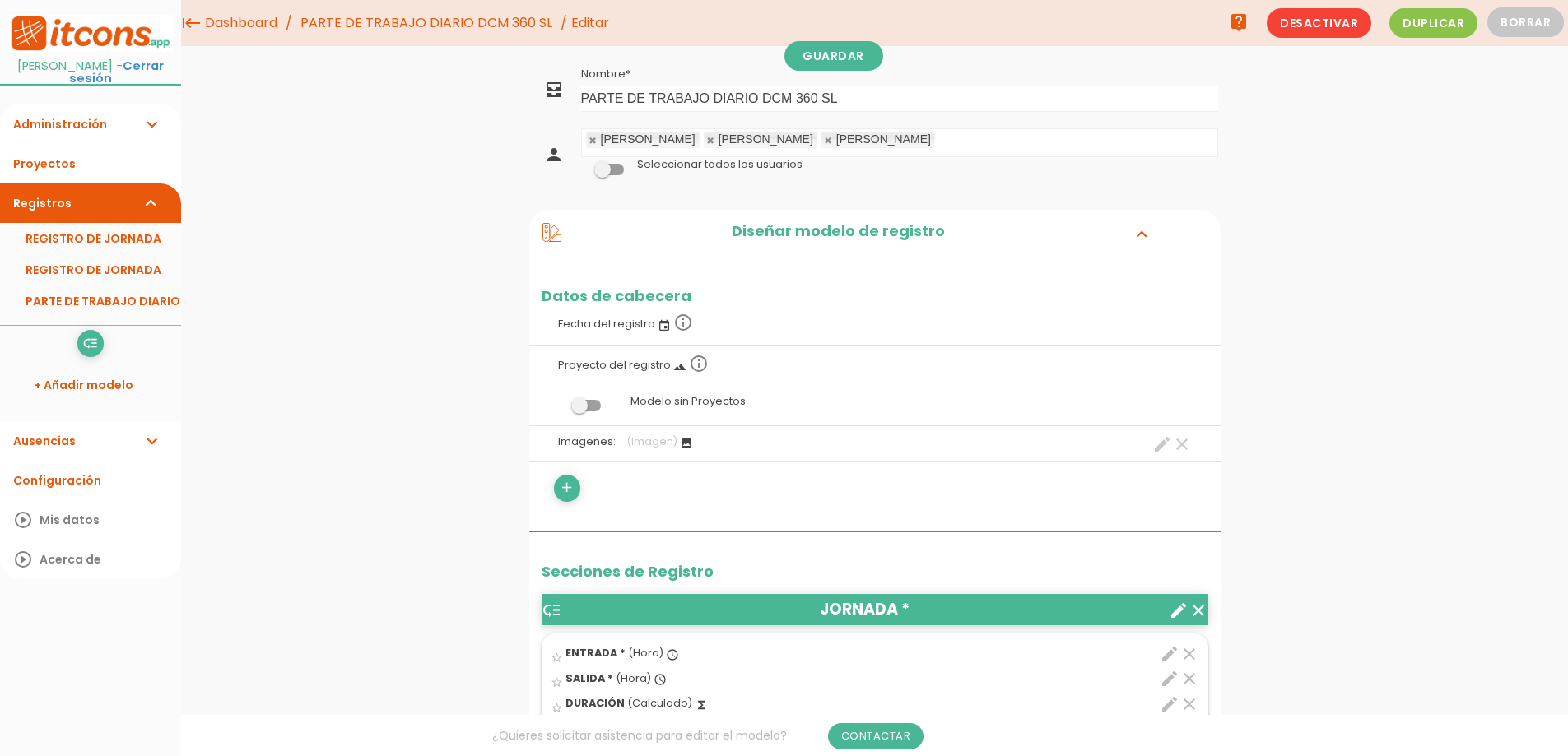 click on "expand_more" at bounding box center (151, 124) 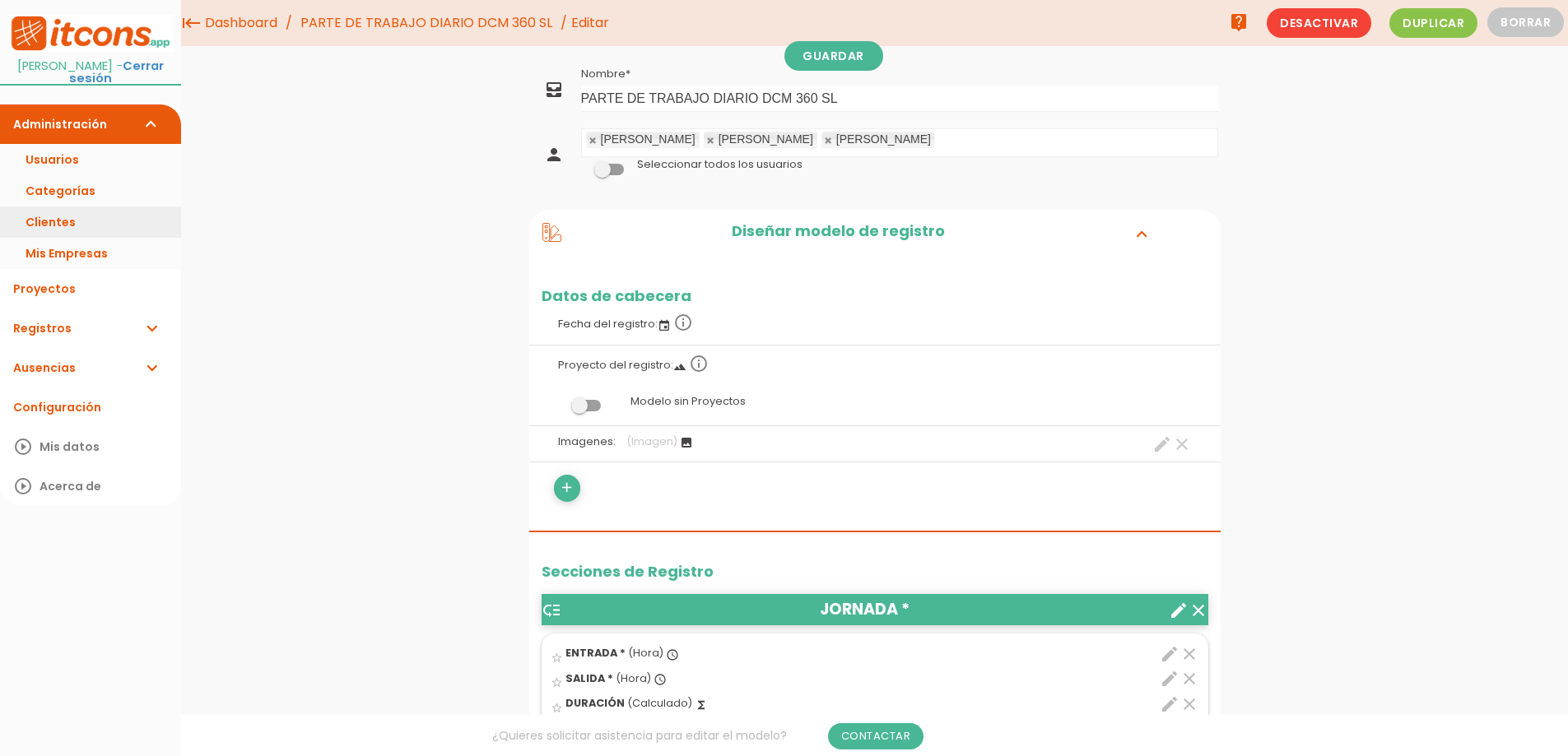 click on "Clientes" at bounding box center [91, 222] 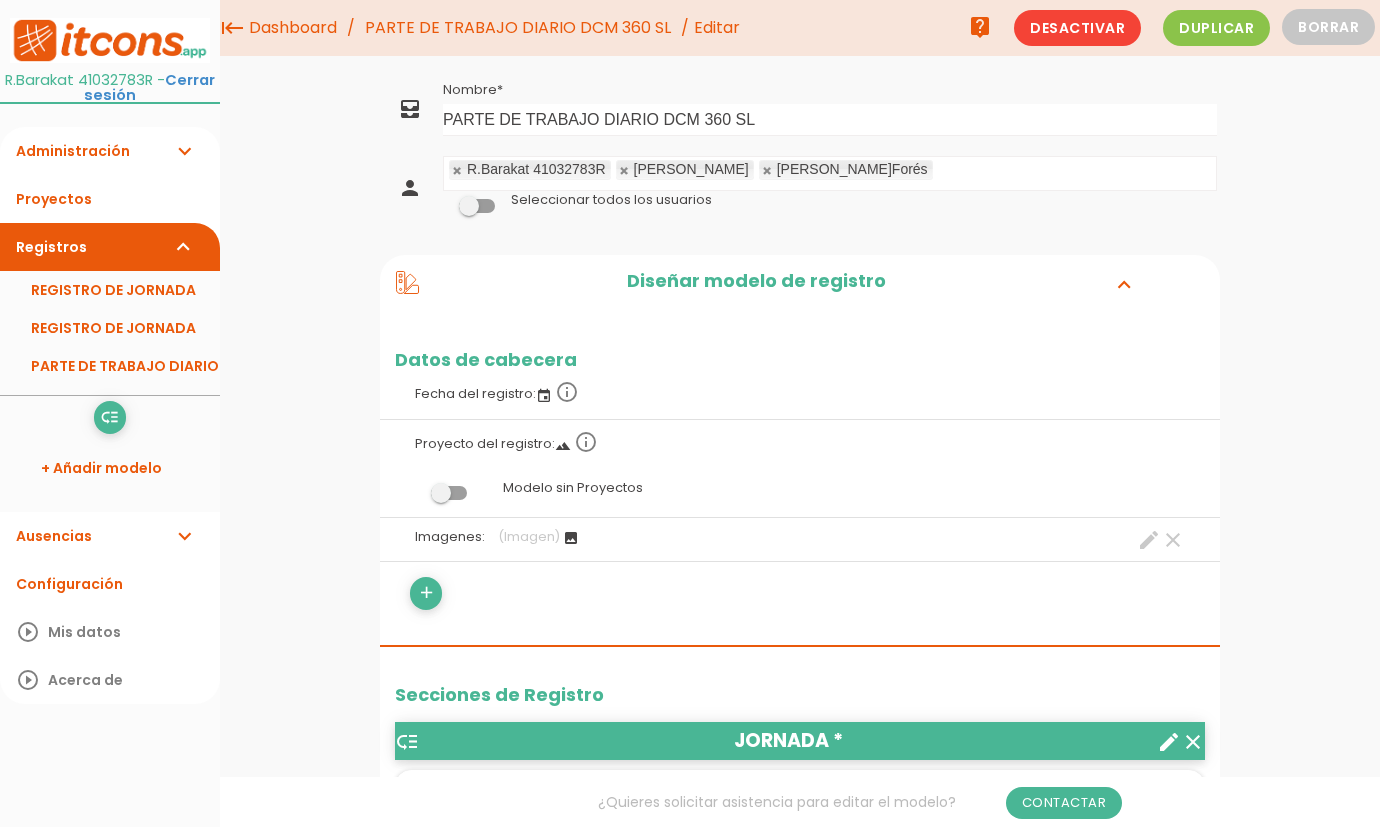scroll, scrollTop: 700, scrollLeft: 0, axis: vertical 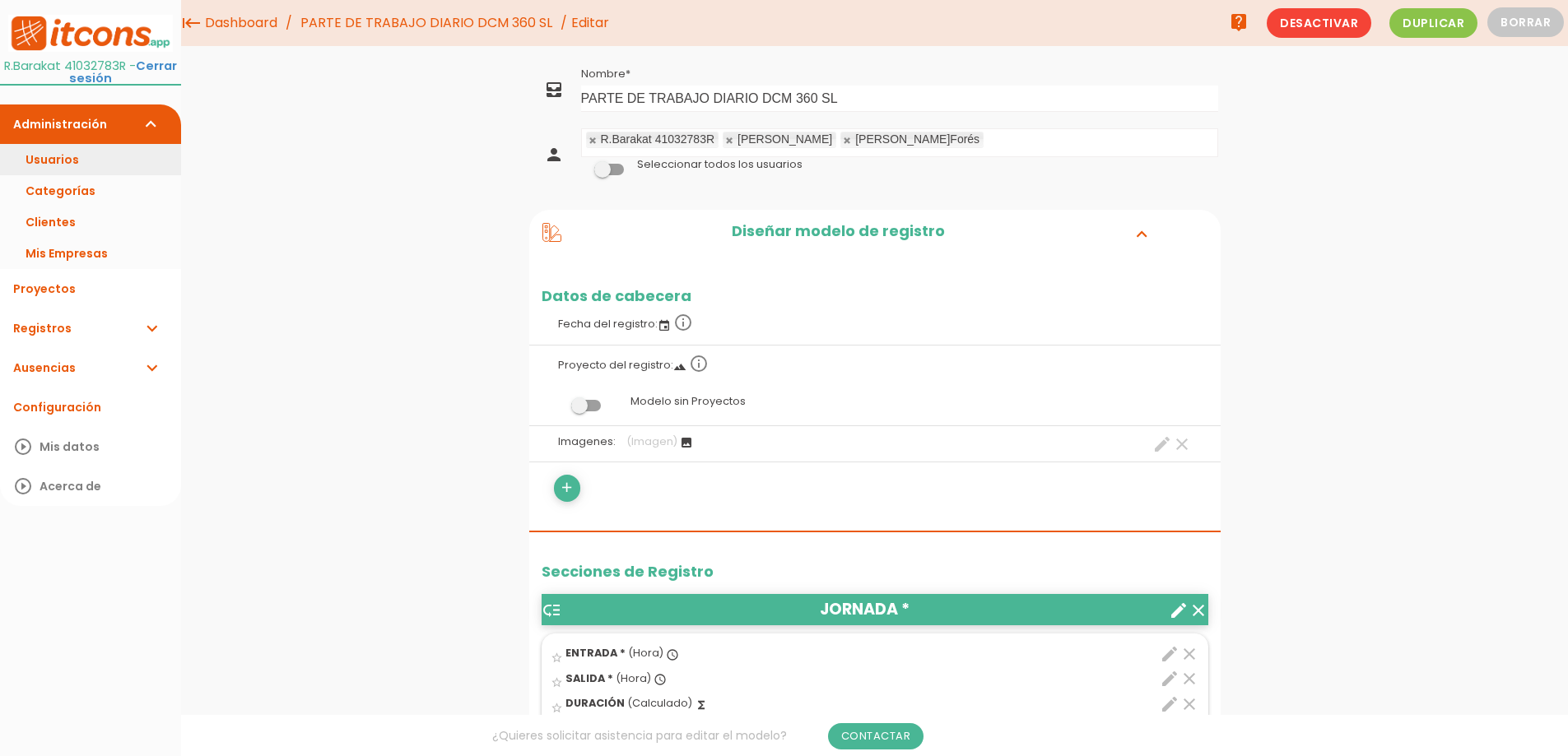 click on "Usuarios" at bounding box center [91, 160] 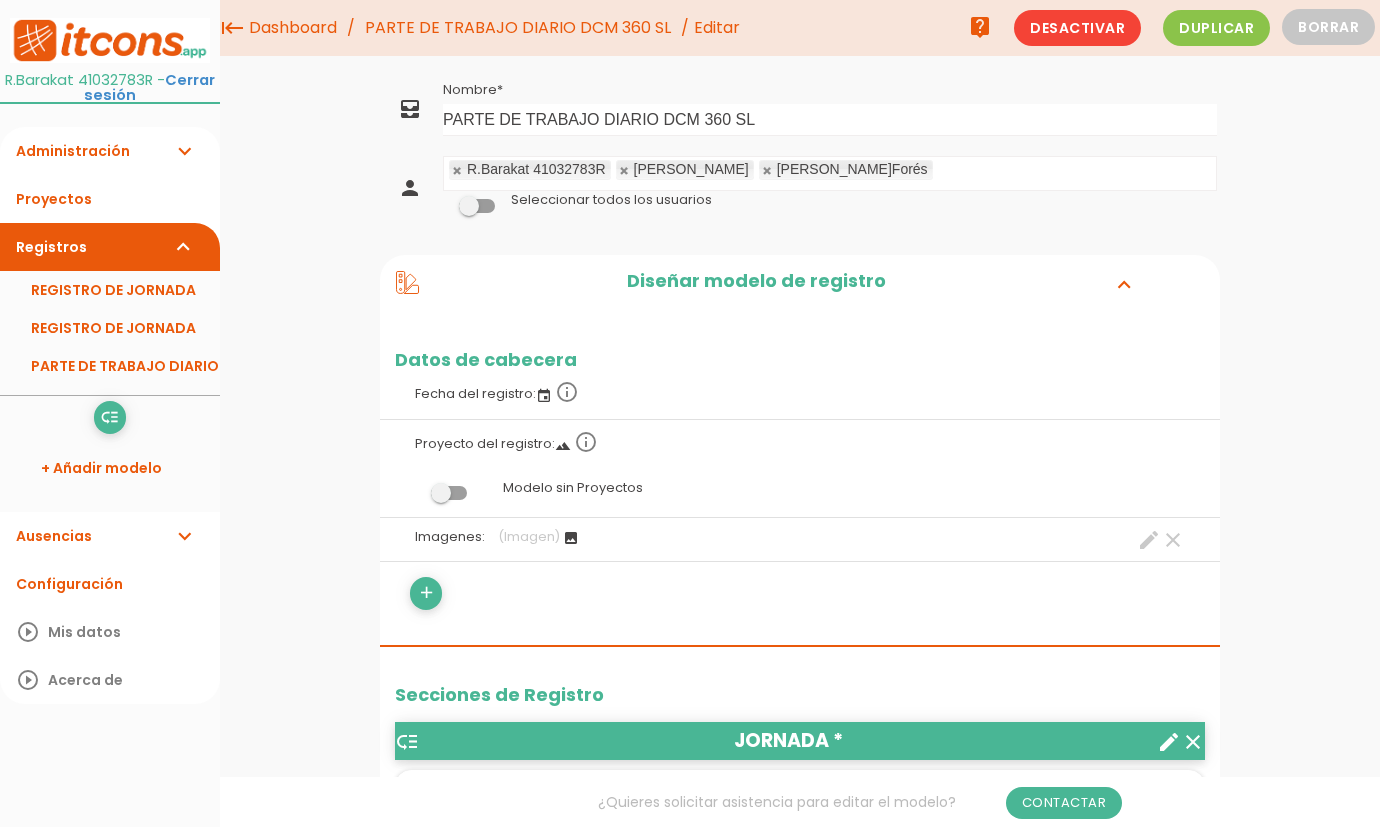 scroll, scrollTop: 0, scrollLeft: 0, axis: both 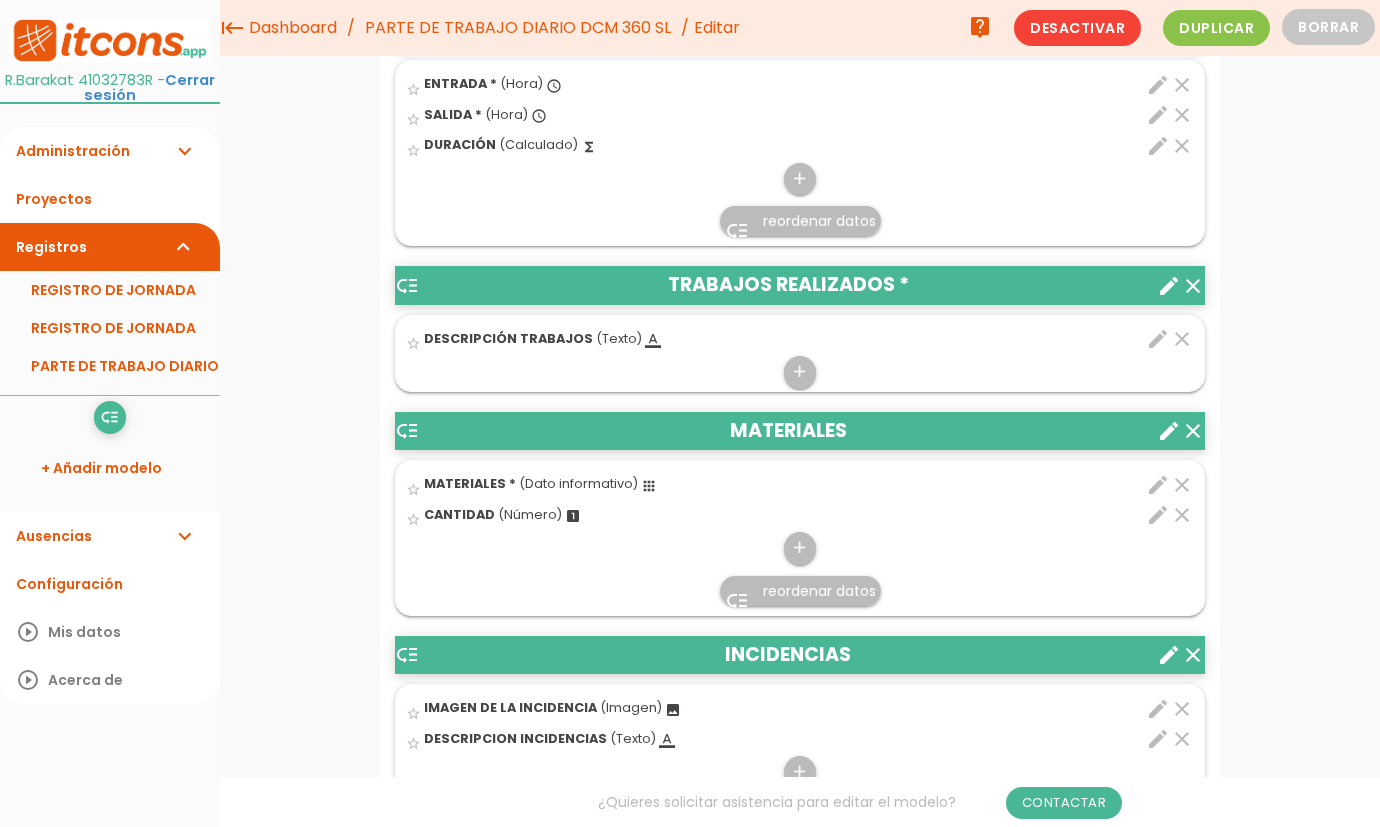 click on "apps" at bounding box center [649, 486] 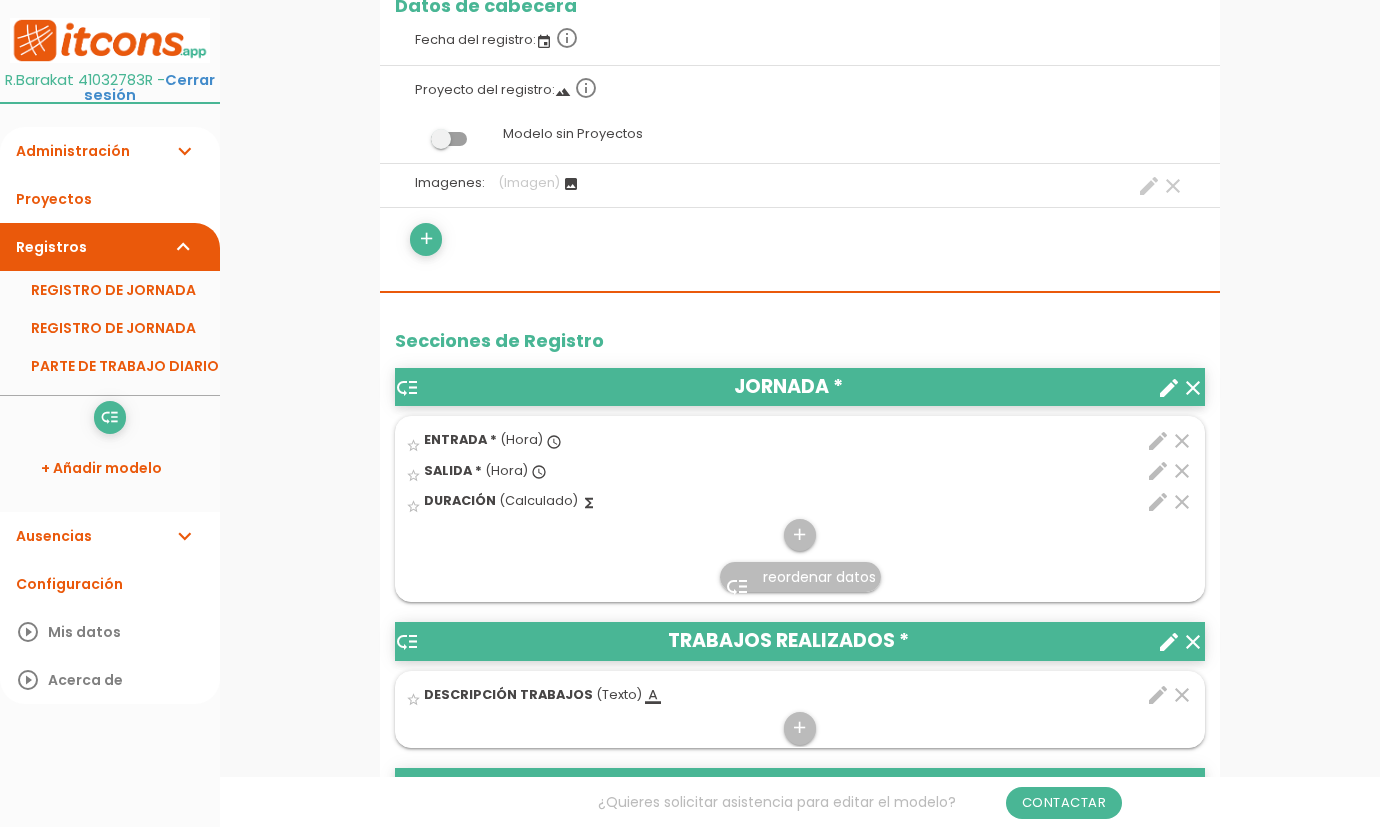 scroll, scrollTop: 0, scrollLeft: 0, axis: both 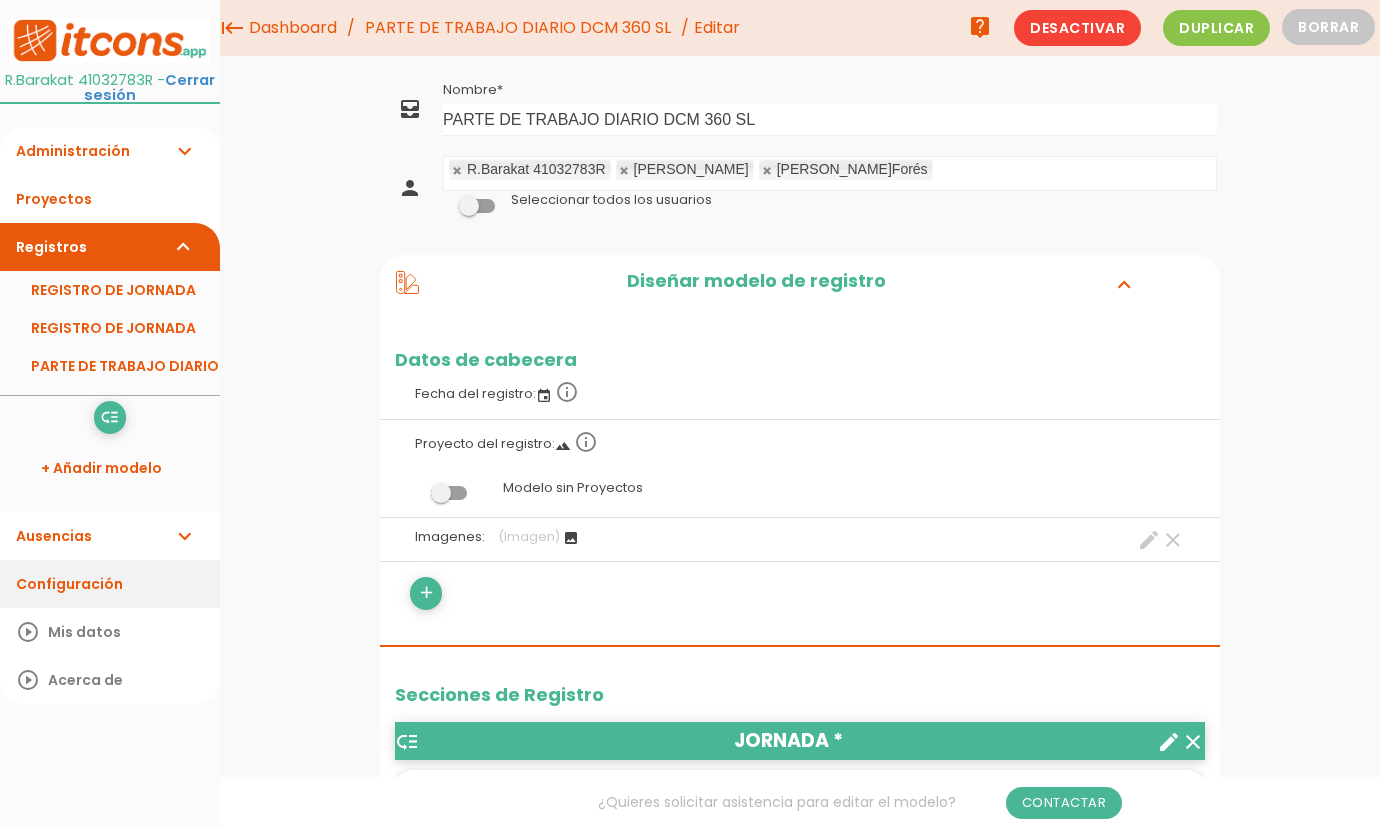 click on "Configuración" at bounding box center [110, 584] 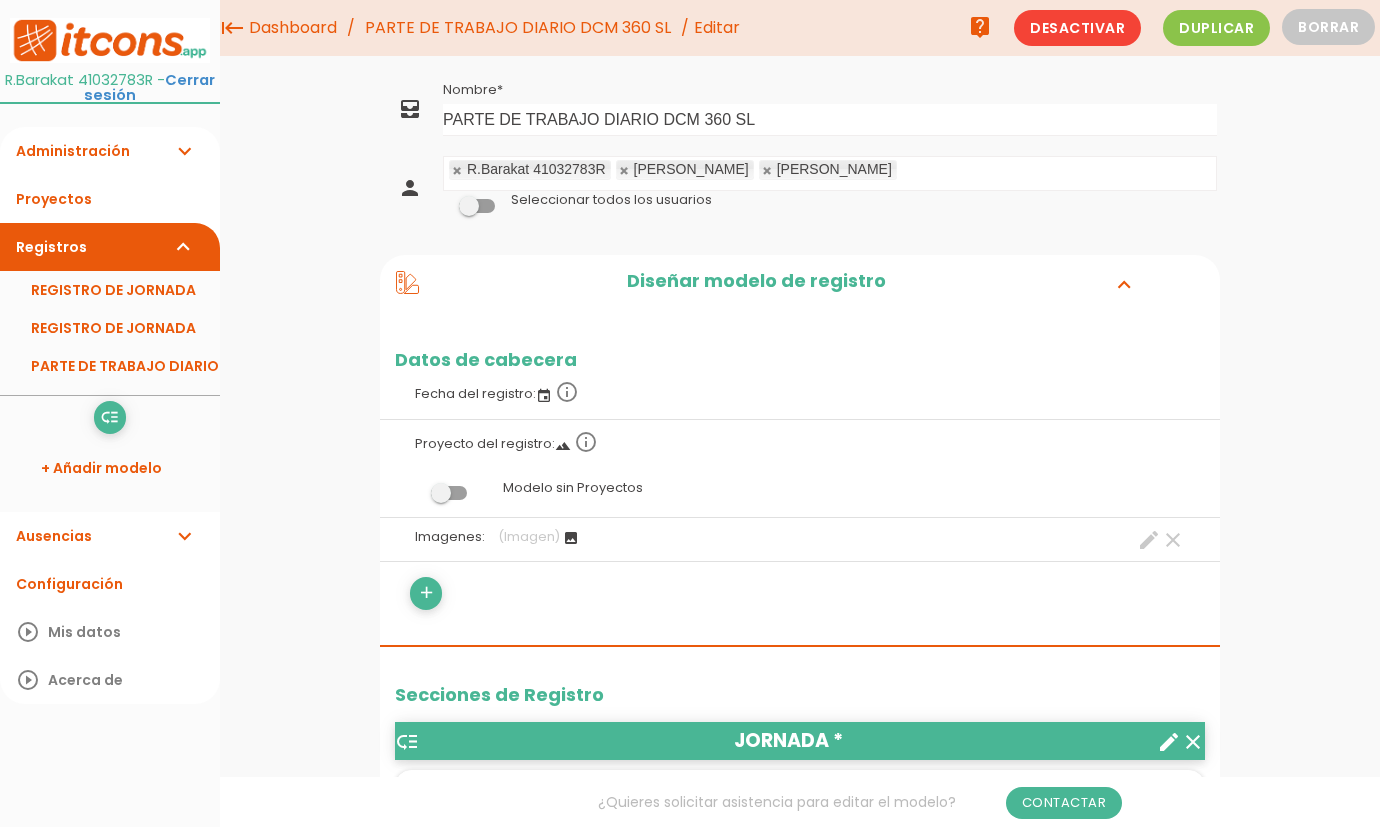 scroll, scrollTop: 0, scrollLeft: 0, axis: both 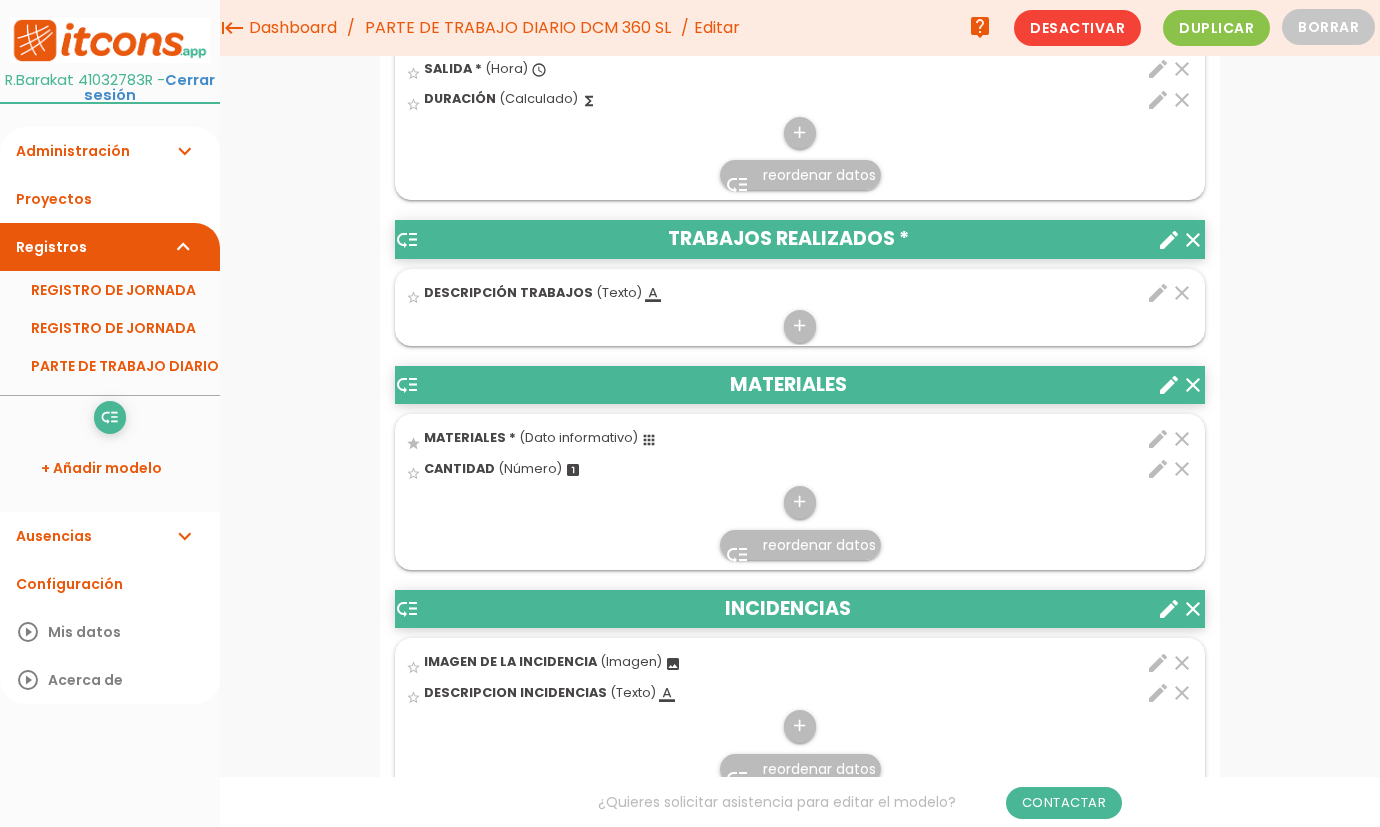 click on "create" at bounding box center [1169, 385] 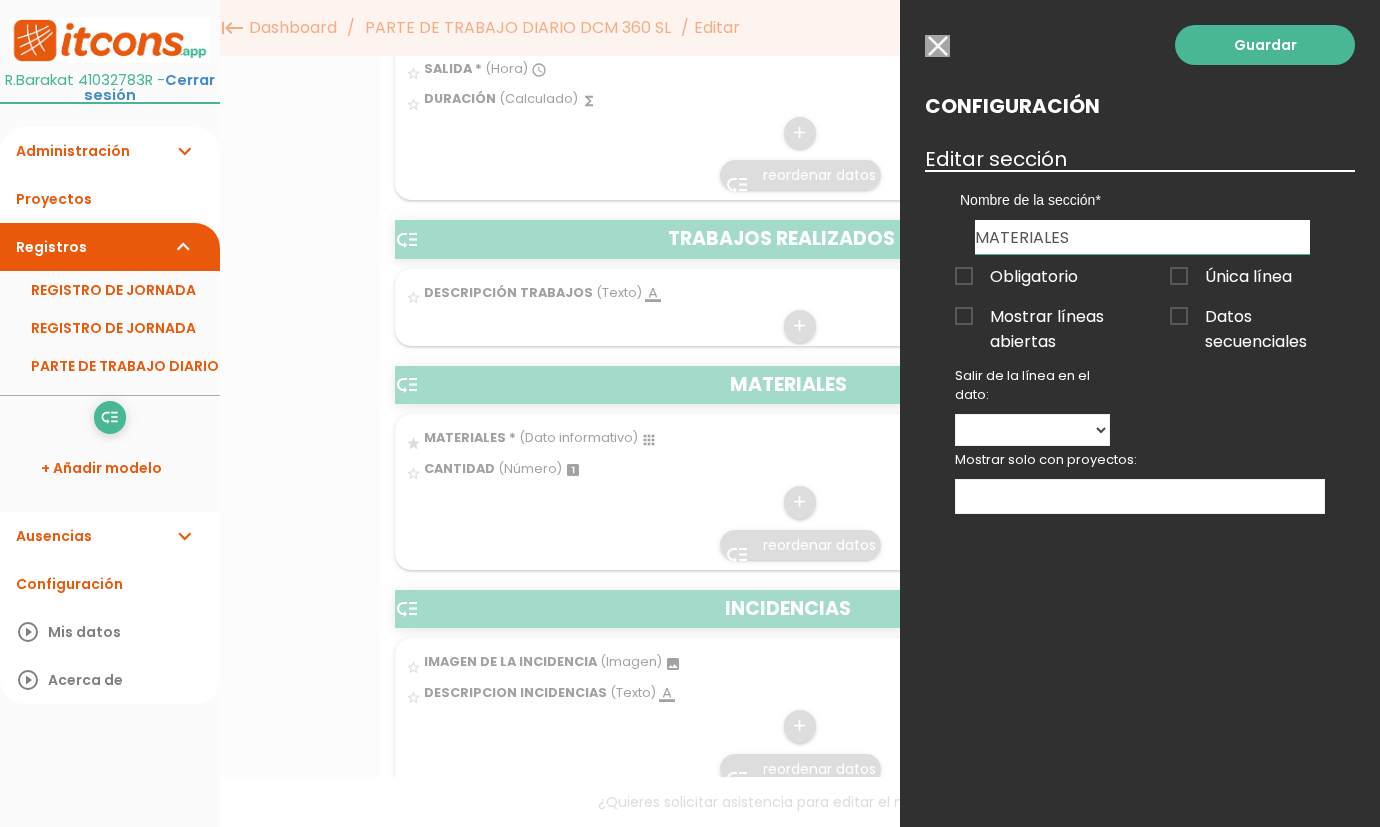 click on "MATERIALES" at bounding box center (1142, 237) 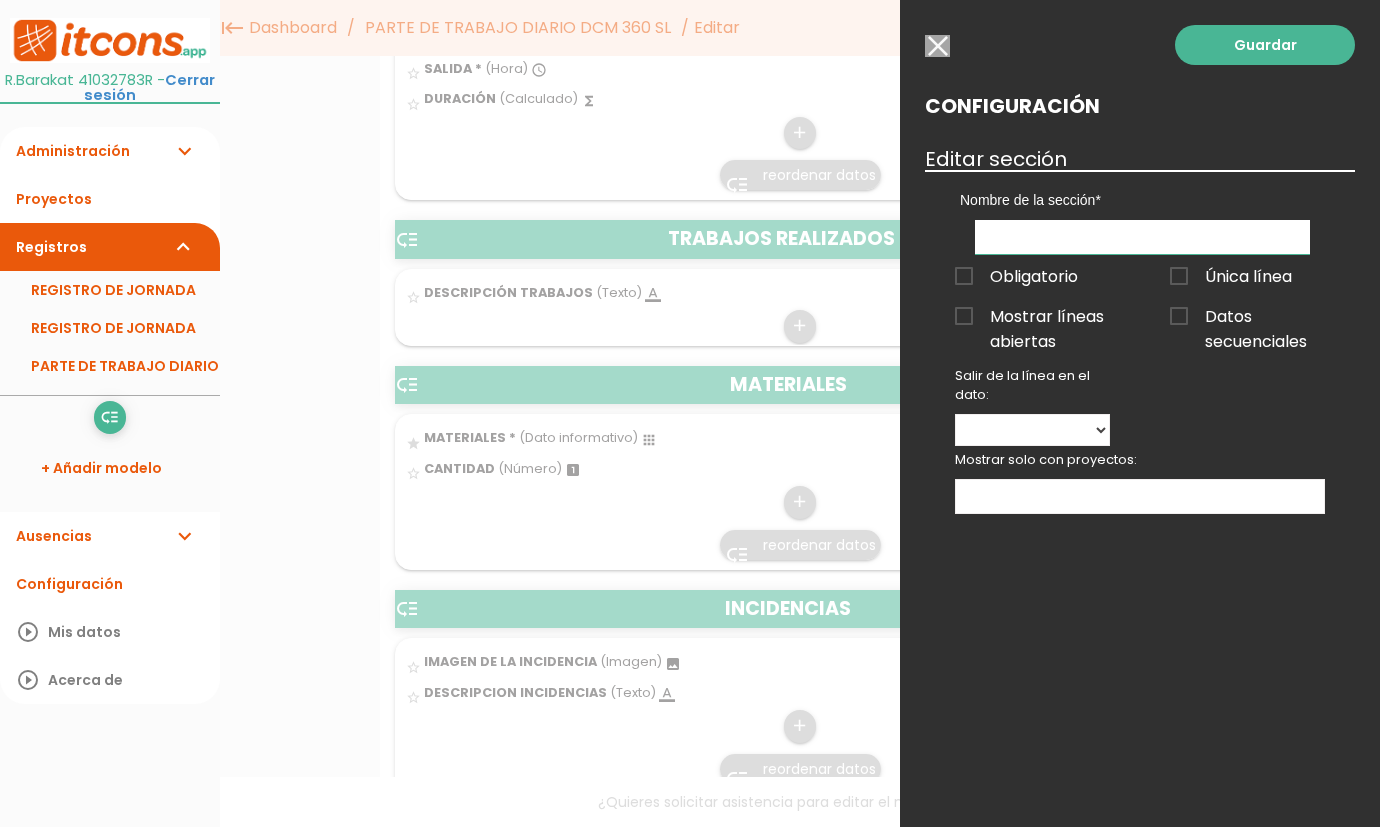 click at bounding box center [937, 46] 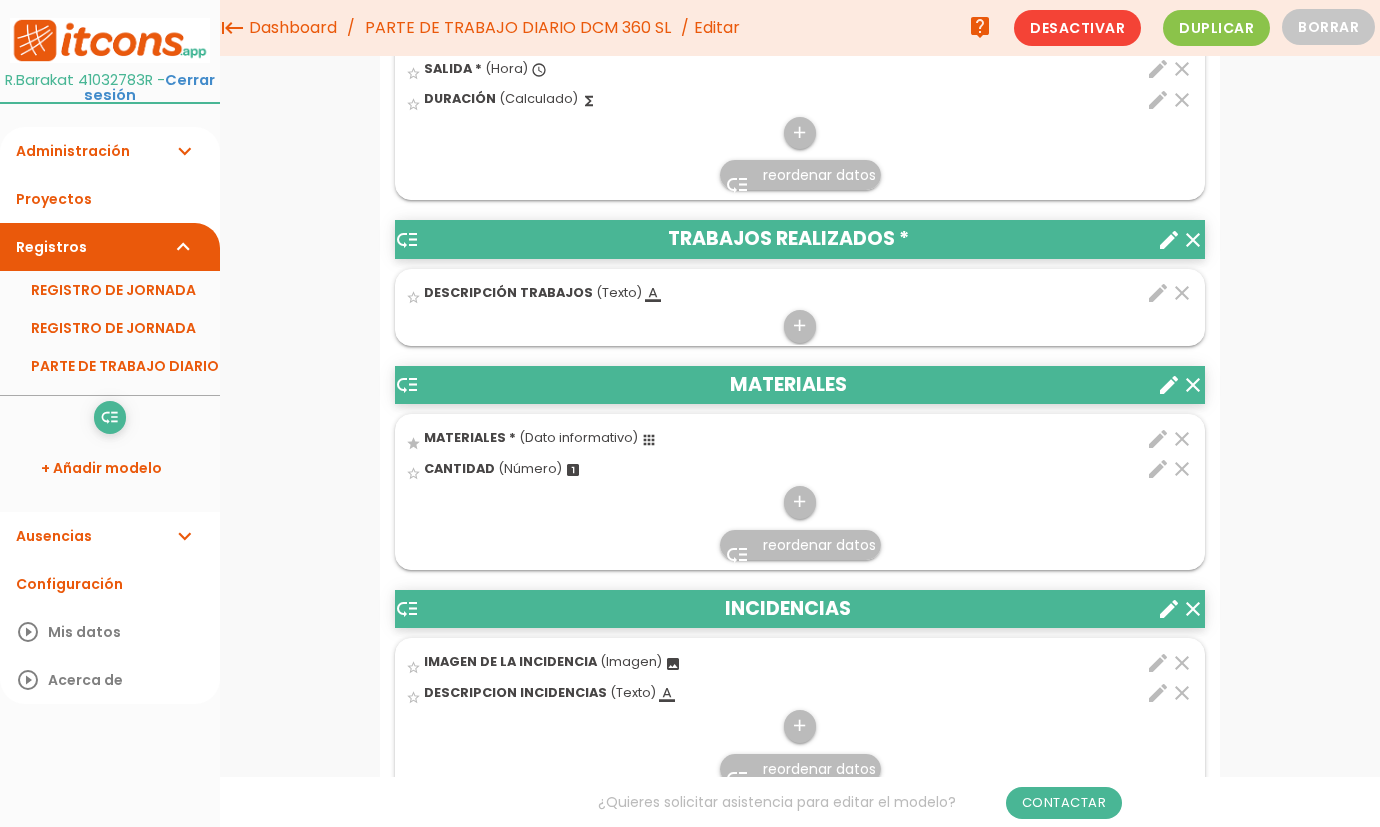 click on "clear" at bounding box center [1193, 385] 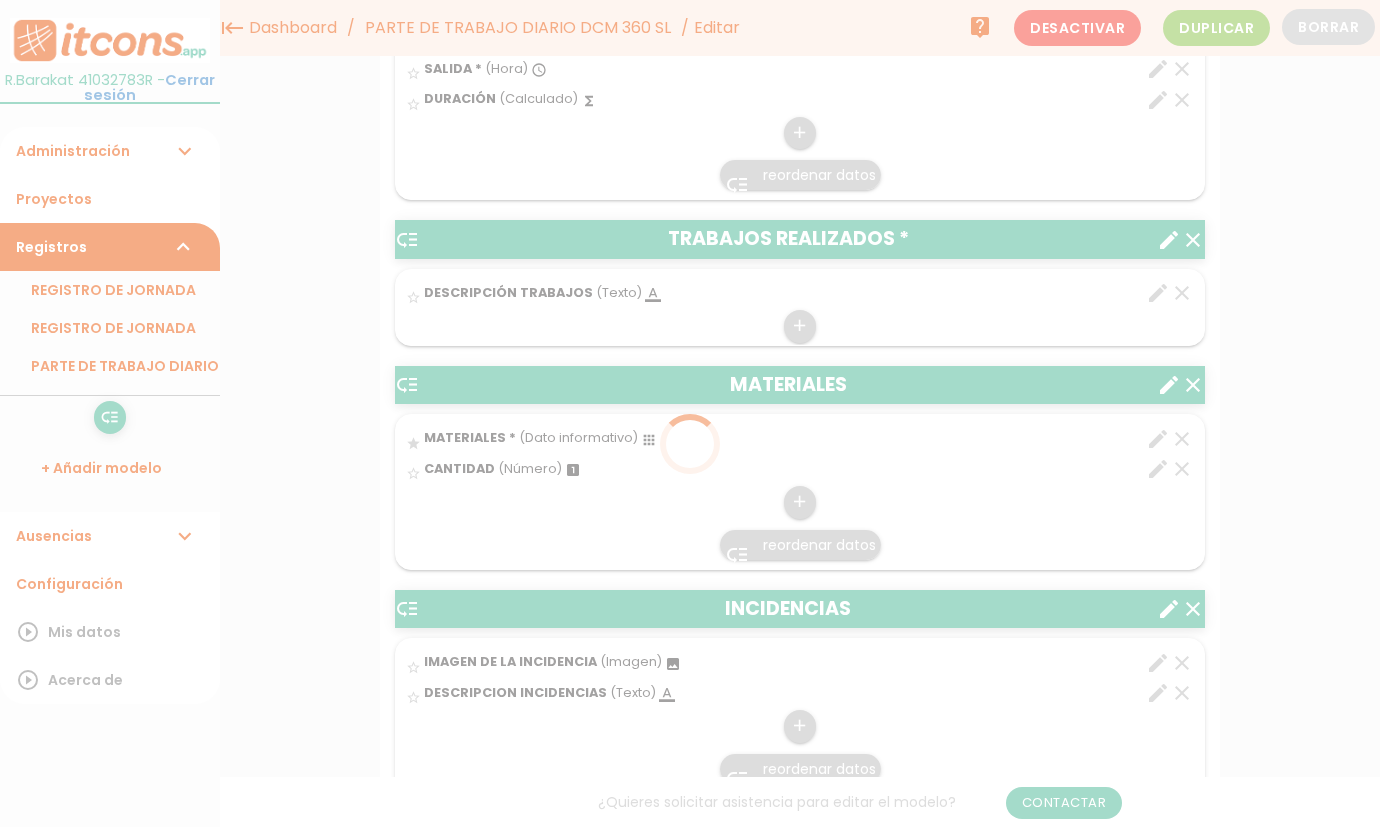 scroll, scrollTop: 0, scrollLeft: 0, axis: both 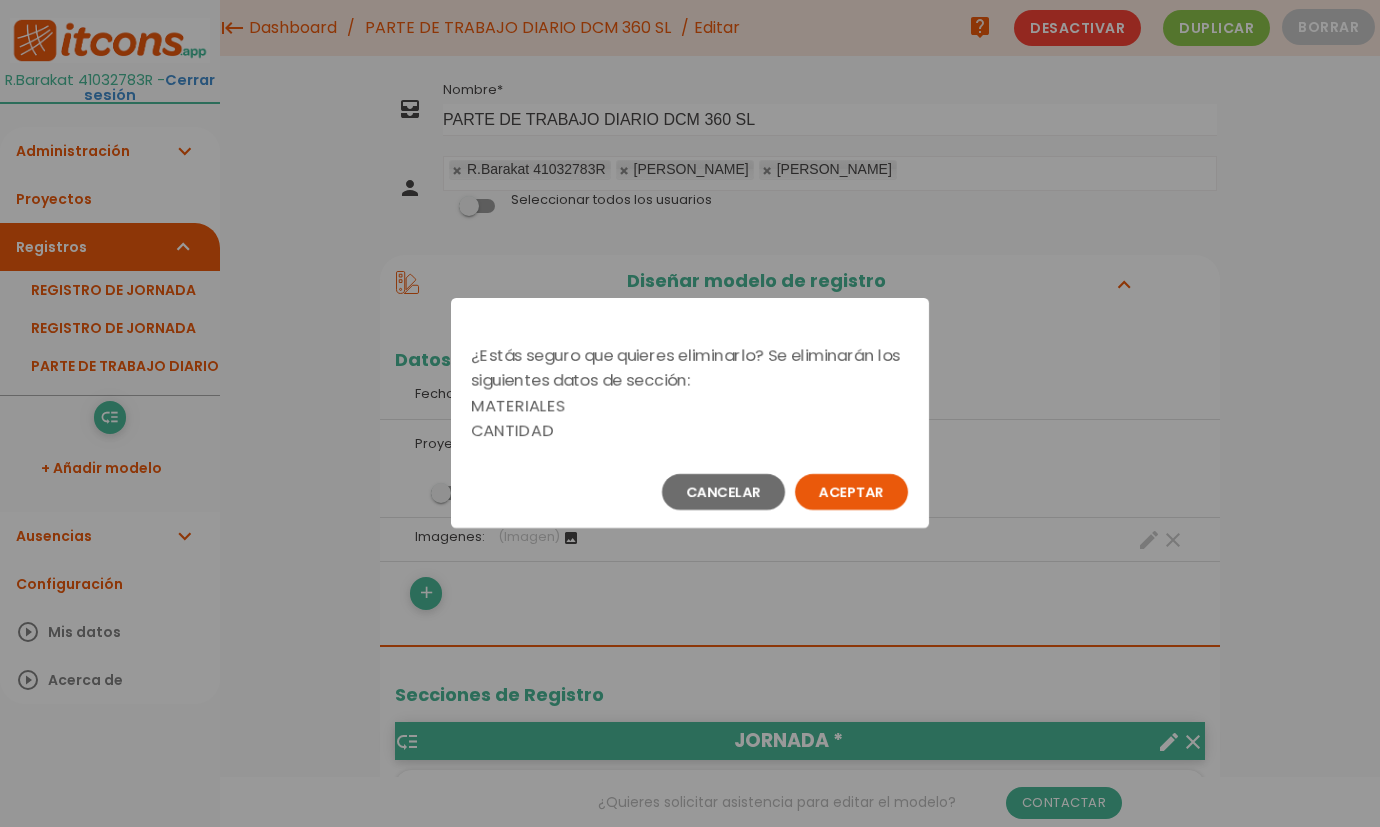 click on "Aceptar" at bounding box center (851, 492) 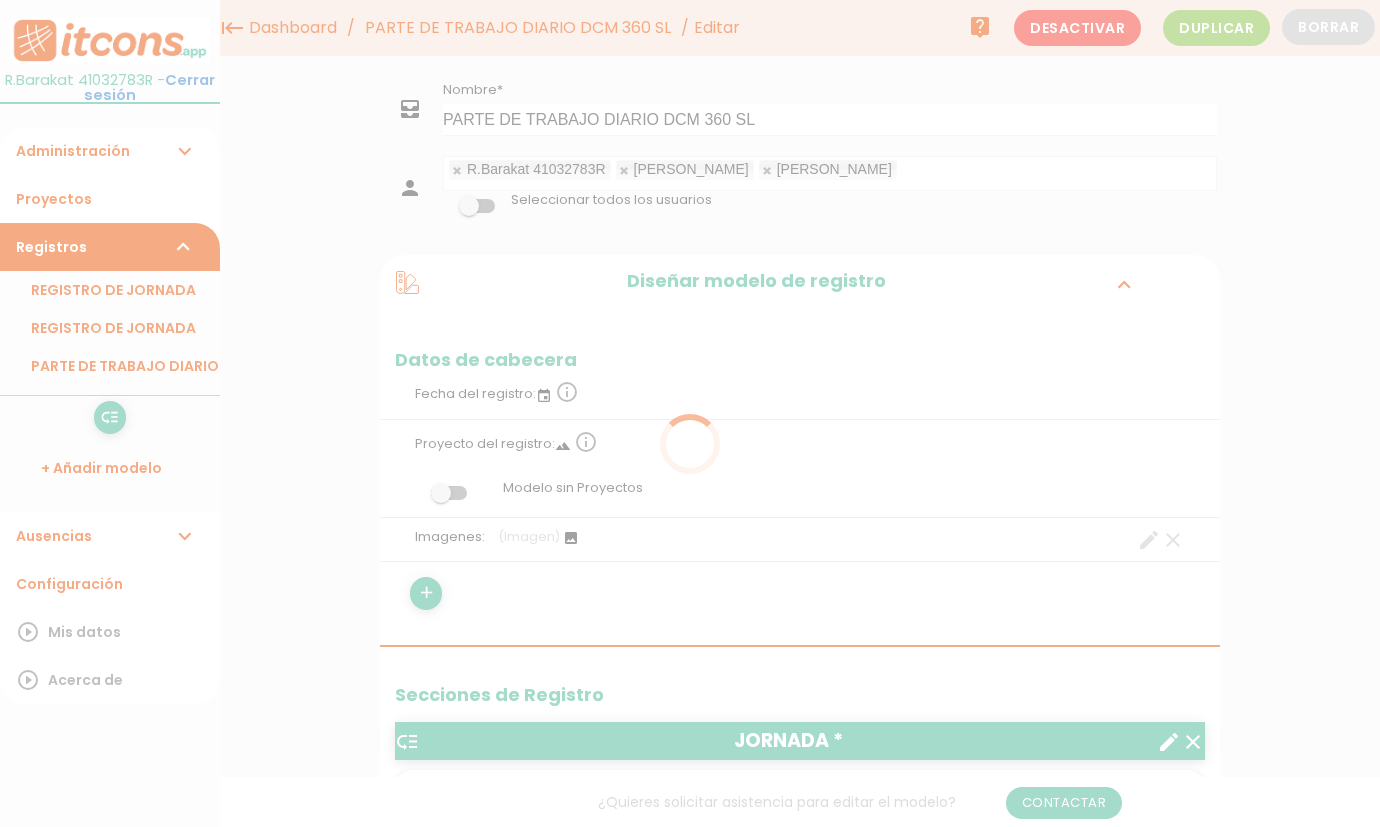 scroll, scrollTop: 415, scrollLeft: 0, axis: vertical 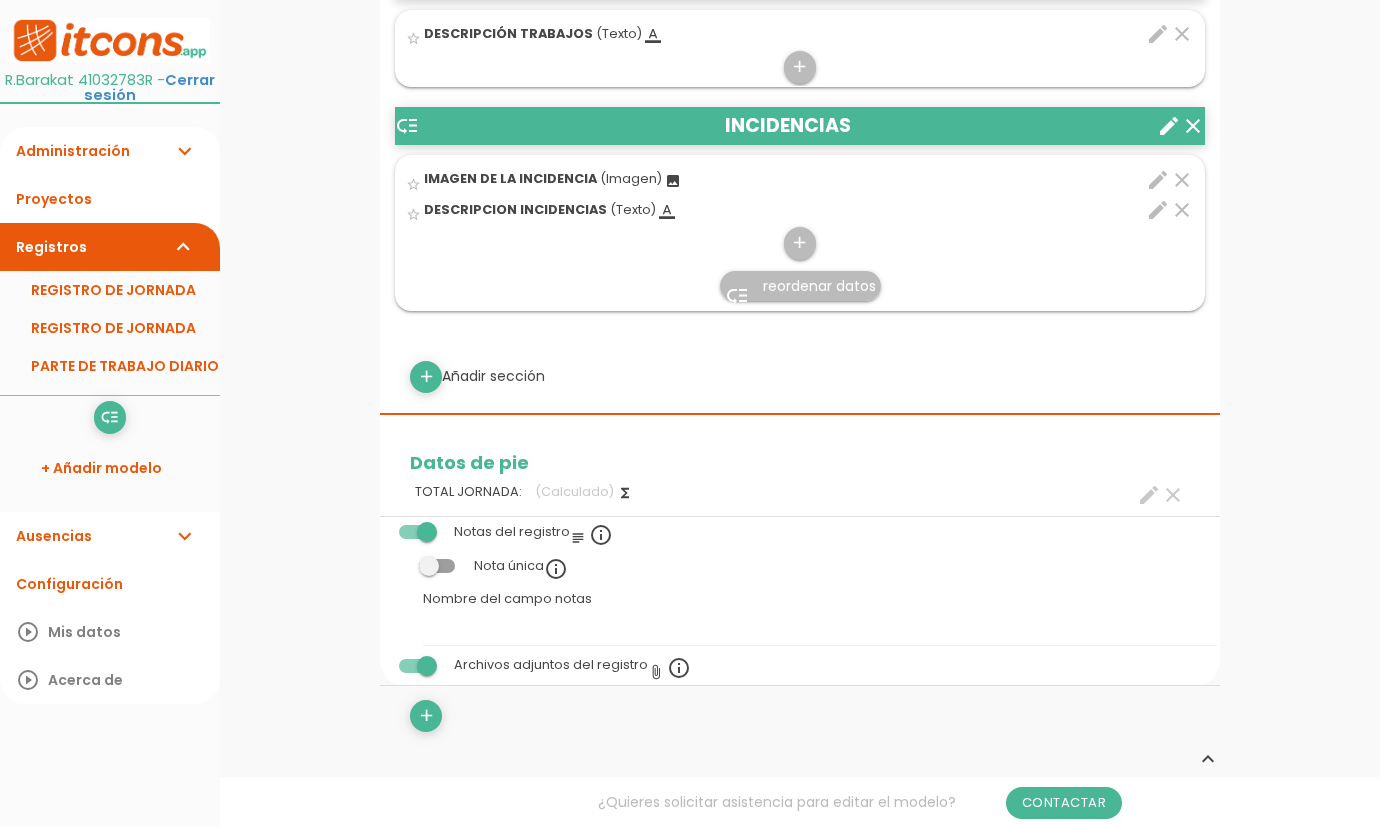 click on "add
Añadir sección" at bounding box center [800, 377] 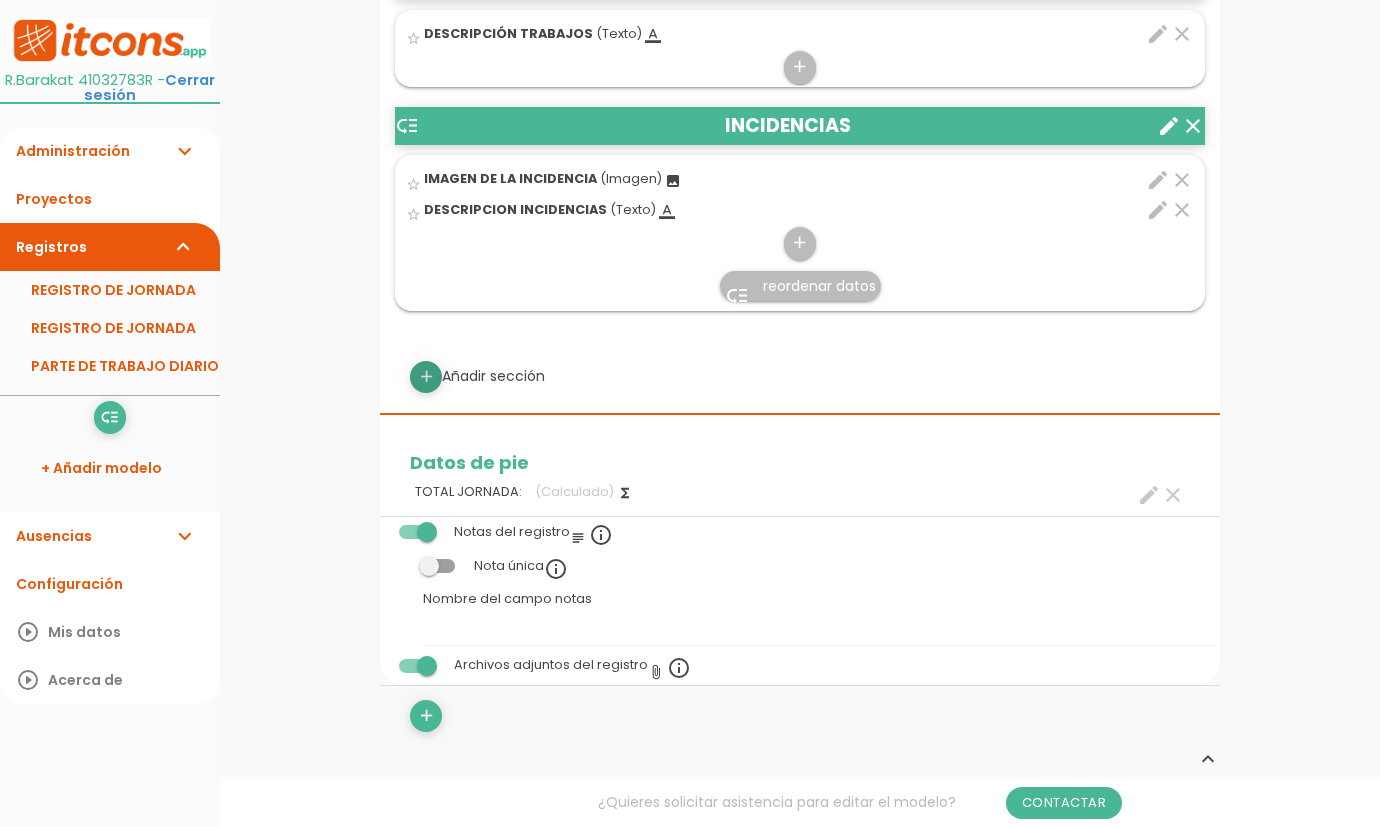 click on "add" at bounding box center [426, 377] 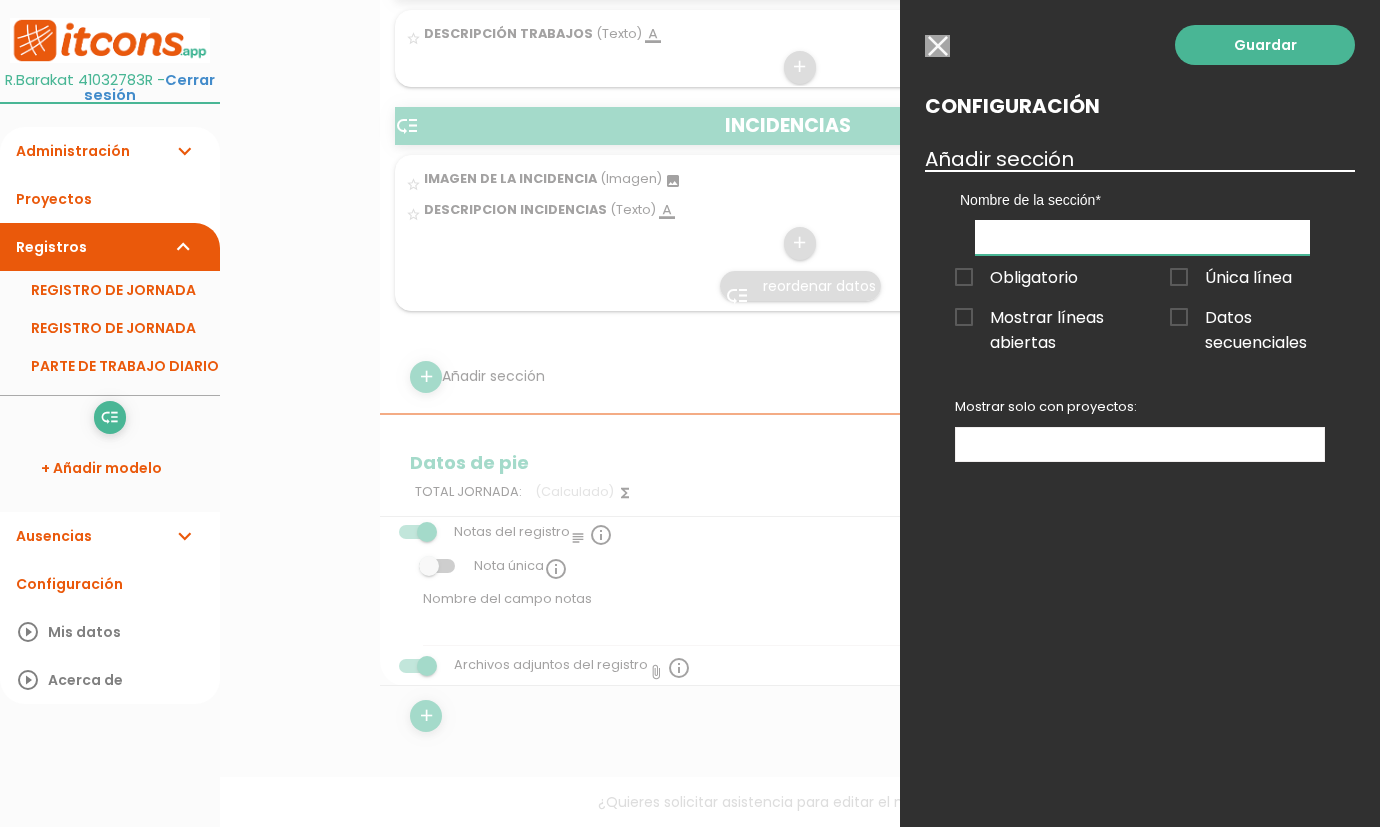 click at bounding box center [1142, 237] 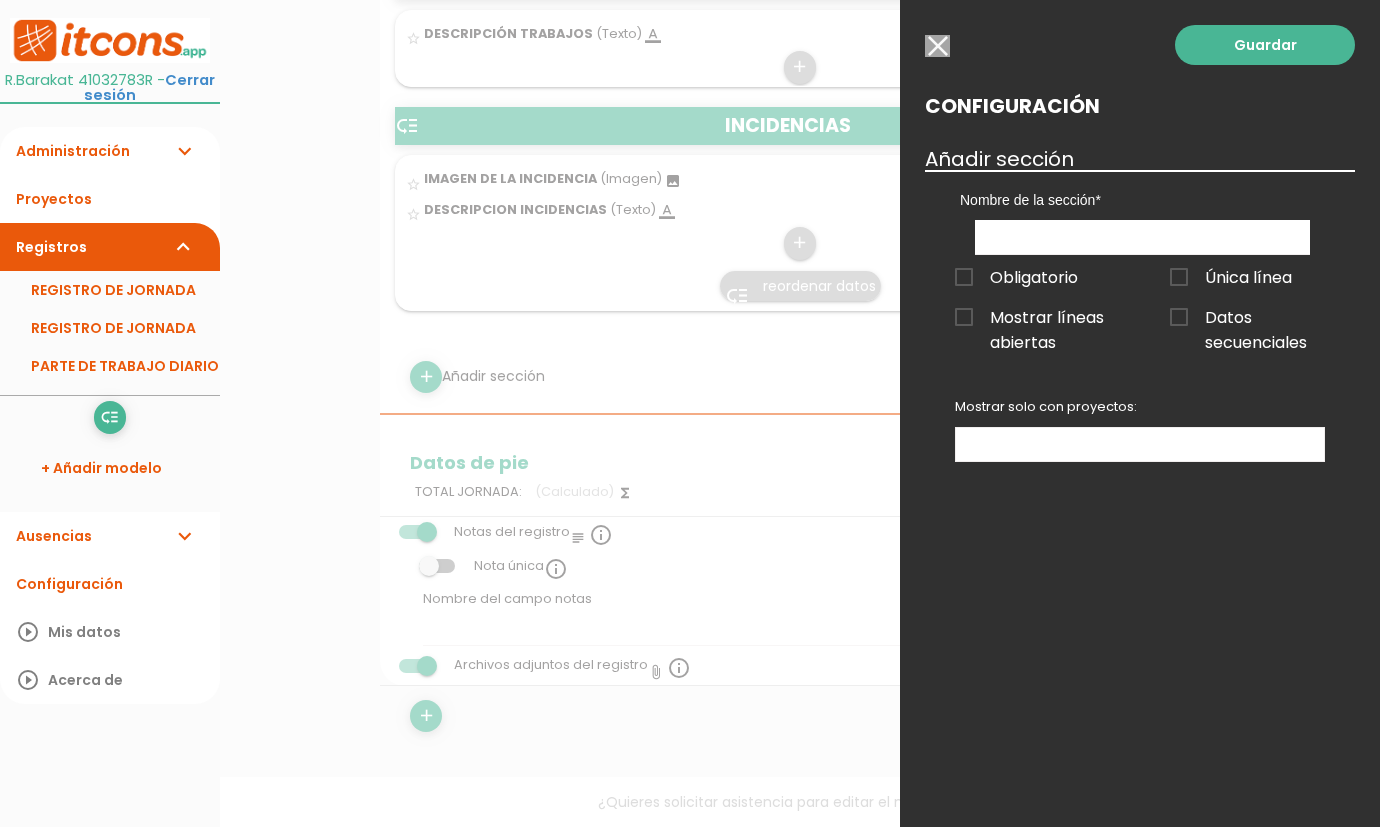click at bounding box center [1140, 444] 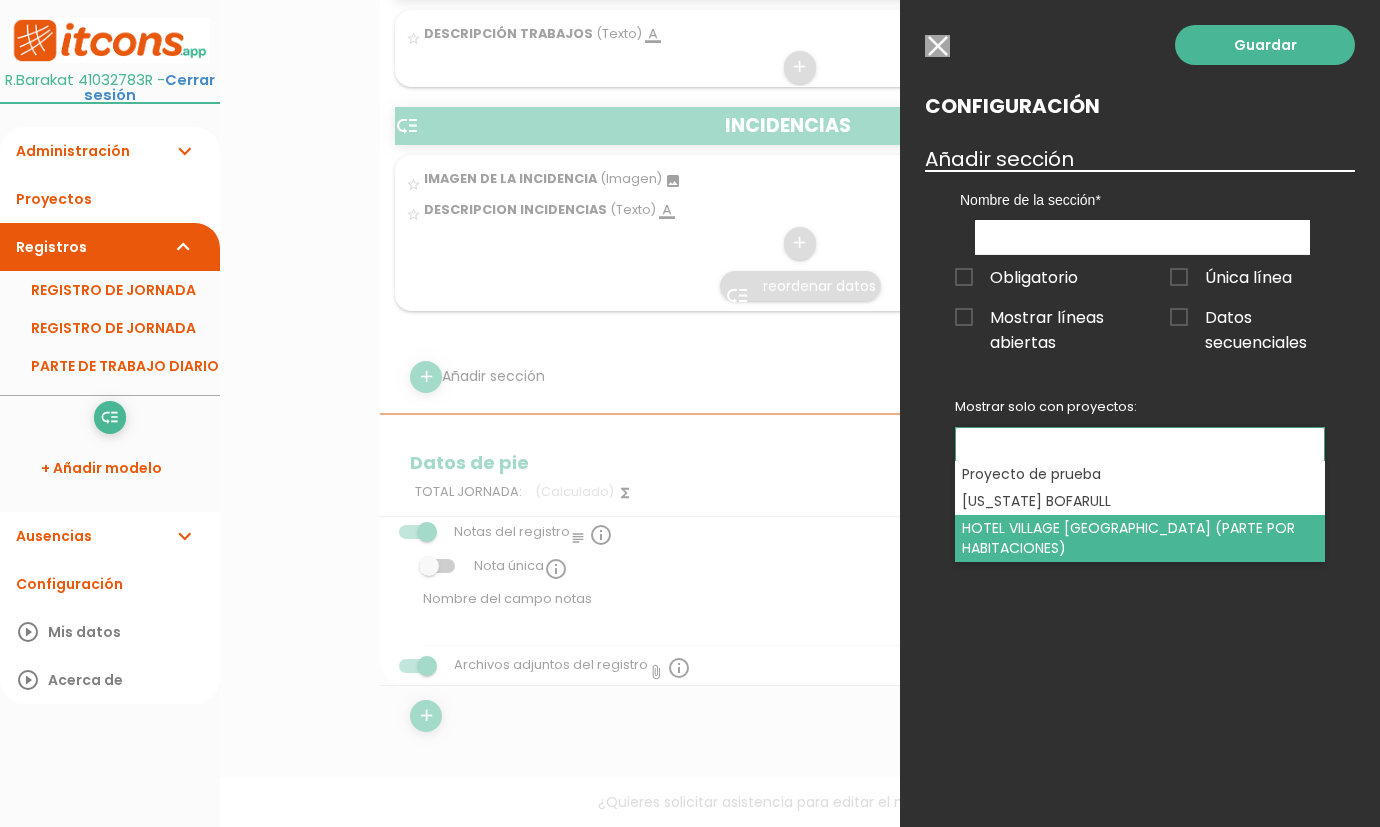 select on "97" 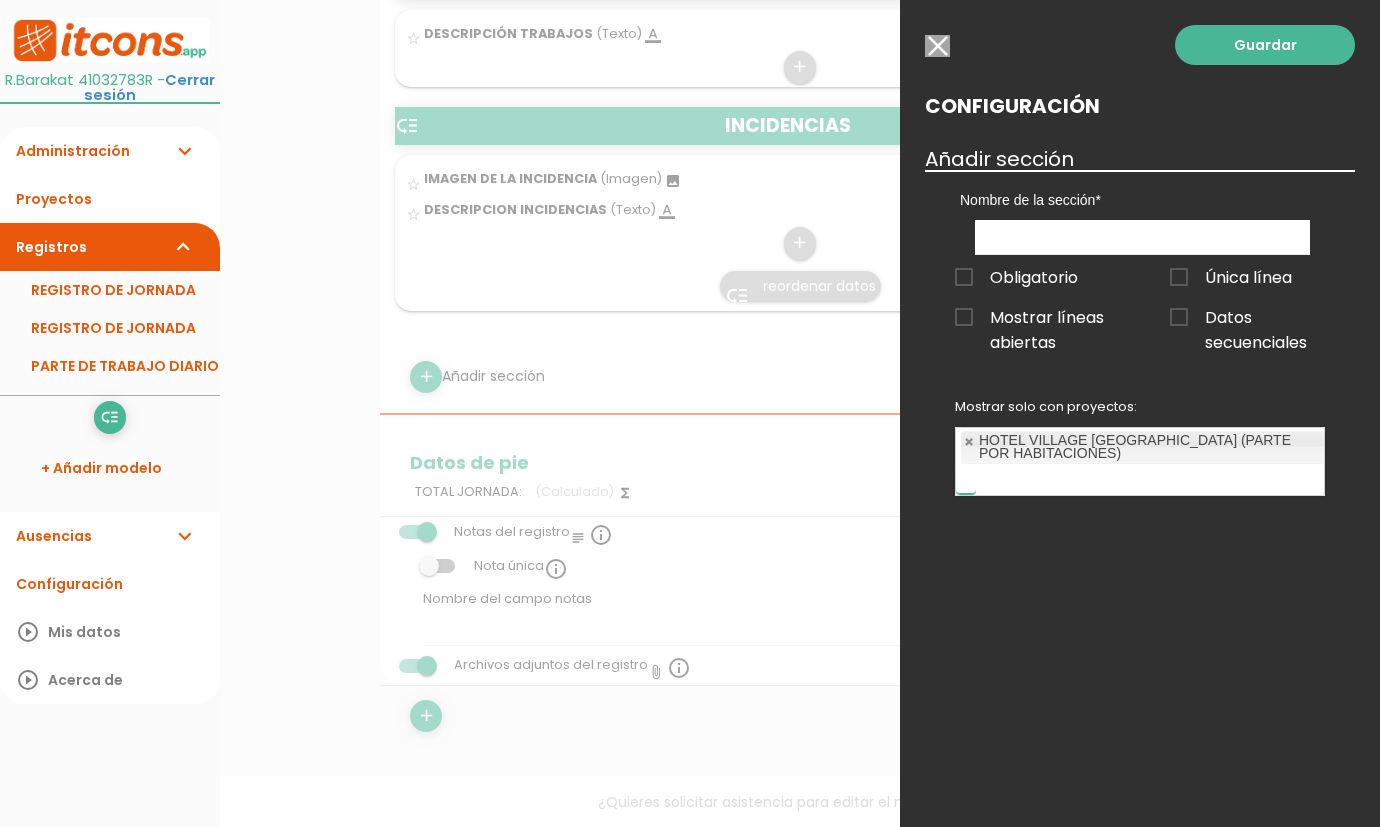 scroll, scrollTop: 36, scrollLeft: 0, axis: vertical 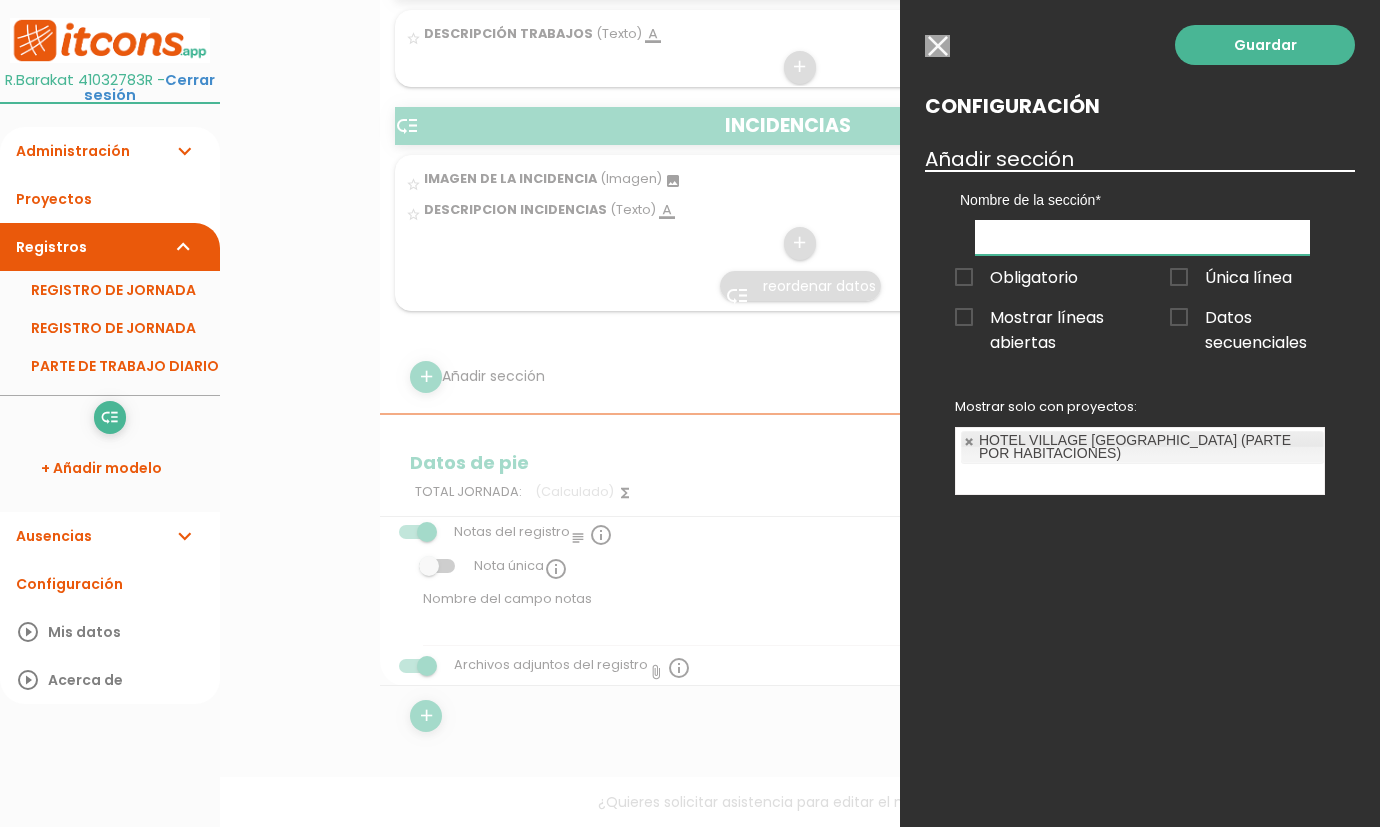 click at bounding box center [1142, 237] 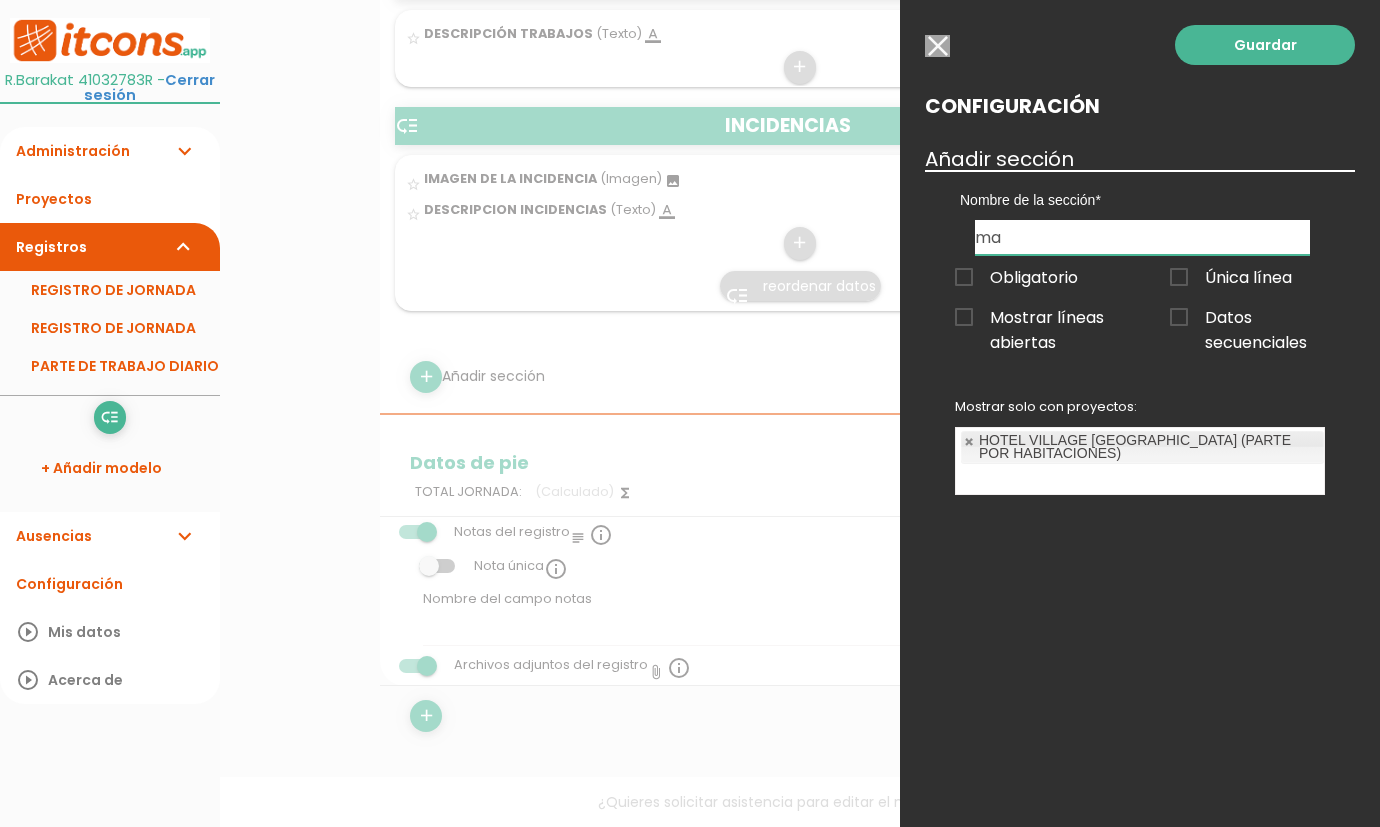 type on "m" 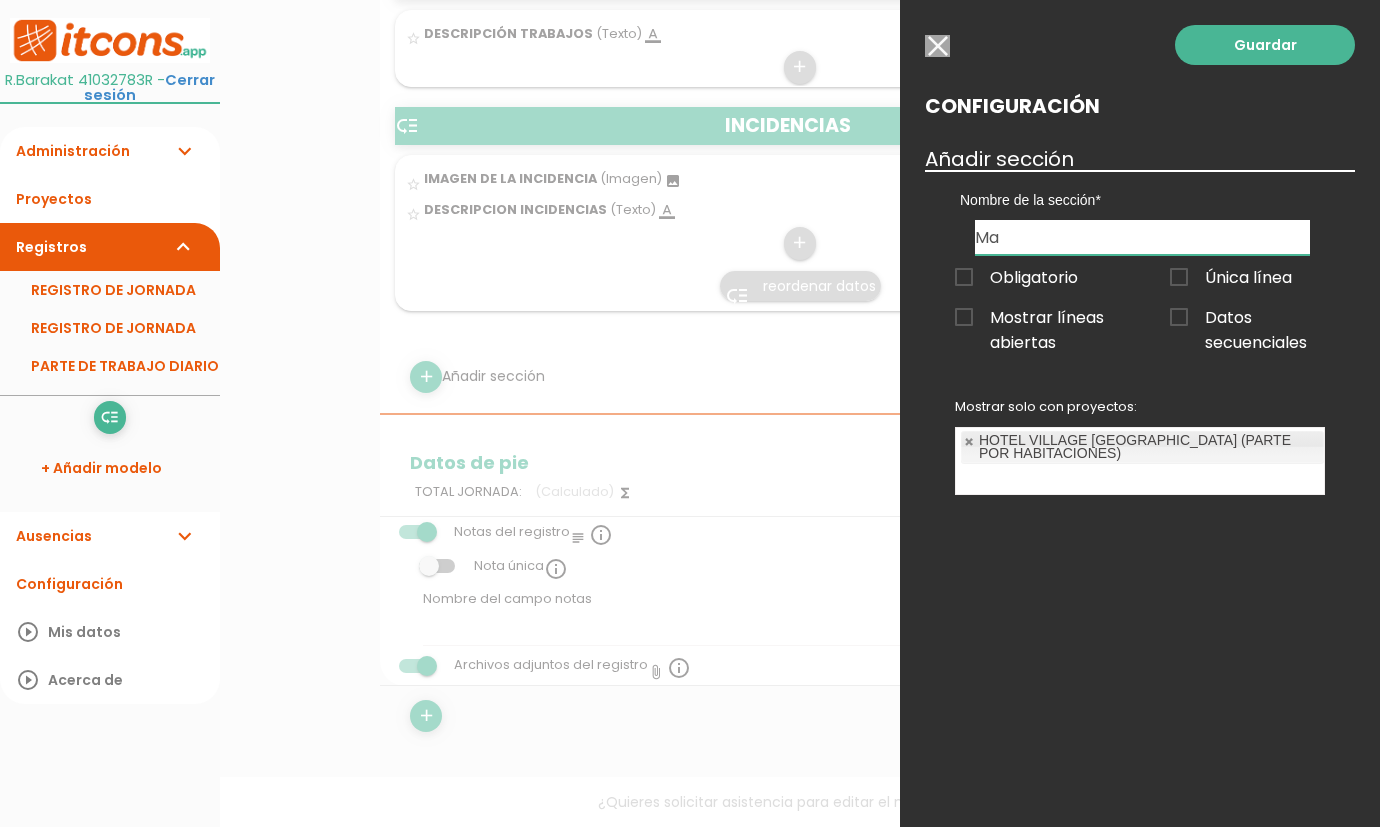 type on "M" 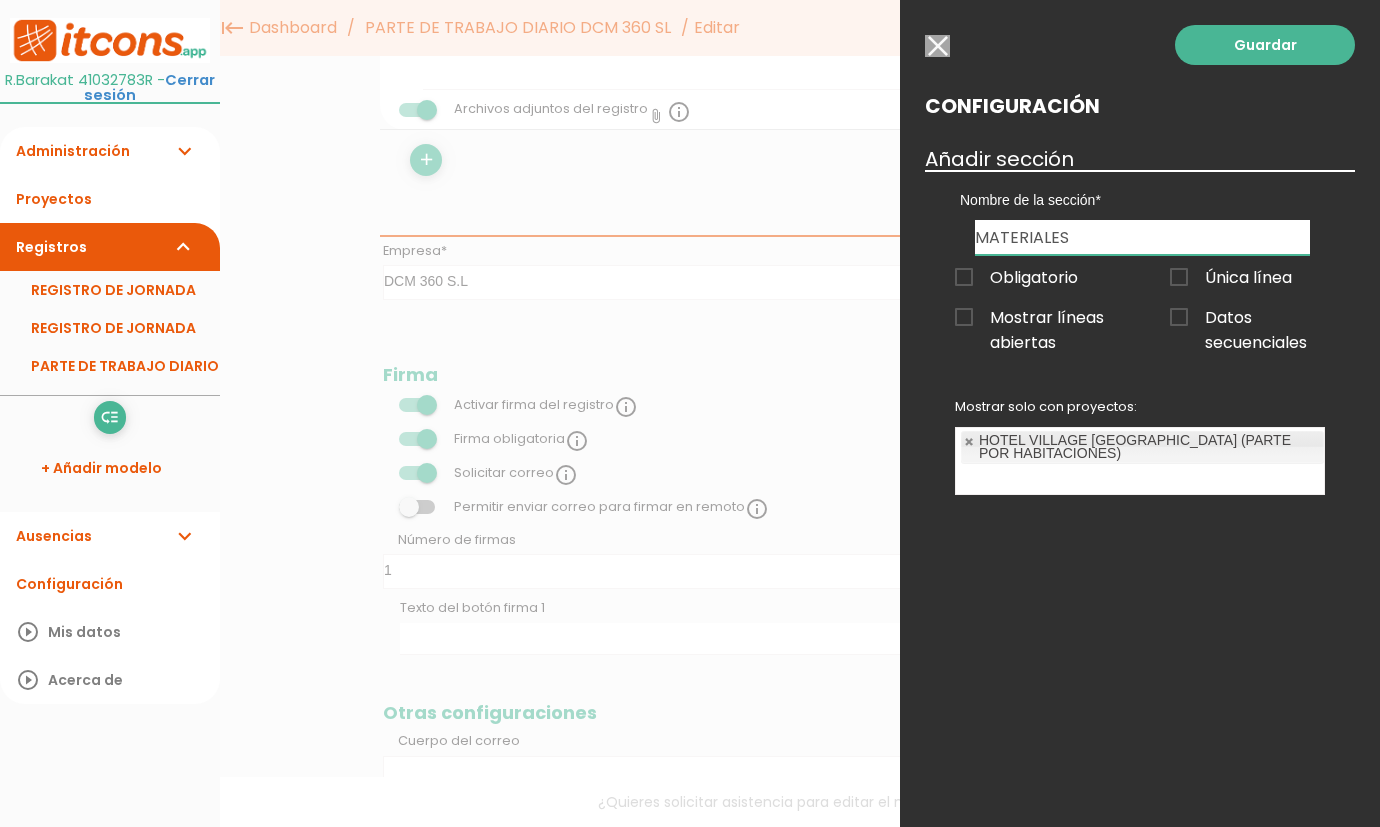 scroll, scrollTop: 1115, scrollLeft: 0, axis: vertical 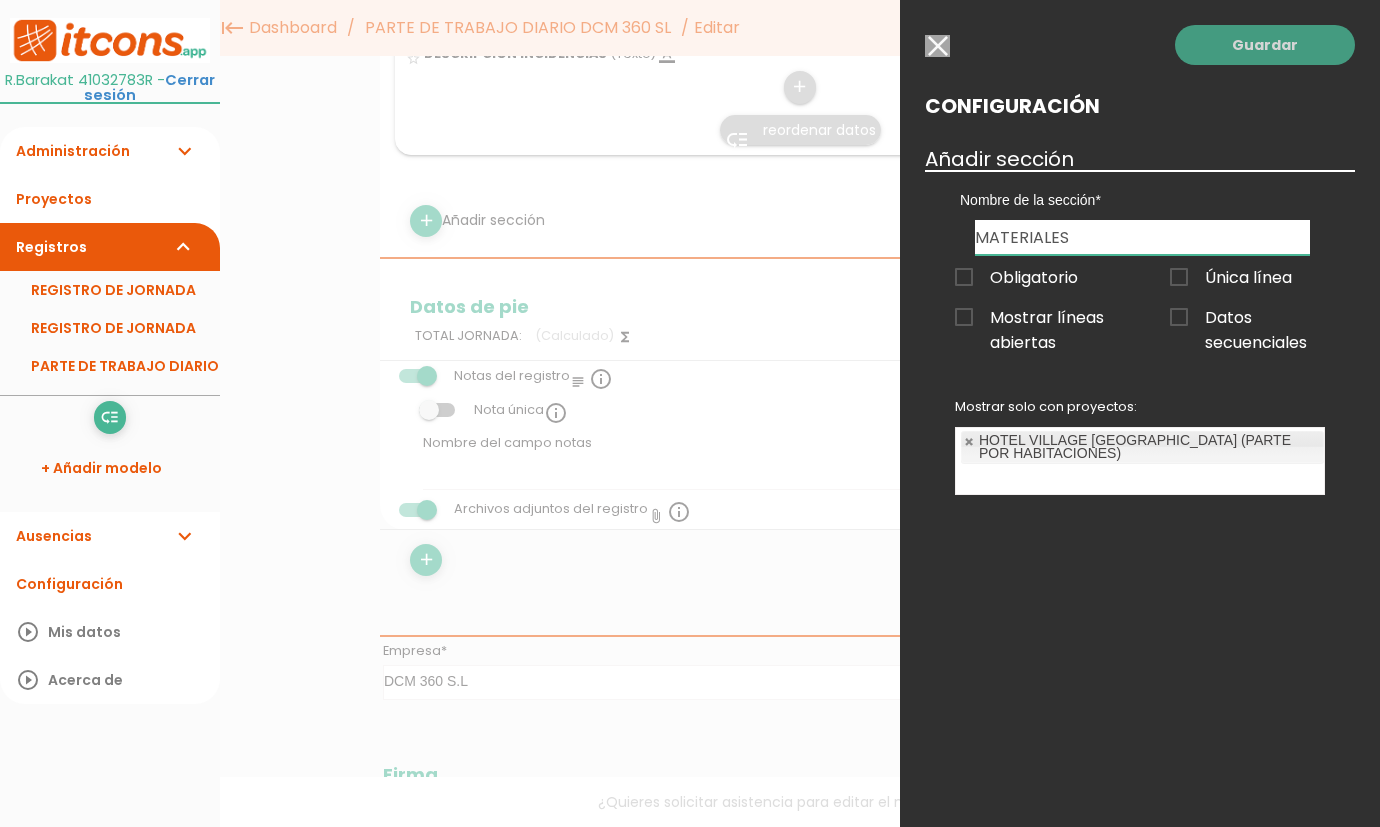 type on "MATERIALES" 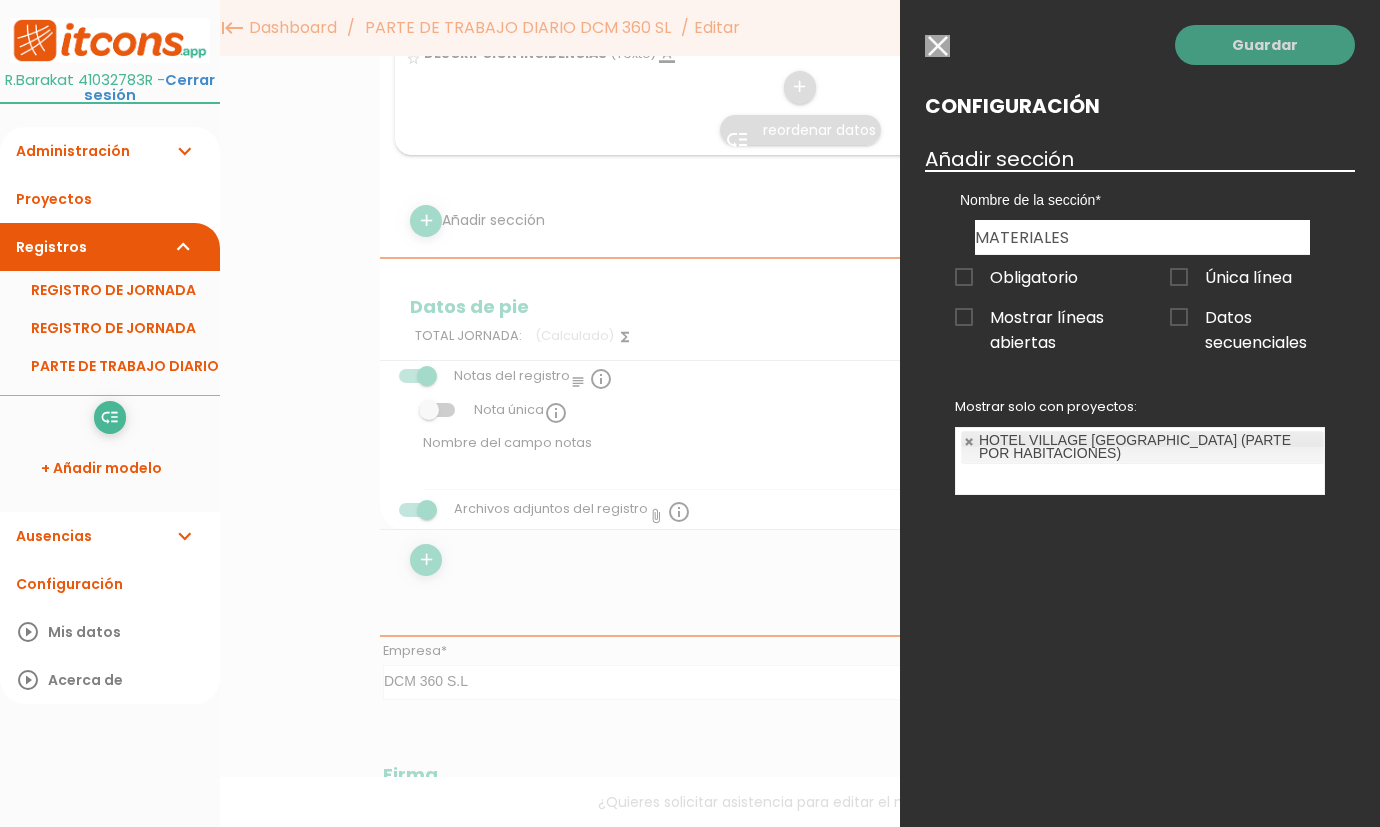 click on "Guardar" at bounding box center [1265, 45] 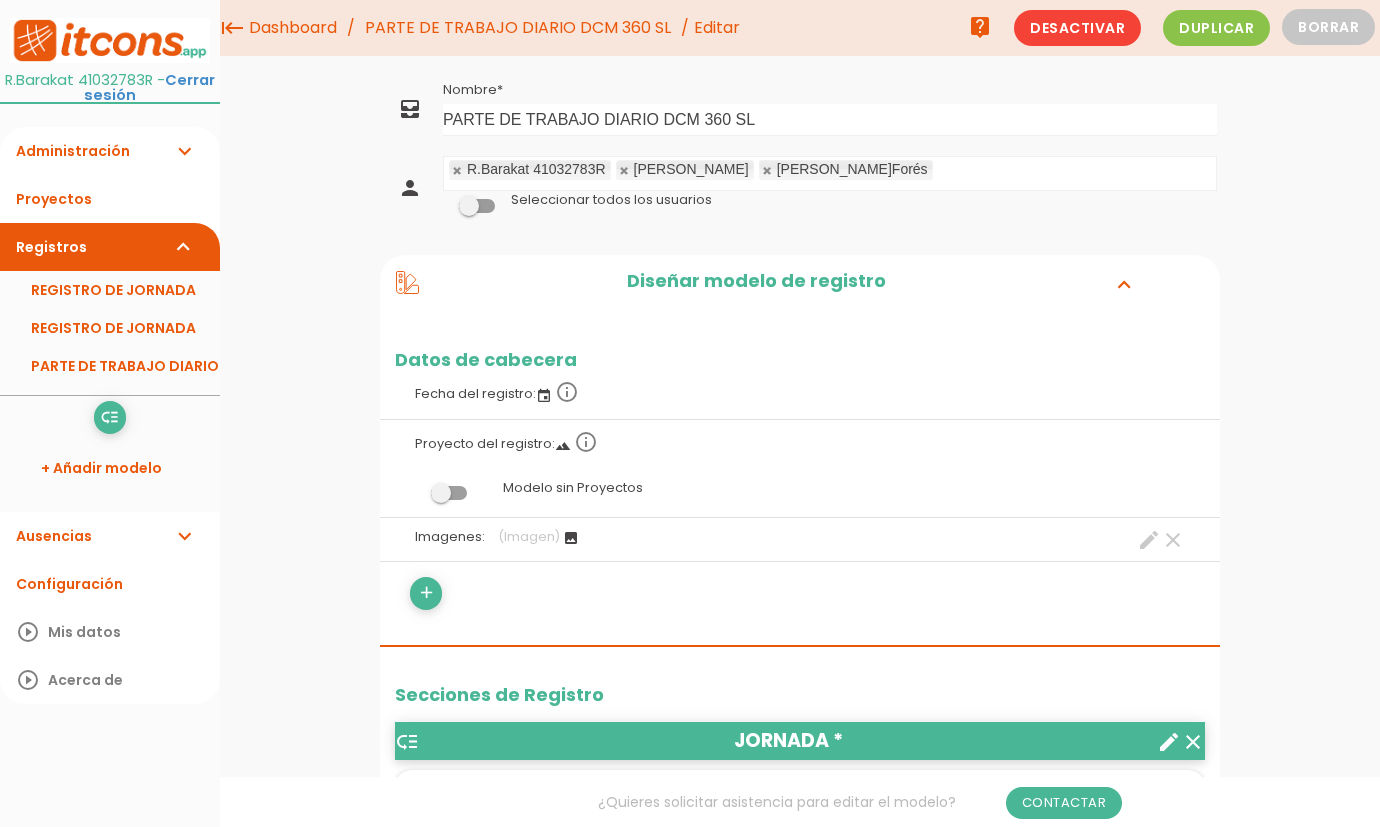 scroll, scrollTop: 1990, scrollLeft: 0, axis: vertical 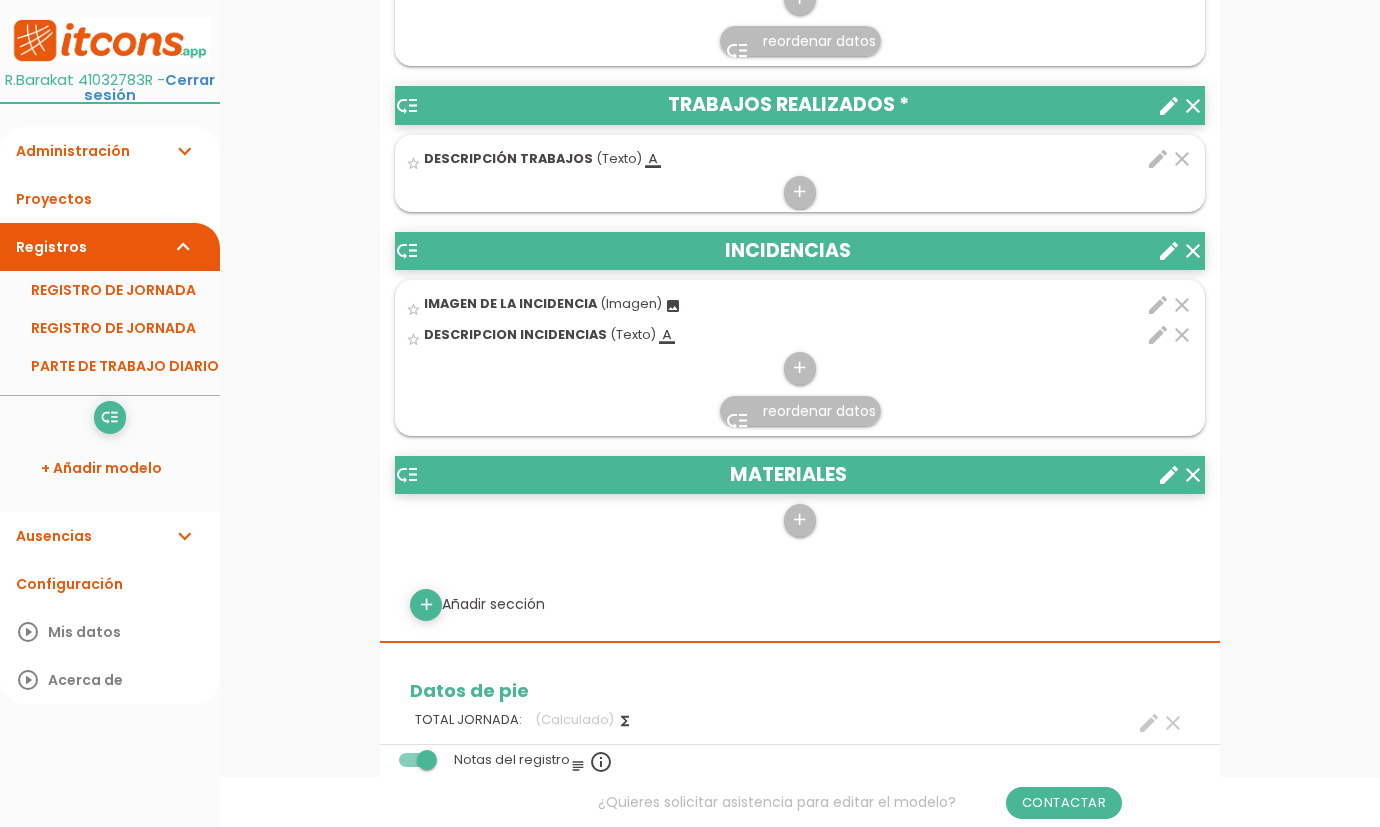 click on "create" at bounding box center (1169, 475) 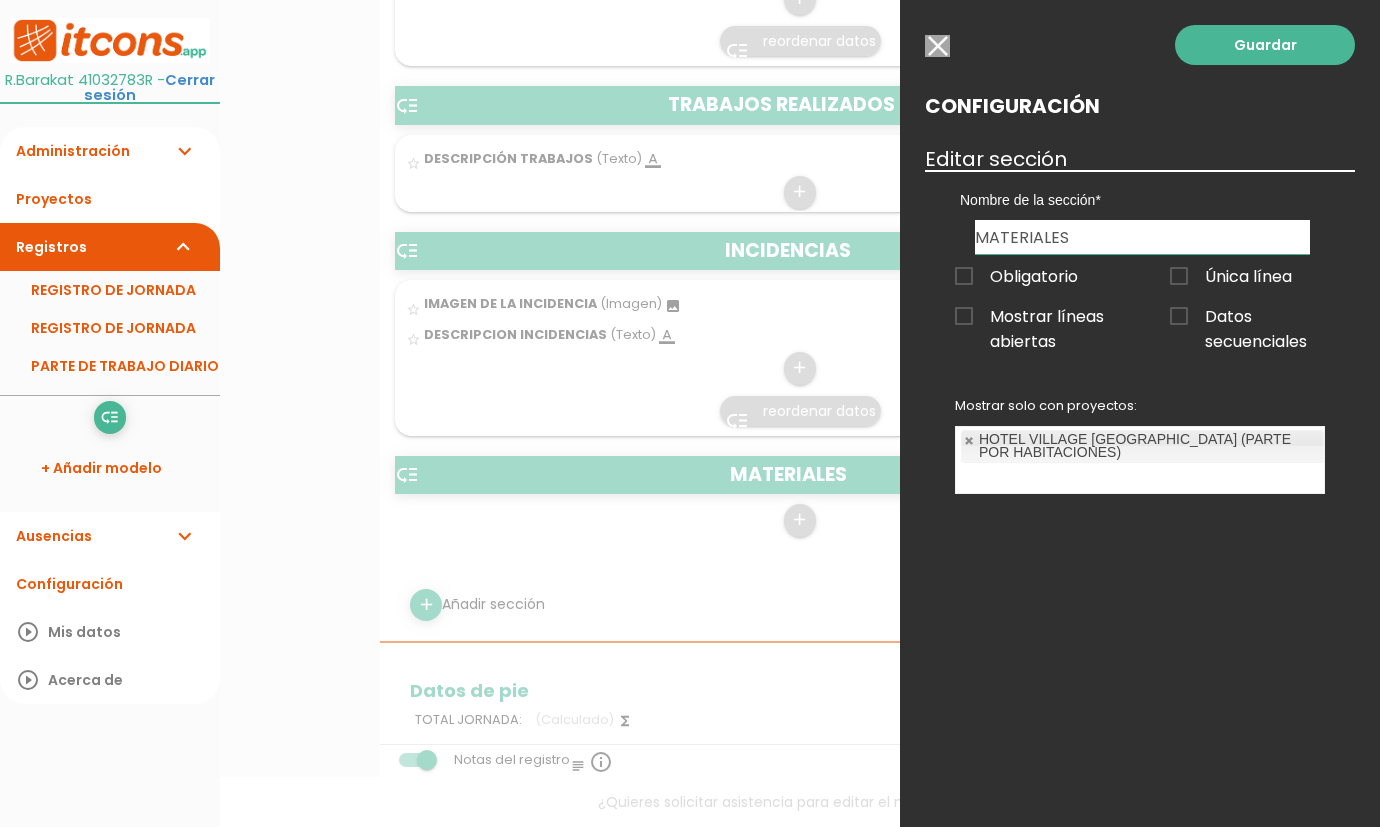 click on "MATERIALES" at bounding box center (1142, 237) 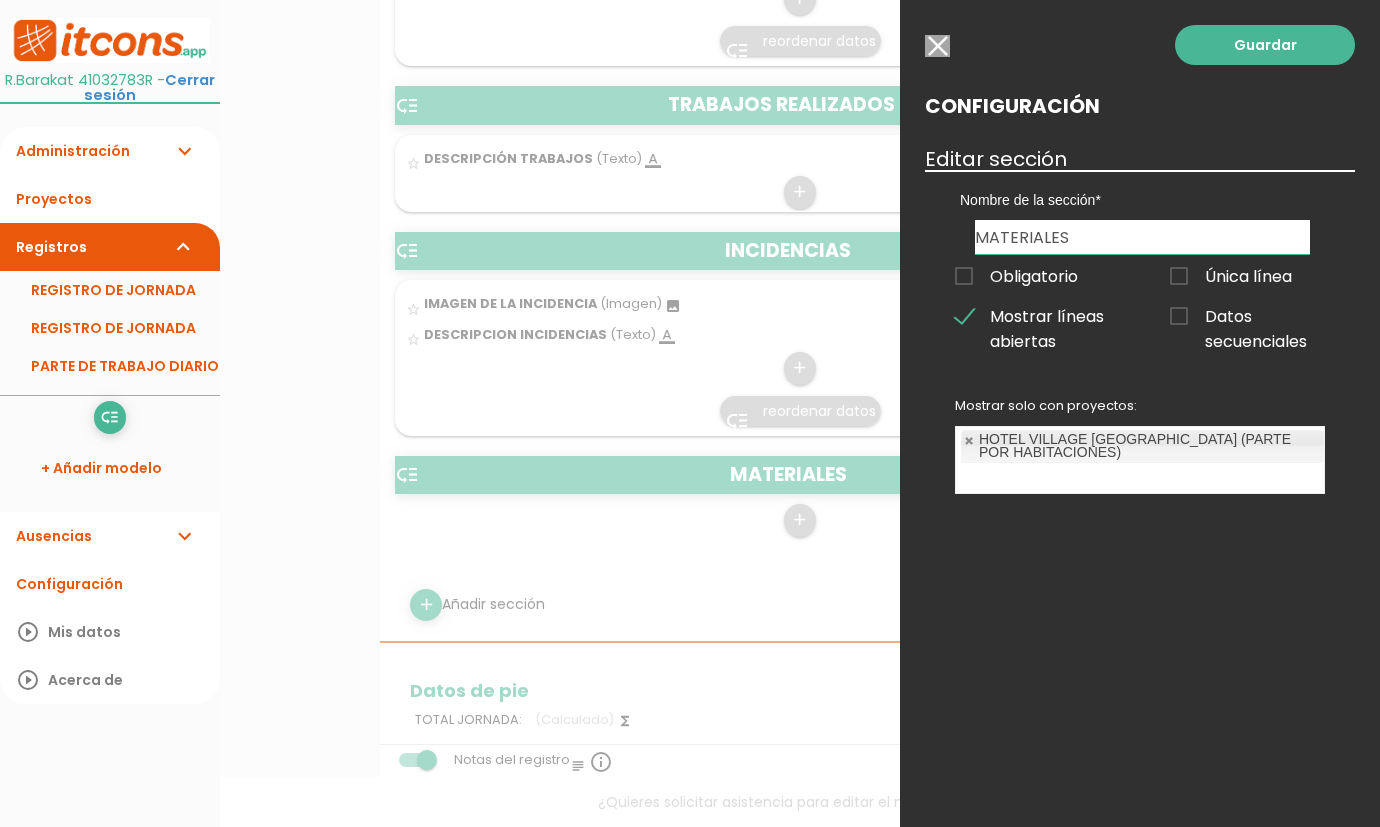 click on "Obligatorio" at bounding box center (1016, 276) 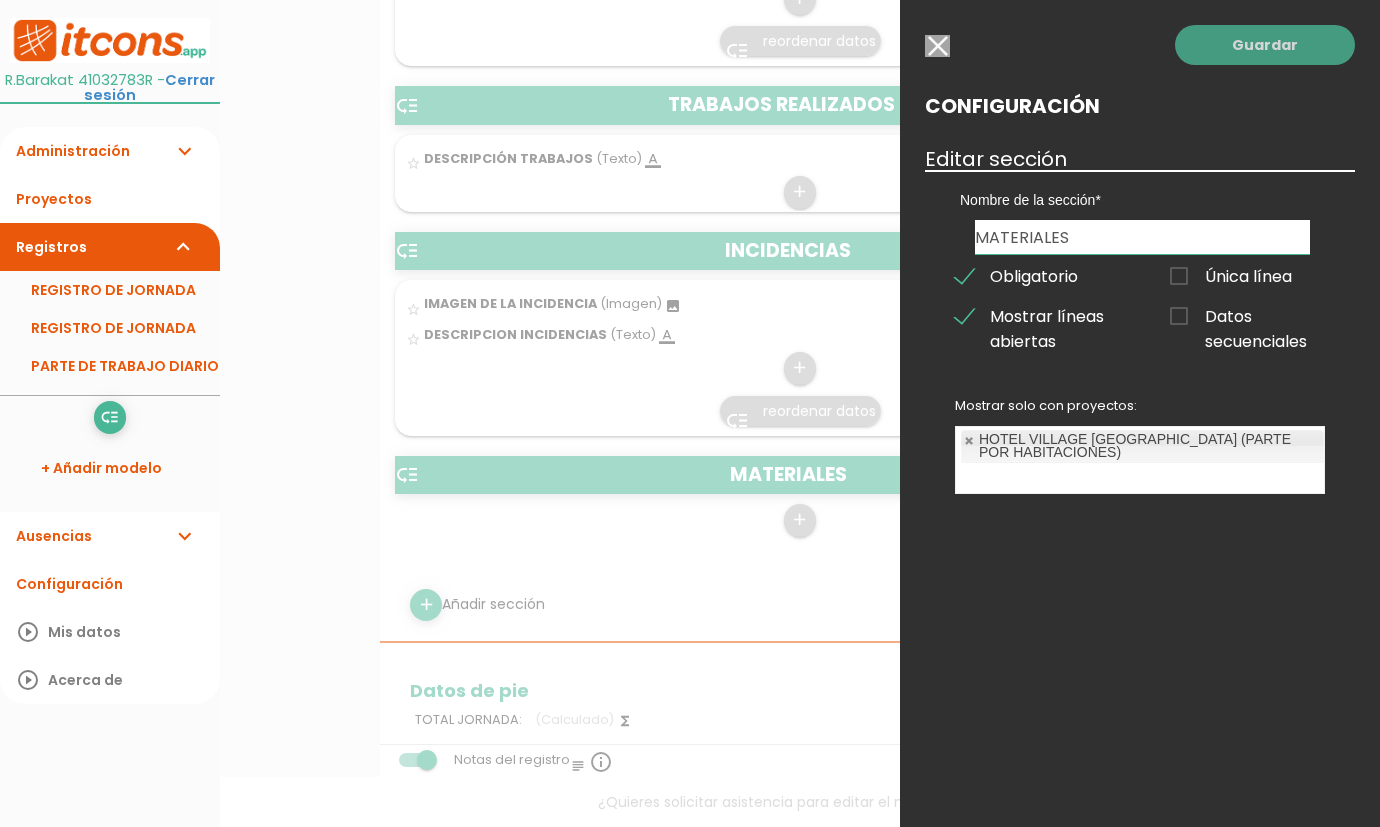 click on "Guardar" at bounding box center [1265, 45] 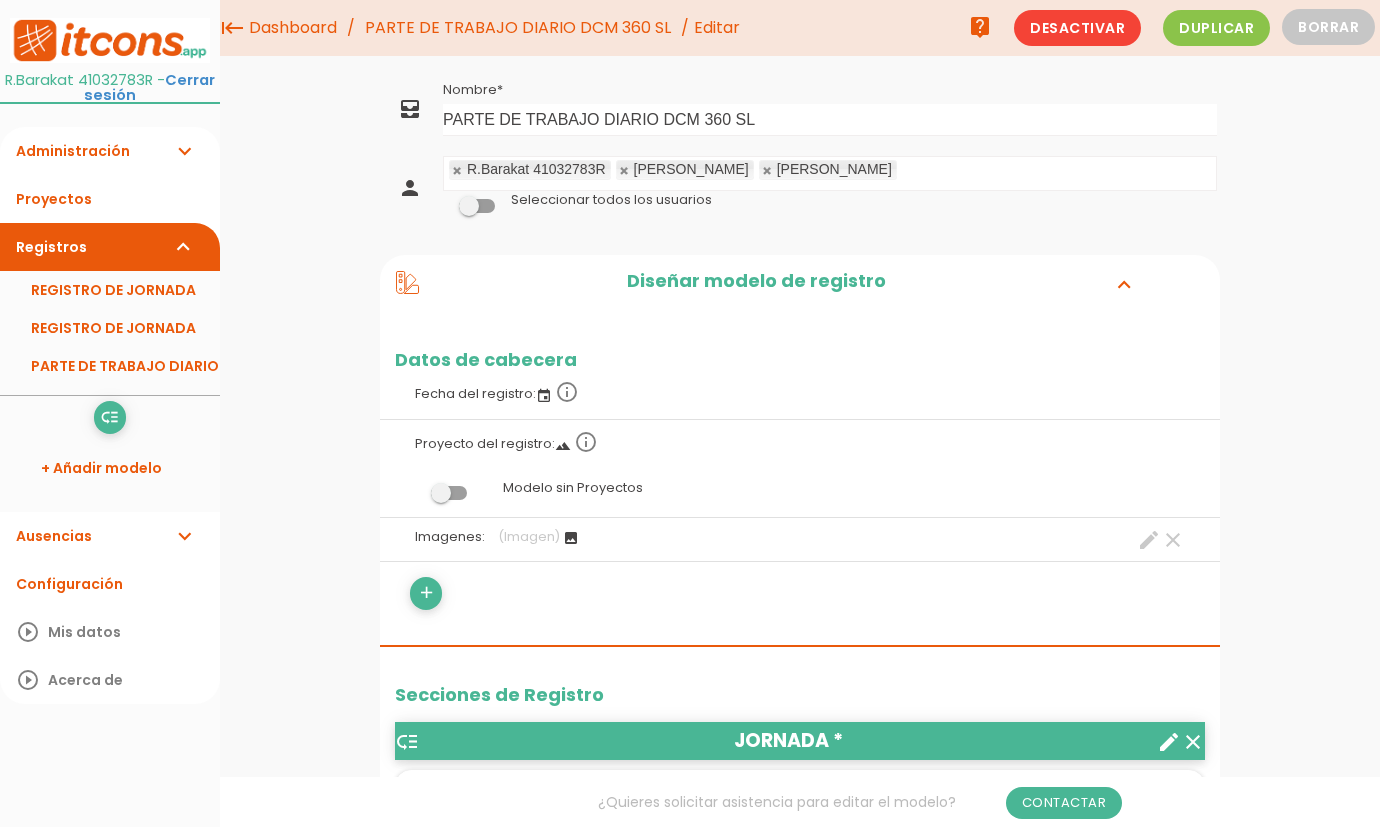scroll, scrollTop: 667, scrollLeft: 0, axis: vertical 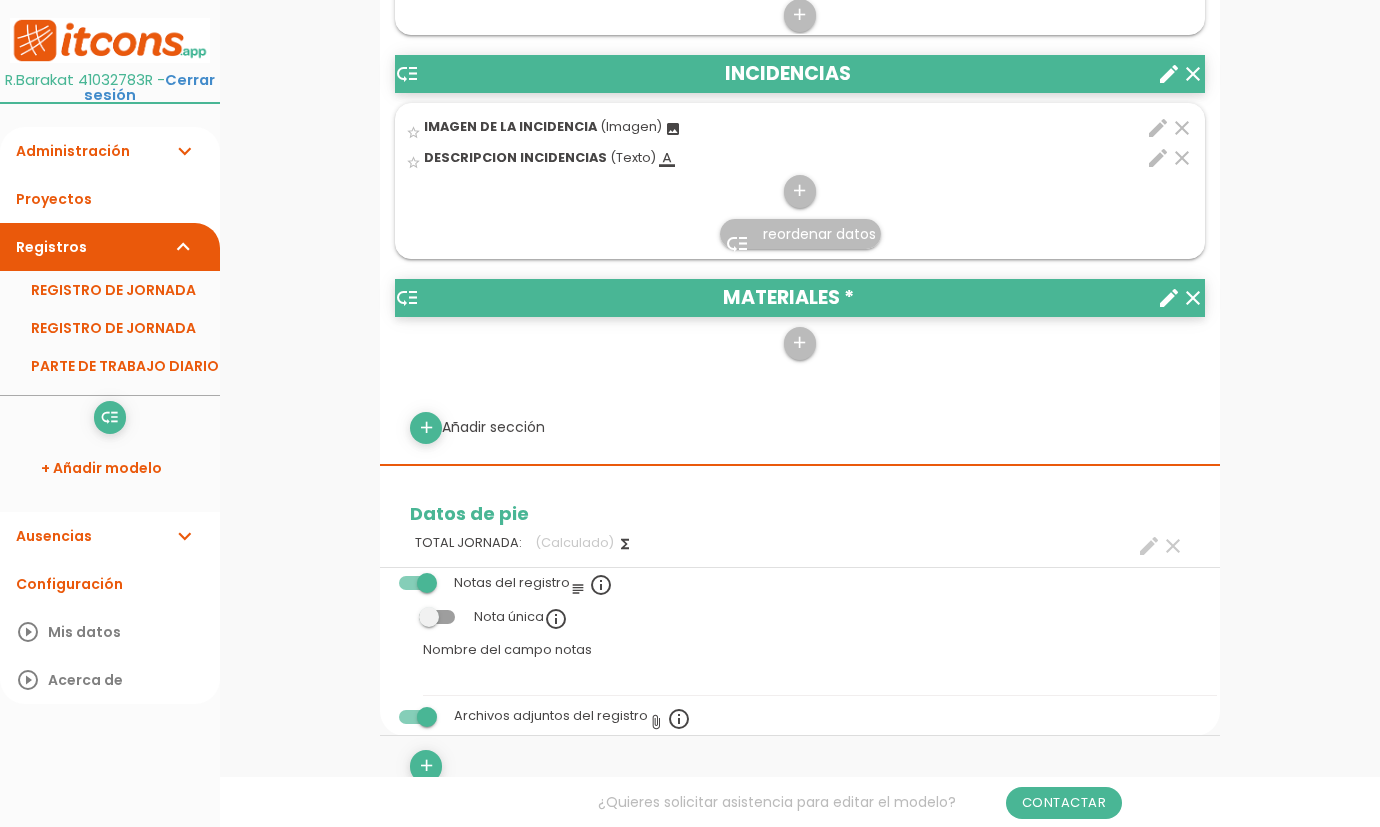 click on "low_priority" at bounding box center (407, 298) 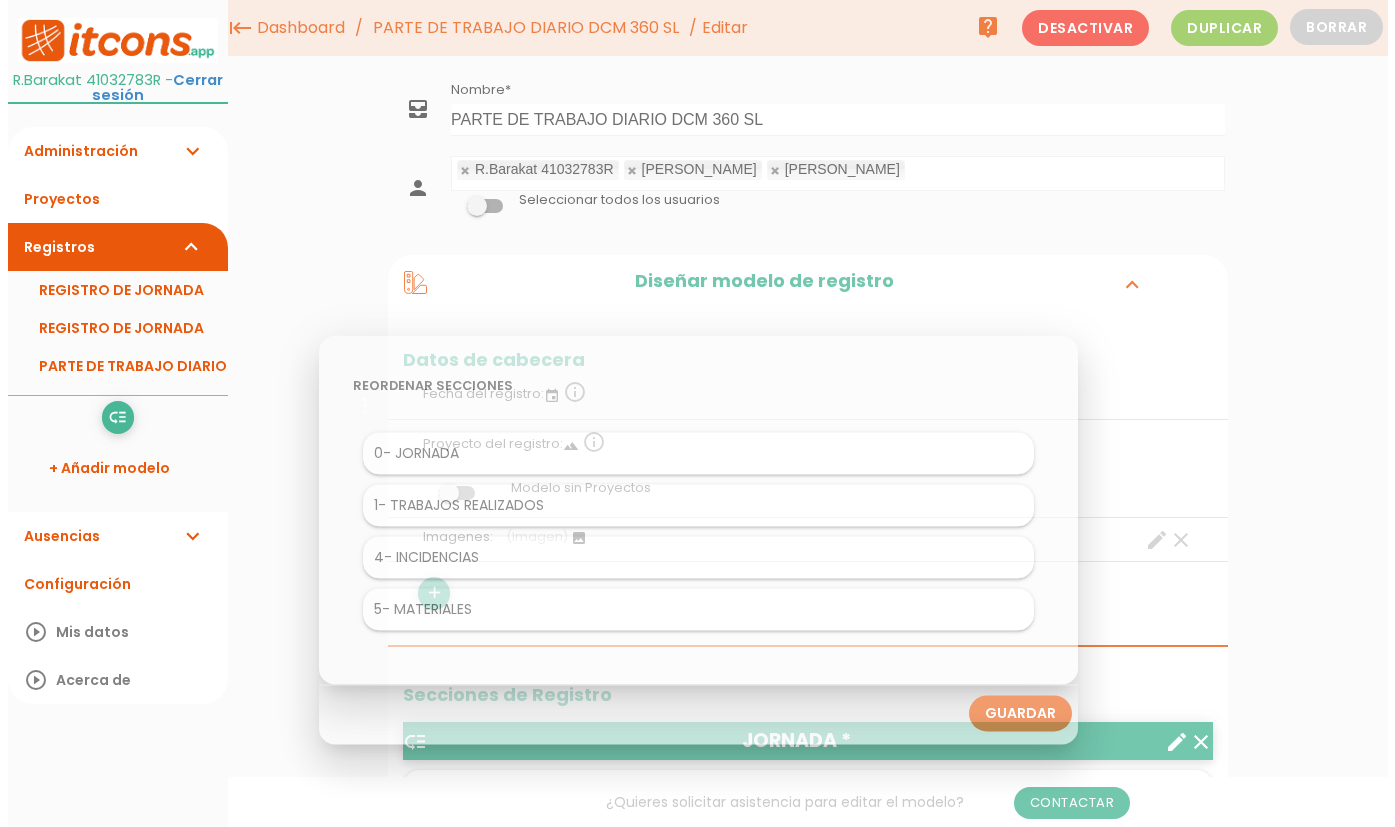 scroll, scrollTop: 0, scrollLeft: 0, axis: both 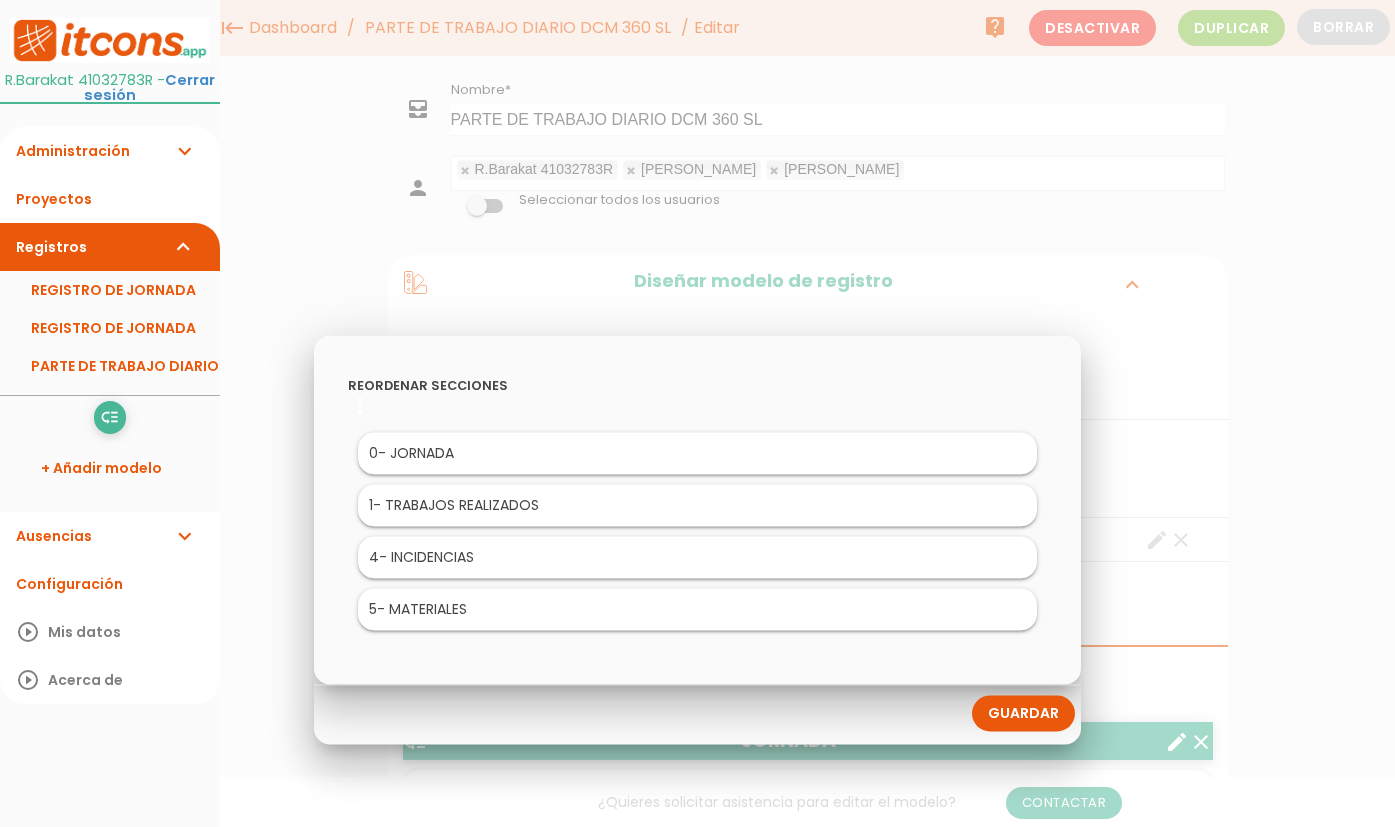 click on "5  - MATERIALES" at bounding box center (697, 609) 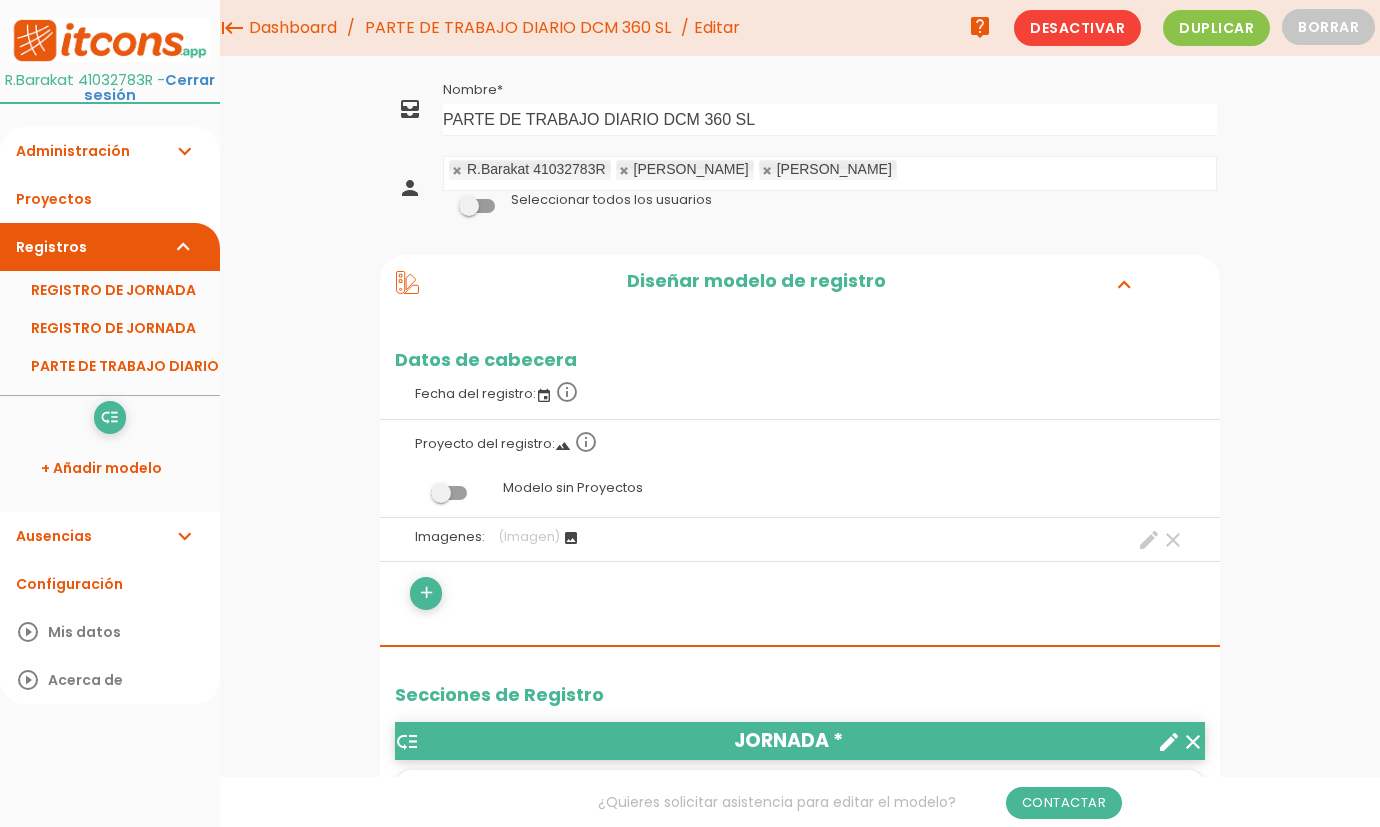 scroll, scrollTop: 0, scrollLeft: 0, axis: both 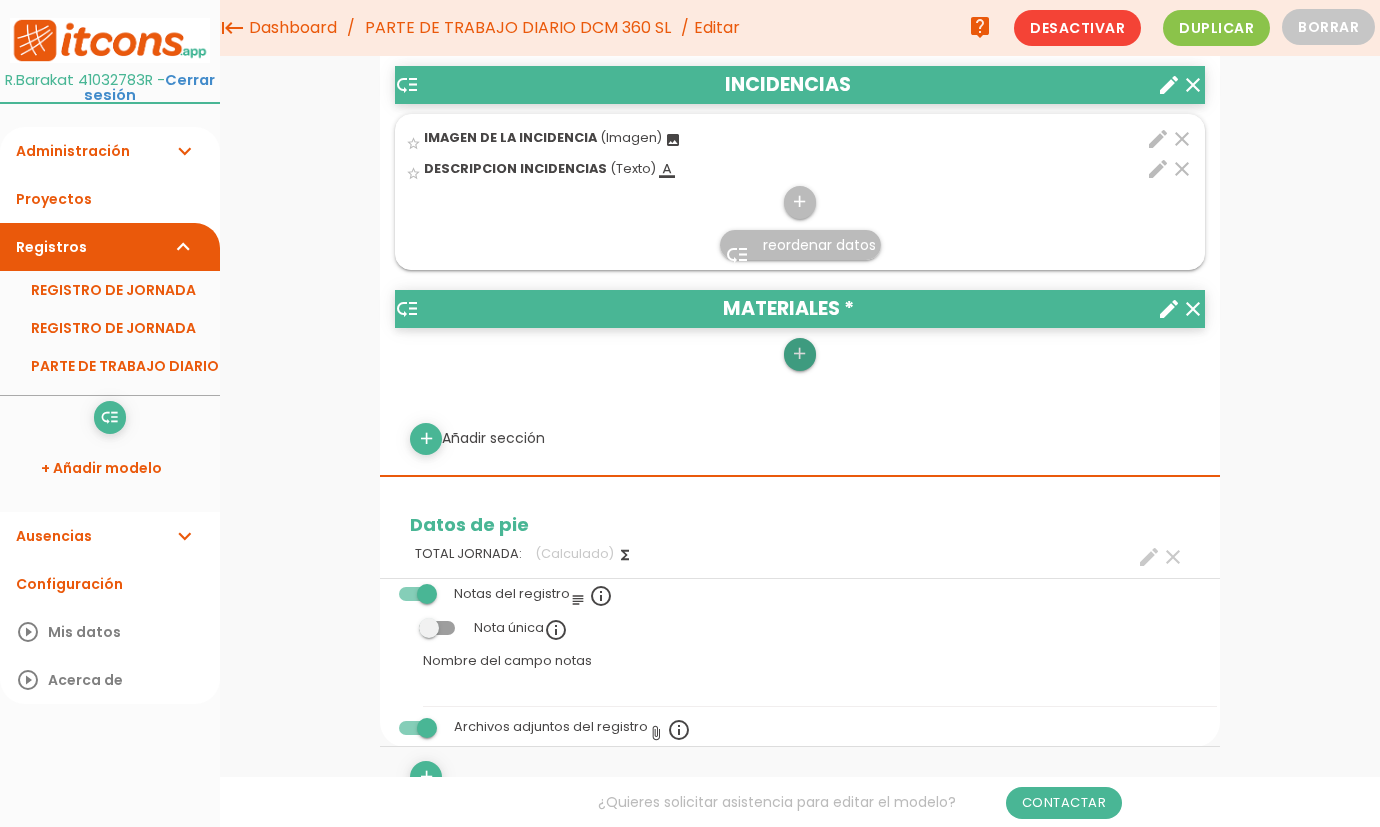 click on "add" at bounding box center (799, 354) 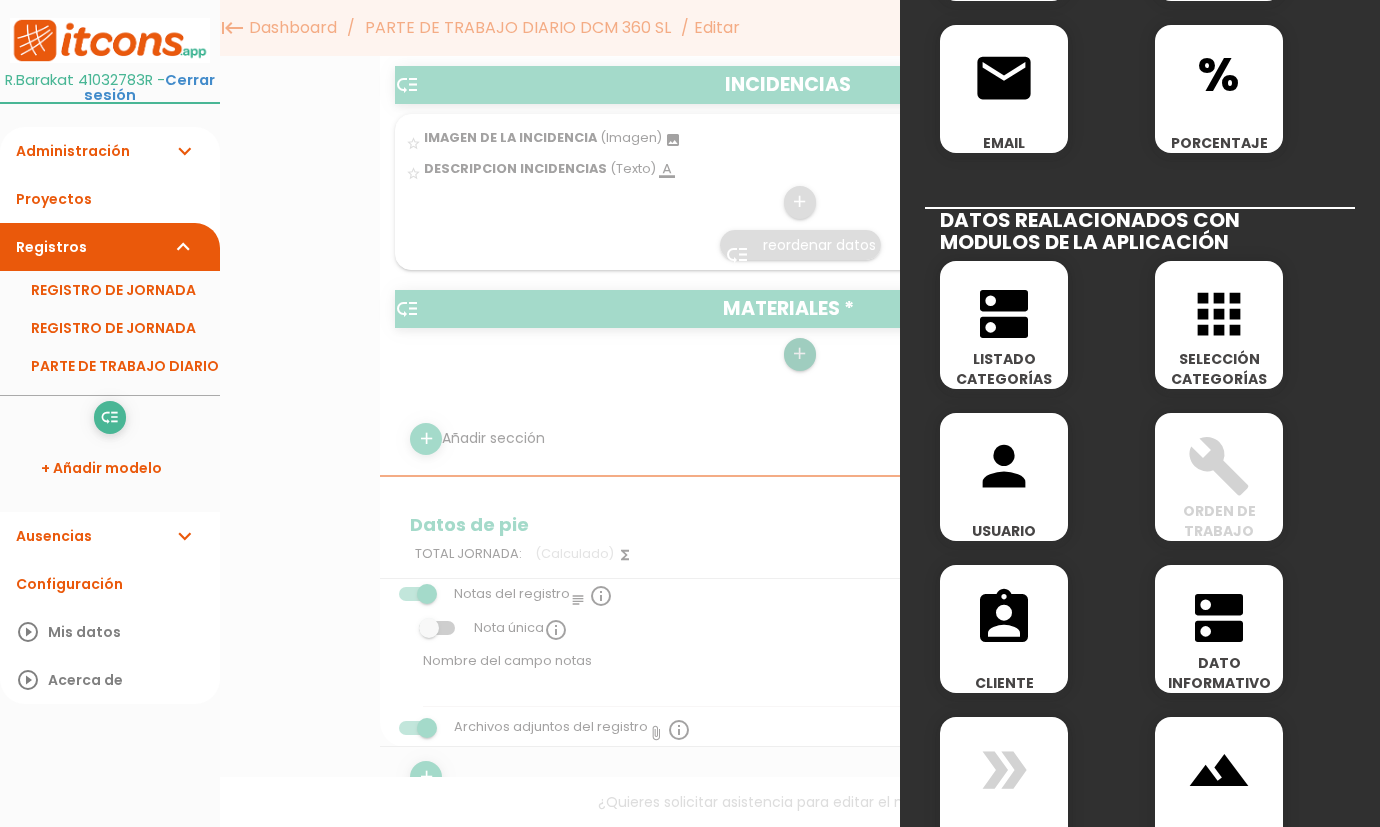 scroll, scrollTop: 986, scrollLeft: 0, axis: vertical 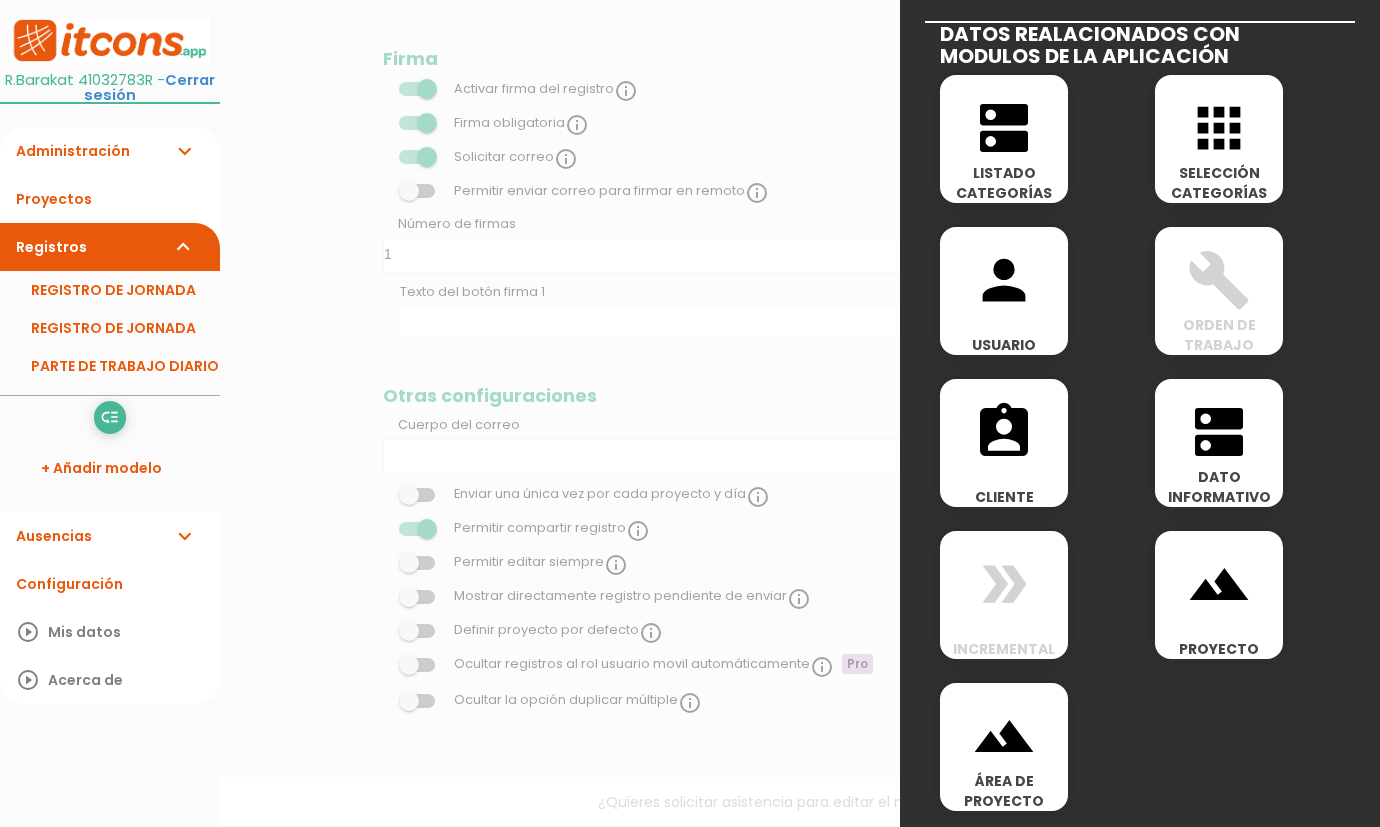 click on "apps" at bounding box center [1219, 128] 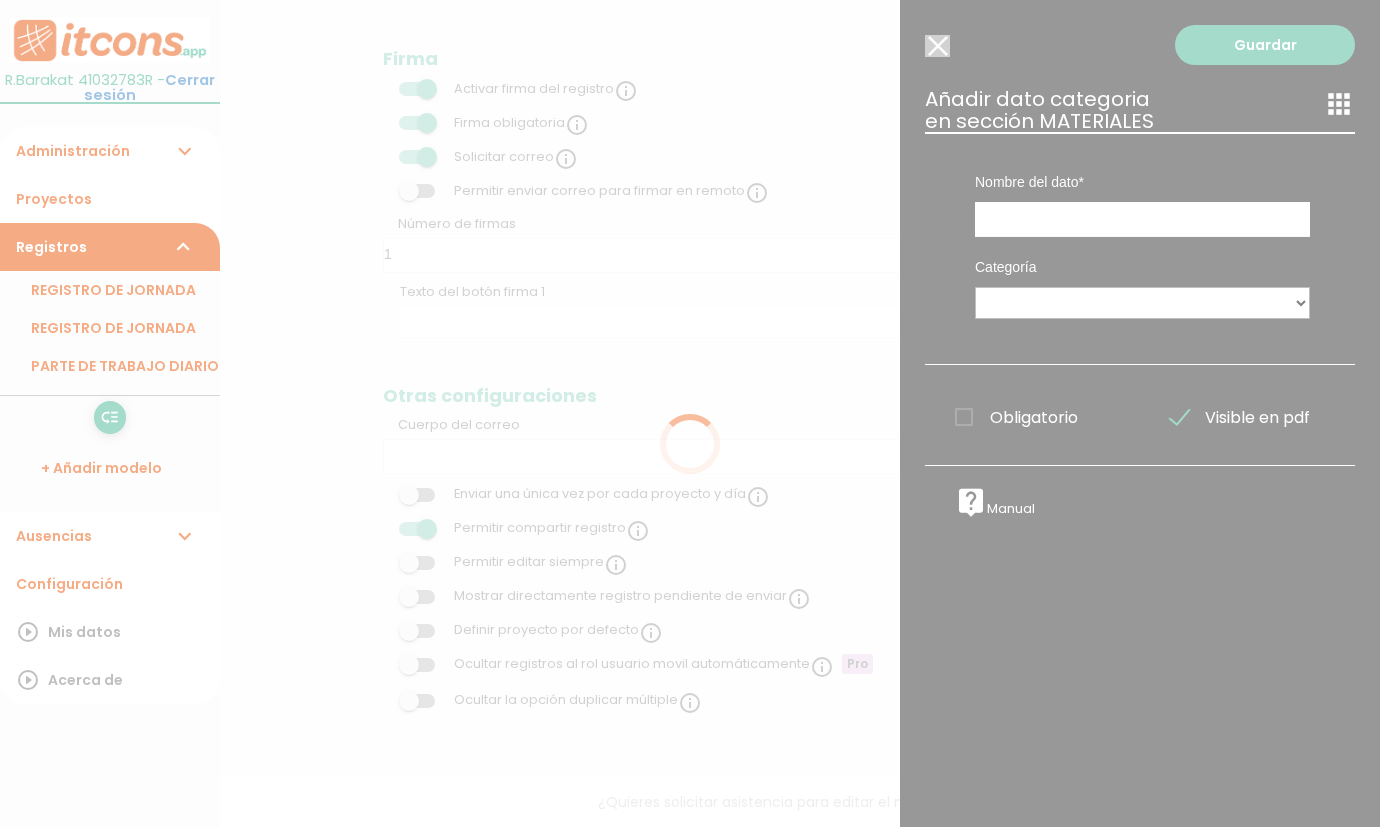 scroll, scrollTop: 0, scrollLeft: 0, axis: both 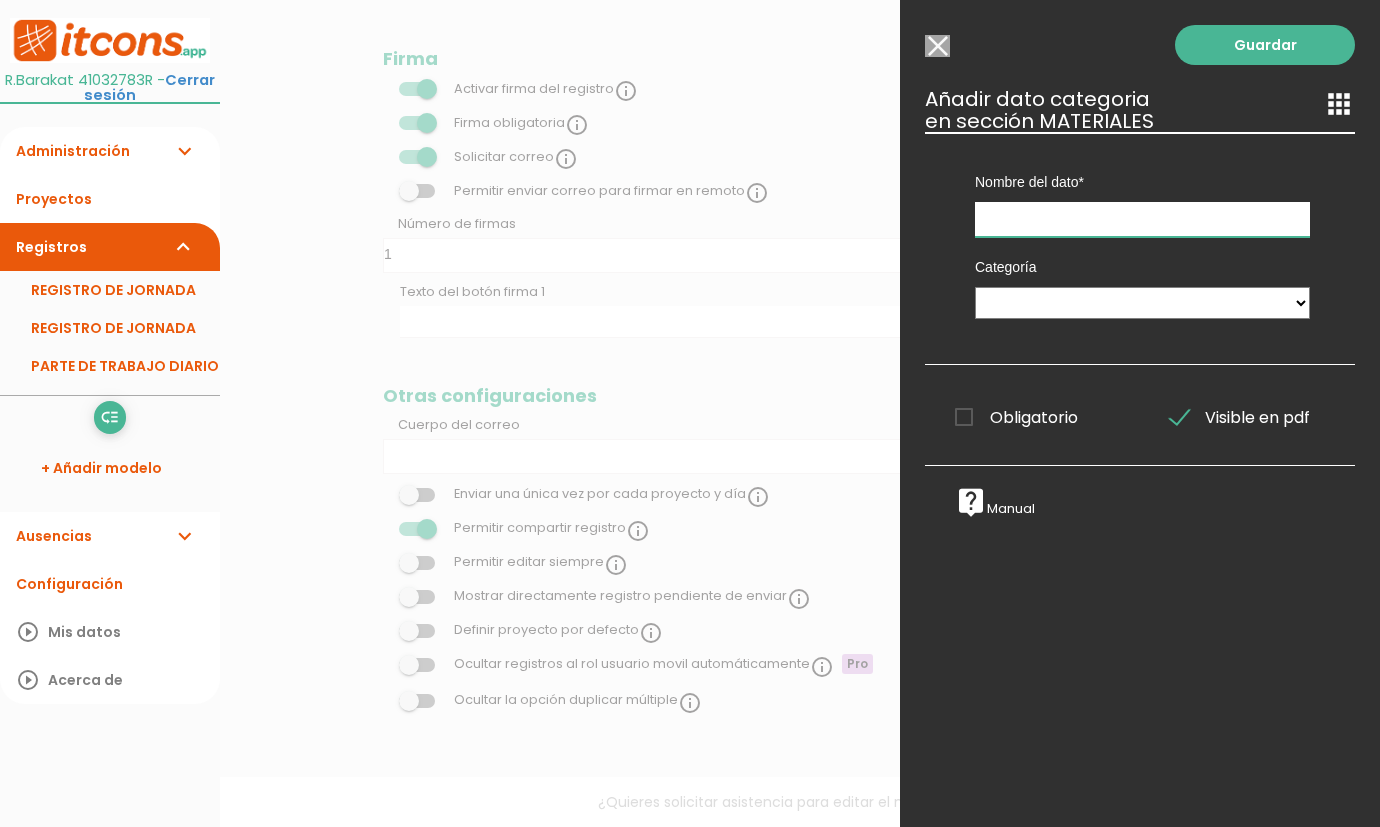 click at bounding box center [1142, 219] 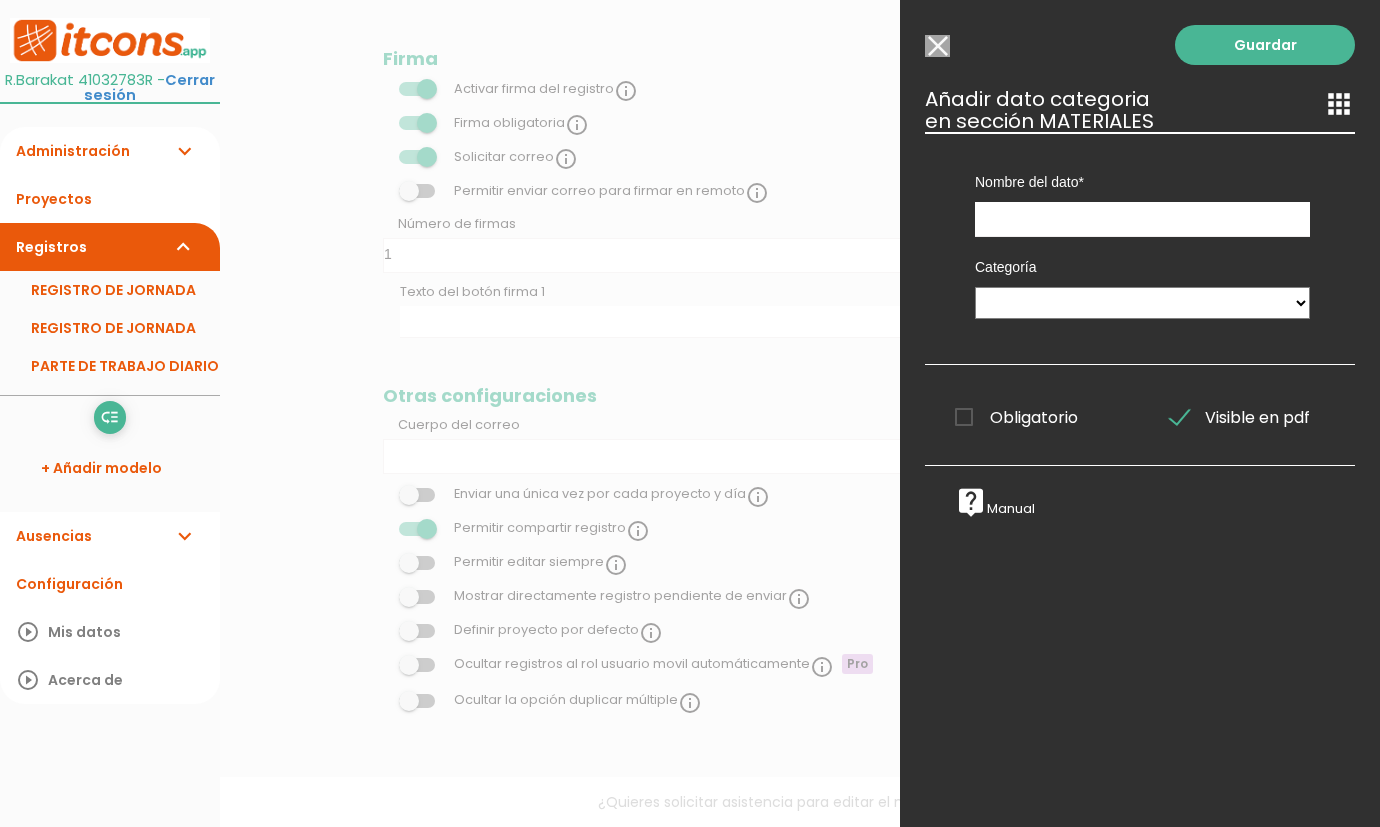 click on "Guardar
ESCOGE EL TIPO DE DATO
looks_one
NÚMERO
format_color_text
TEXTO
access_time
HORA
functions
CALCULADO
image
IMAGEN
format_list_bulleted
LISTA DE OPCIONES
event
FECHA
subject
TEXTO LARGO
line_weight
ESCANER
TEMPERATURA
email
EMAIL
%
PORCENTAJE
DATOS REALACIONADOS CON MODULOS DE LA APLICACIÓN" at bounding box center [1140, 413] 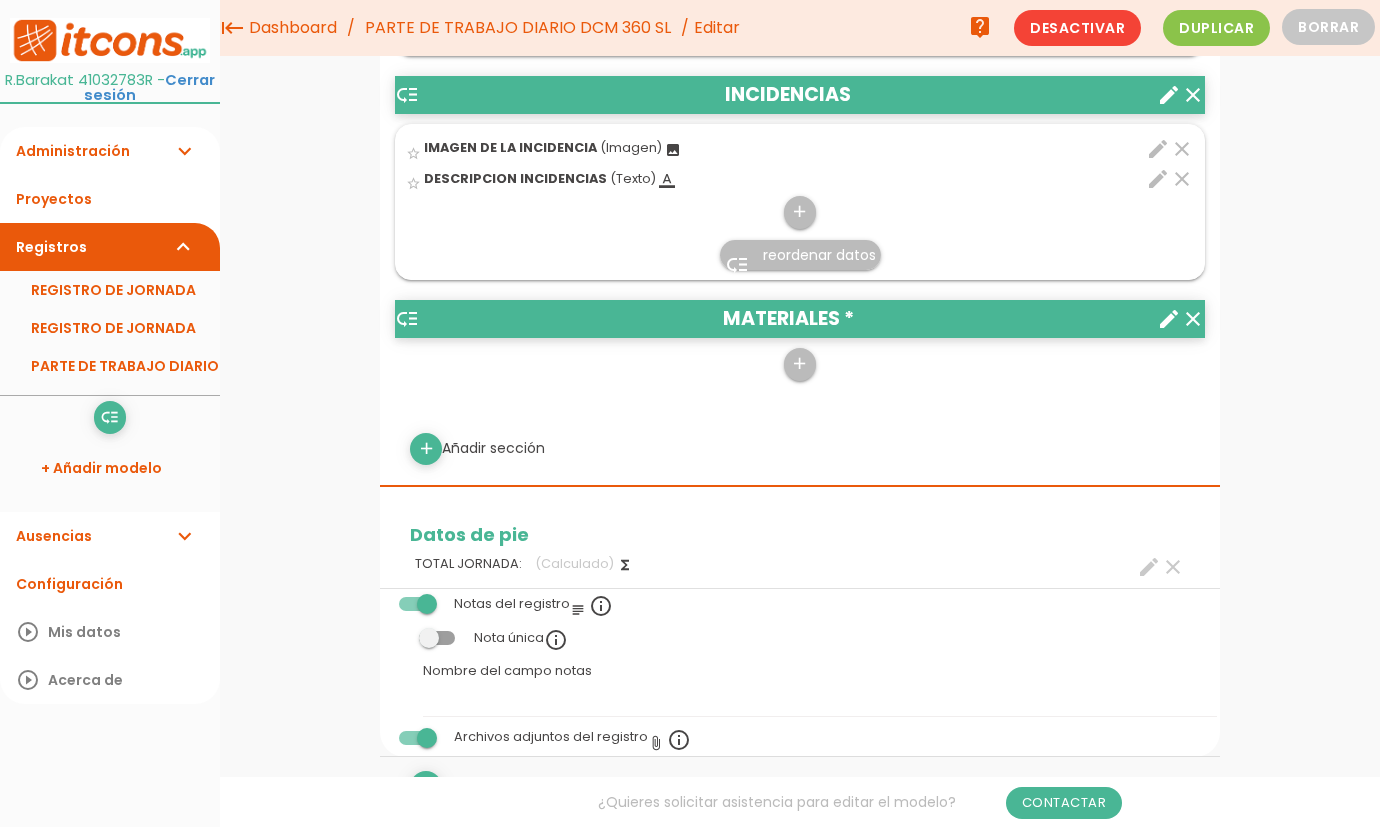 scroll, scrollTop: 890, scrollLeft: 0, axis: vertical 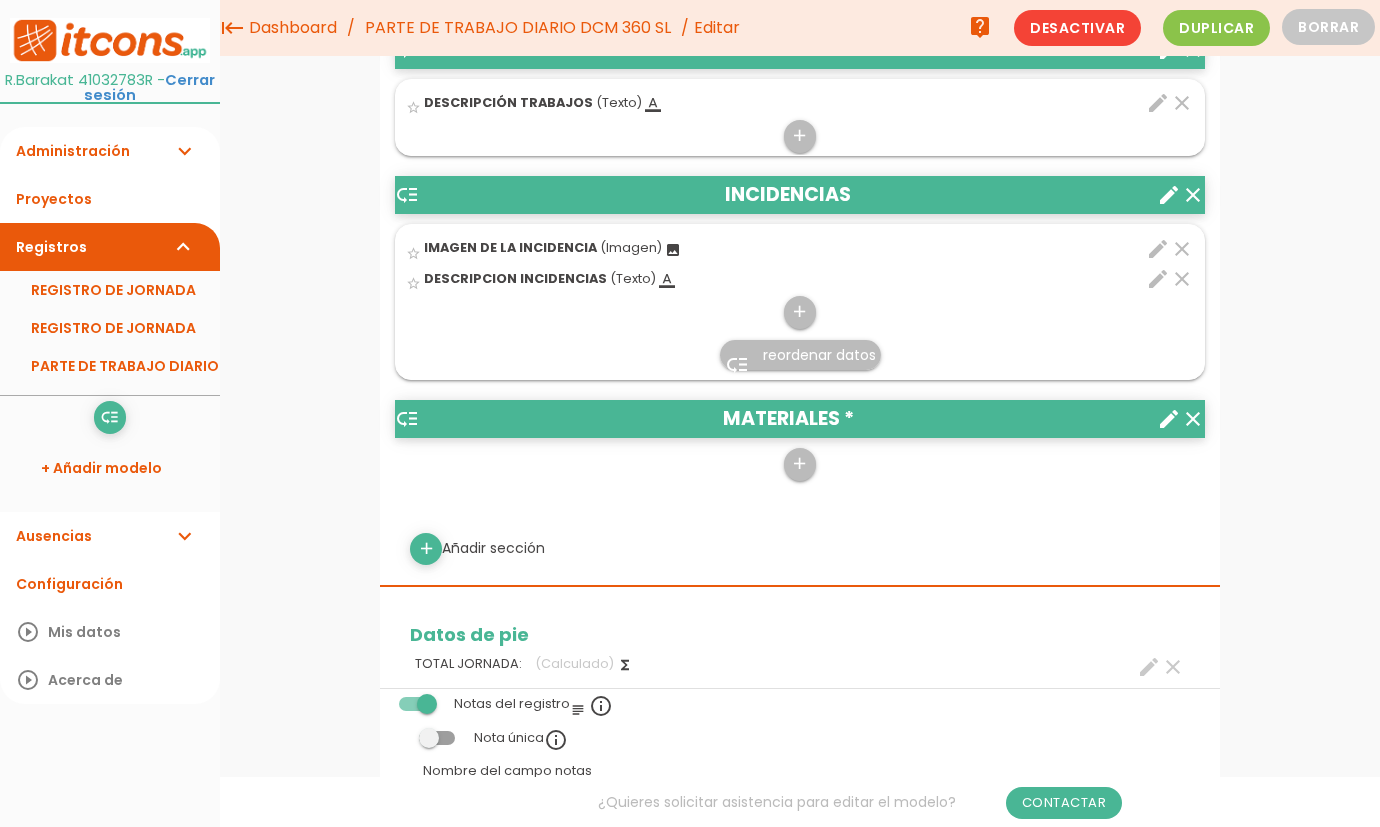 click on "low_priority" at bounding box center [407, 419] 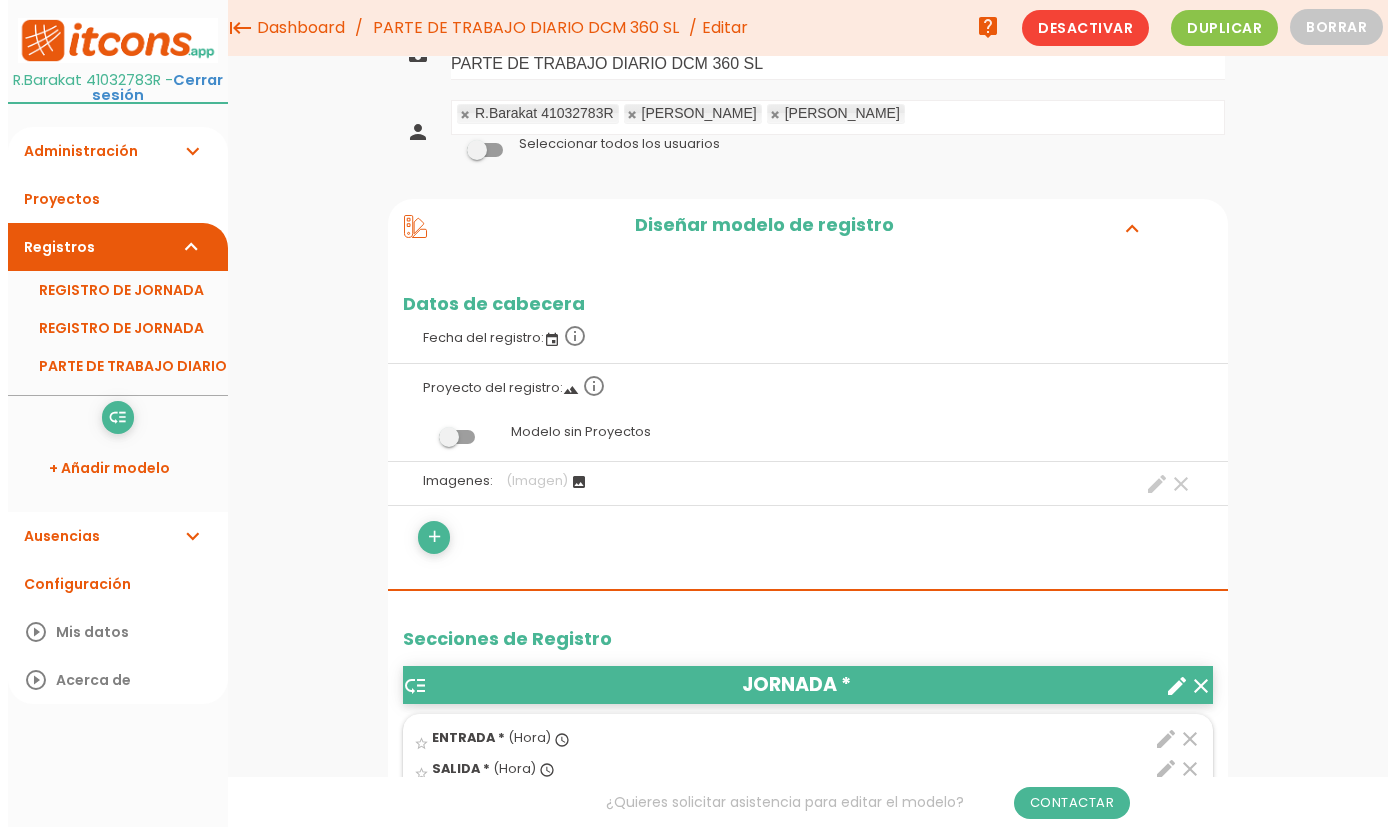 scroll, scrollTop: 0, scrollLeft: 0, axis: both 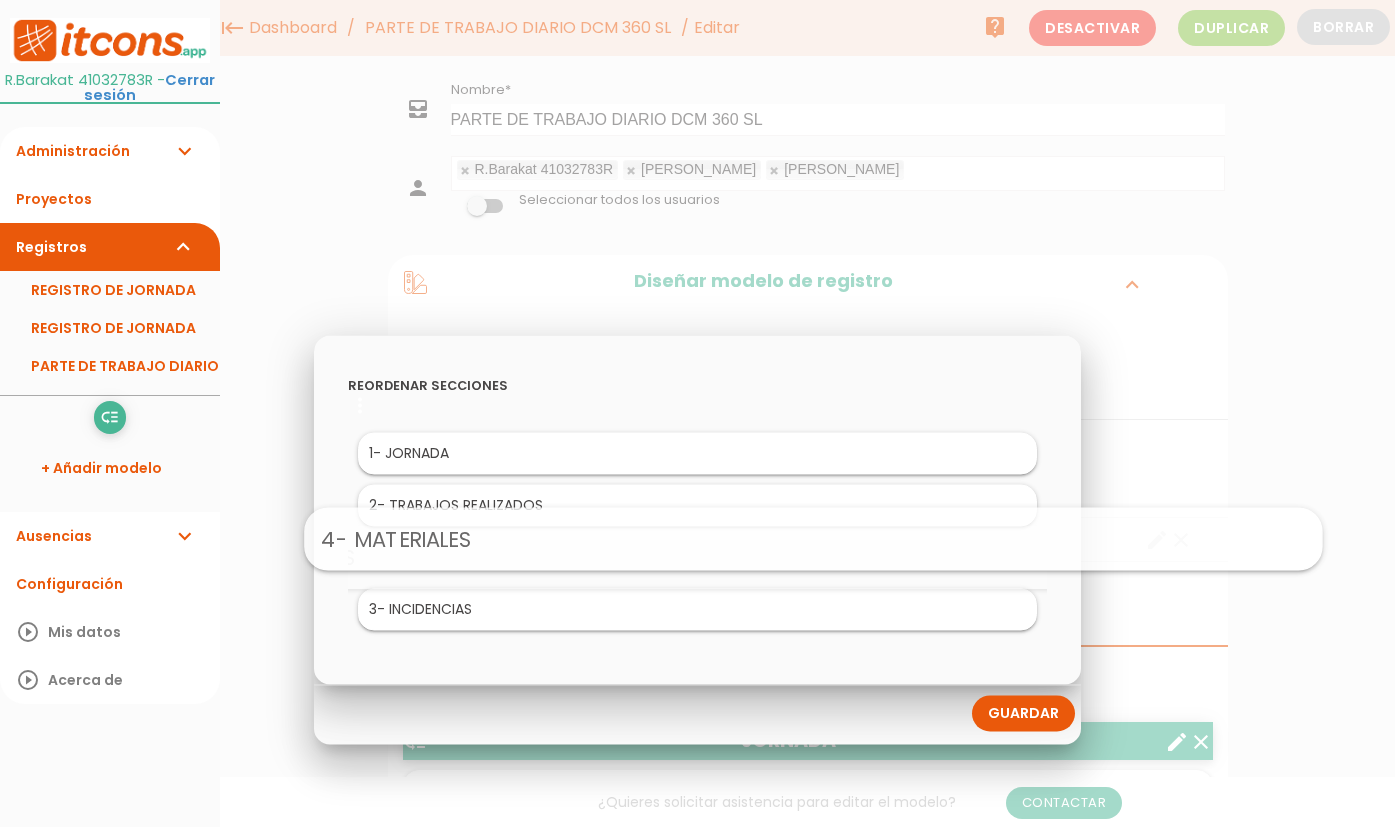 drag, startPoint x: 379, startPoint y: 609, endPoint x: 493, endPoint y: 537, distance: 134.83324 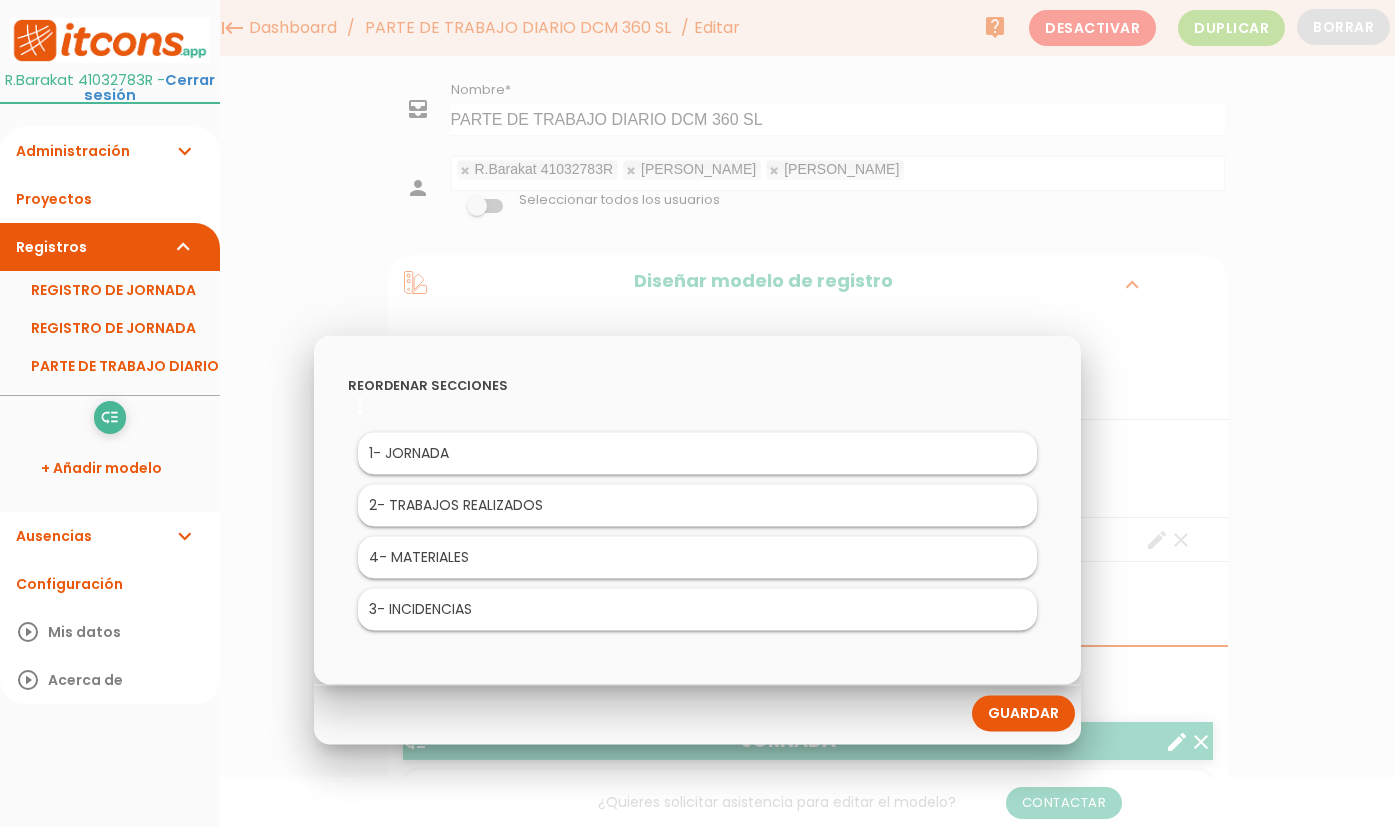 click on "Guardar" at bounding box center [1023, 713] 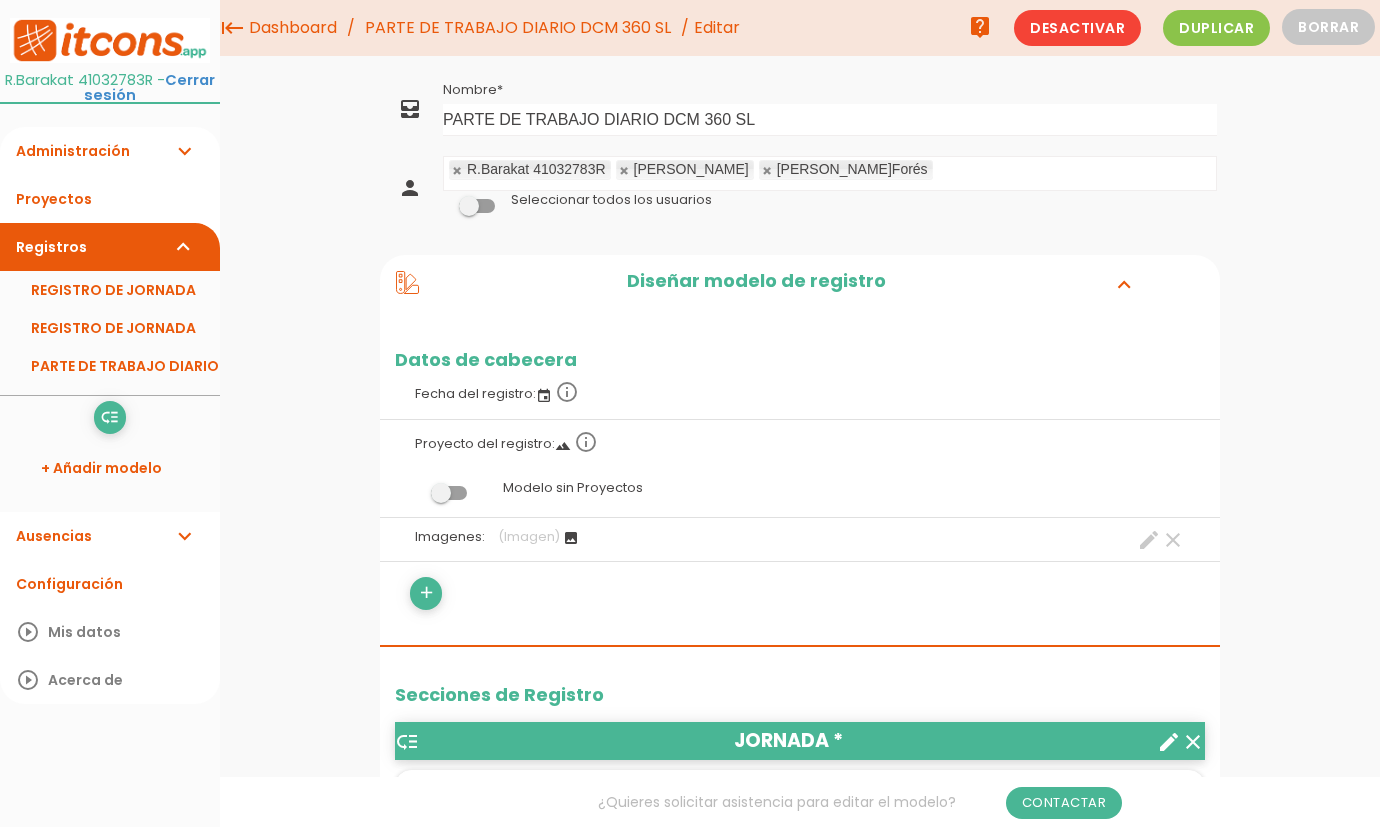 scroll, scrollTop: 0, scrollLeft: 0, axis: both 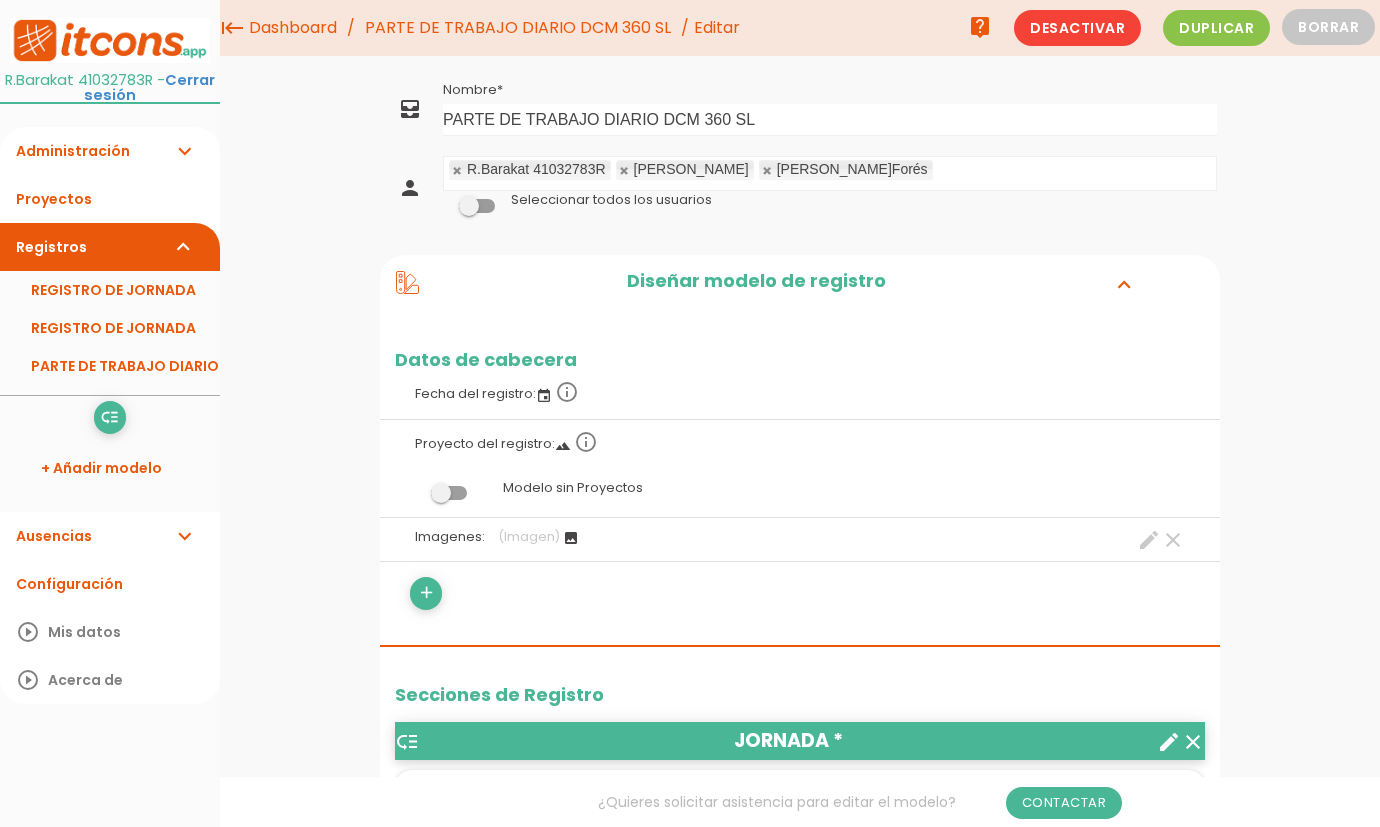 click on "Administración
expand_more" at bounding box center [110, 151] 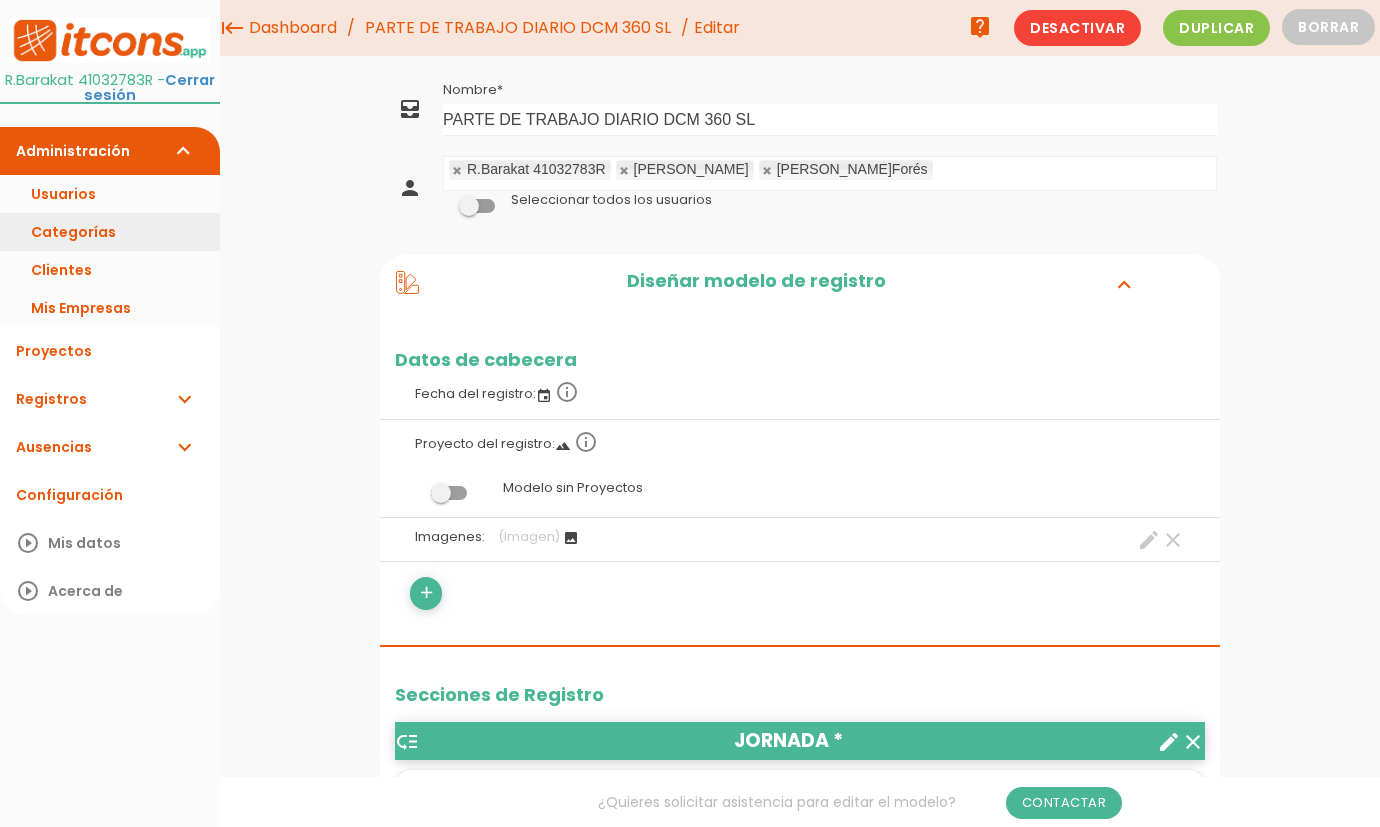 click on "Categorías" at bounding box center (110, 232) 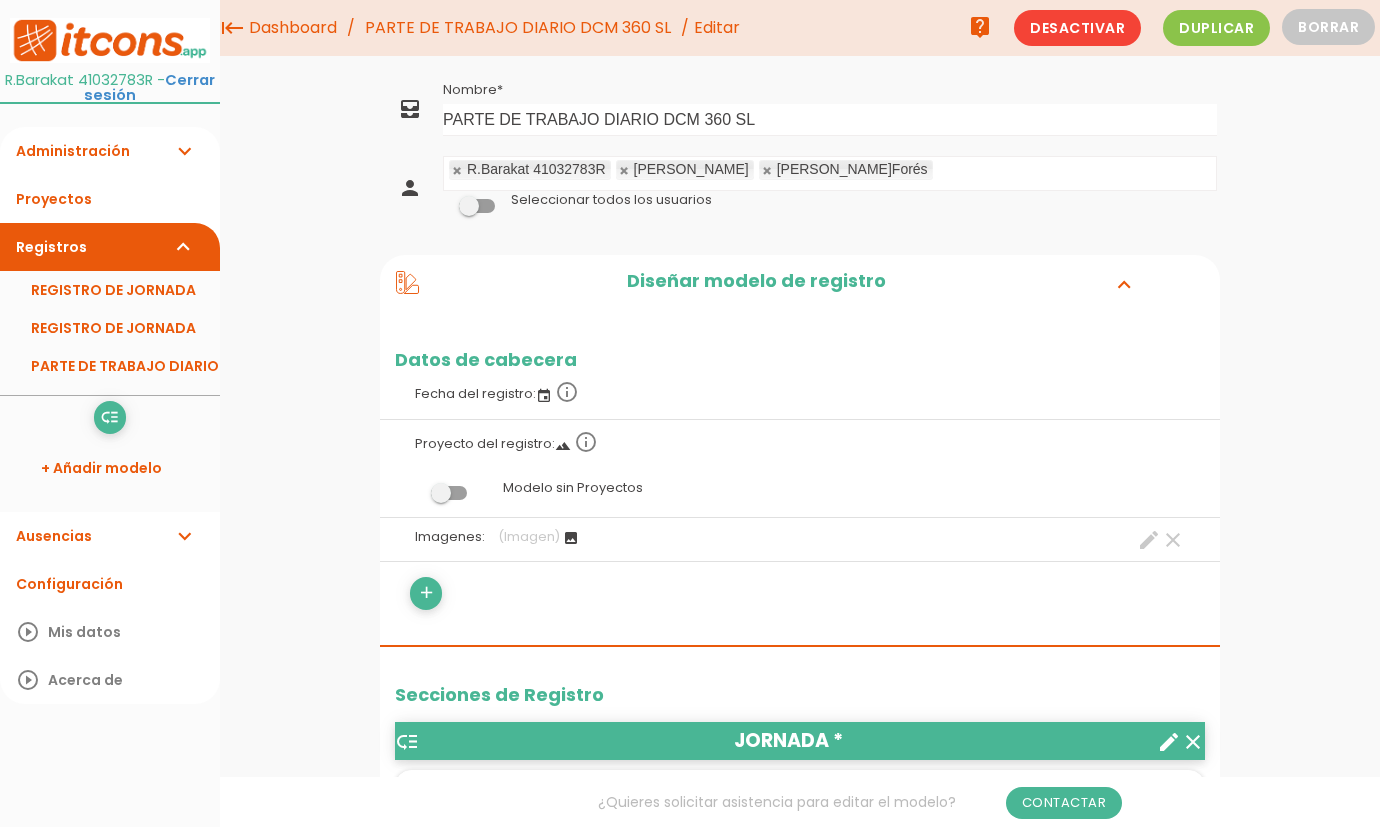 scroll, scrollTop: 0, scrollLeft: 0, axis: both 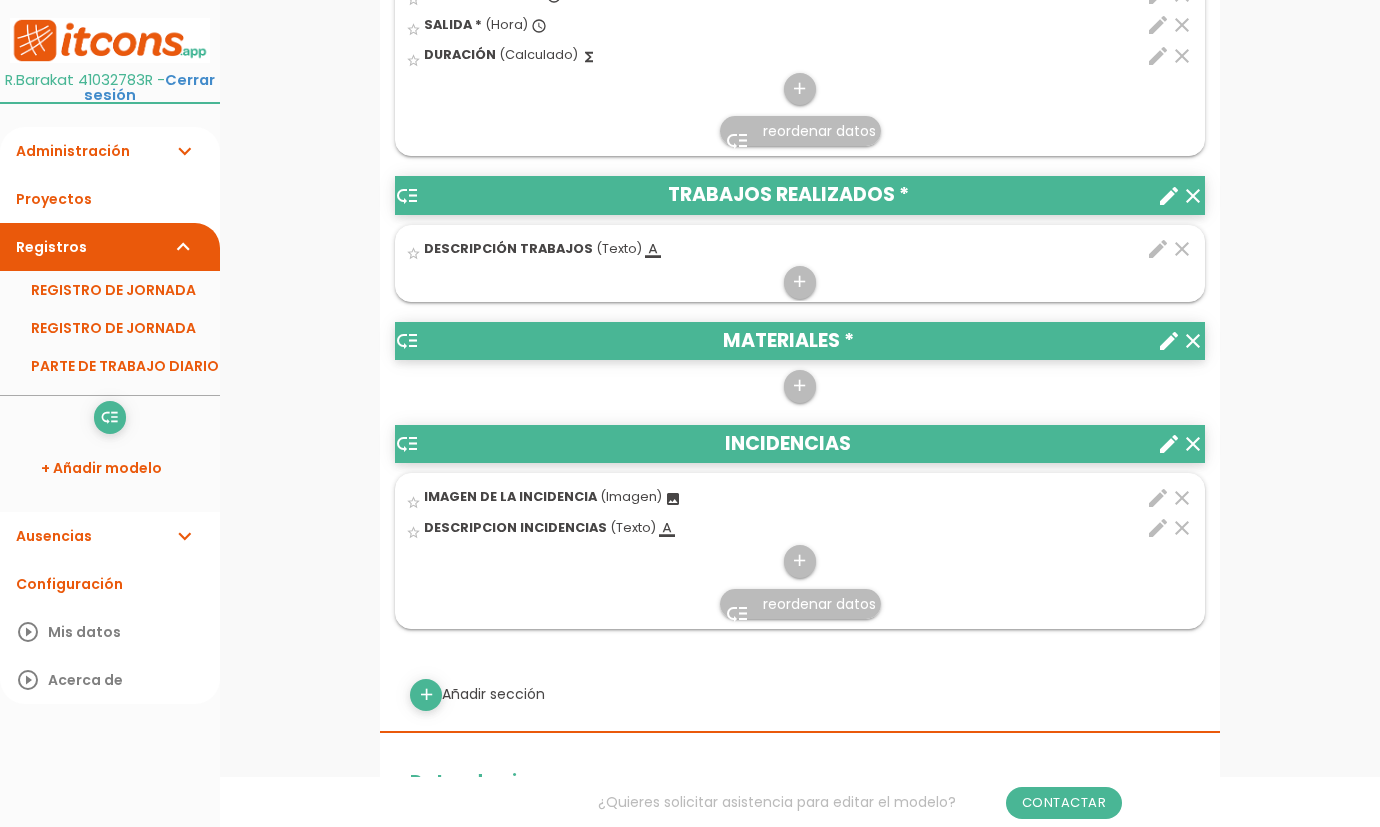 click on "create" at bounding box center (1169, 341) 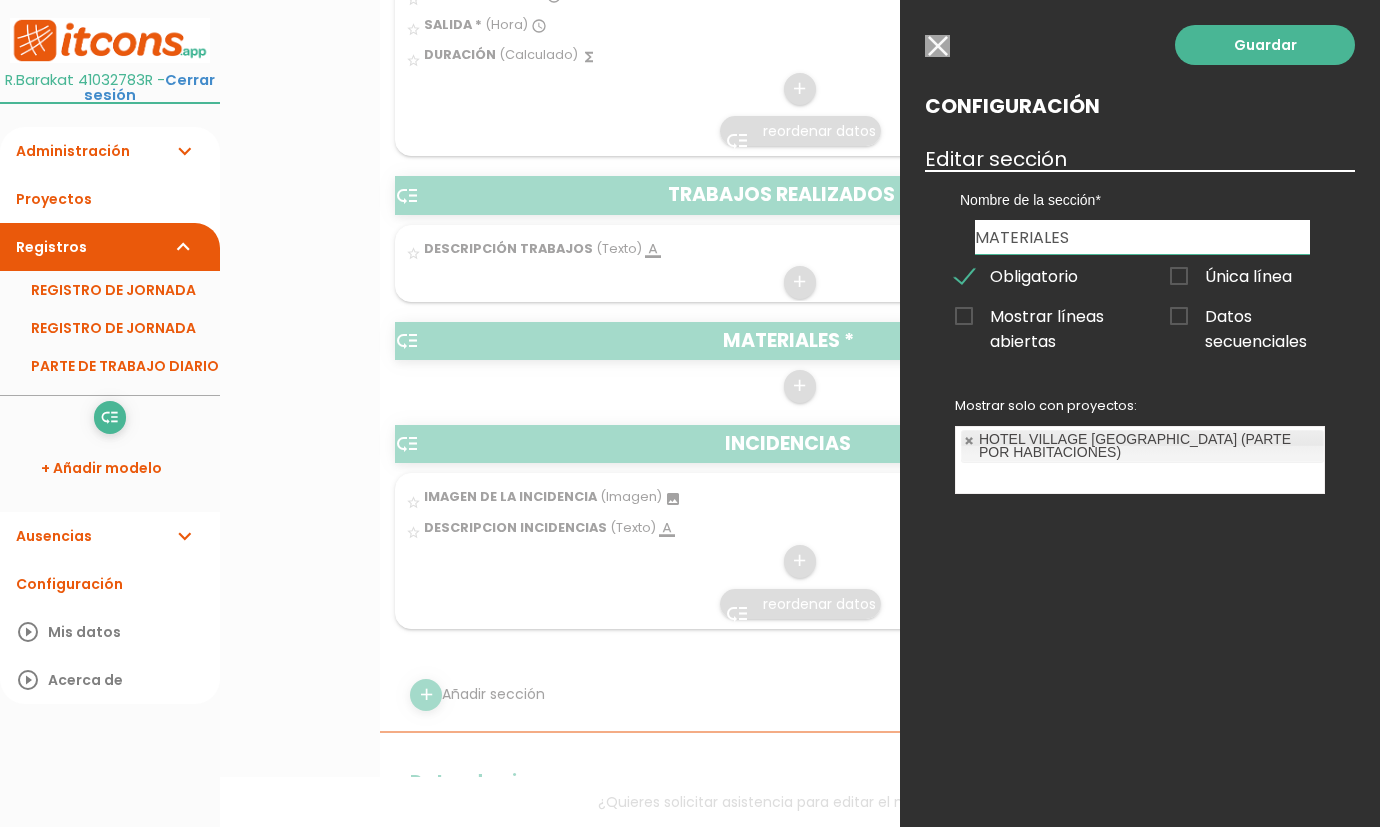 click at bounding box center (690, 310) 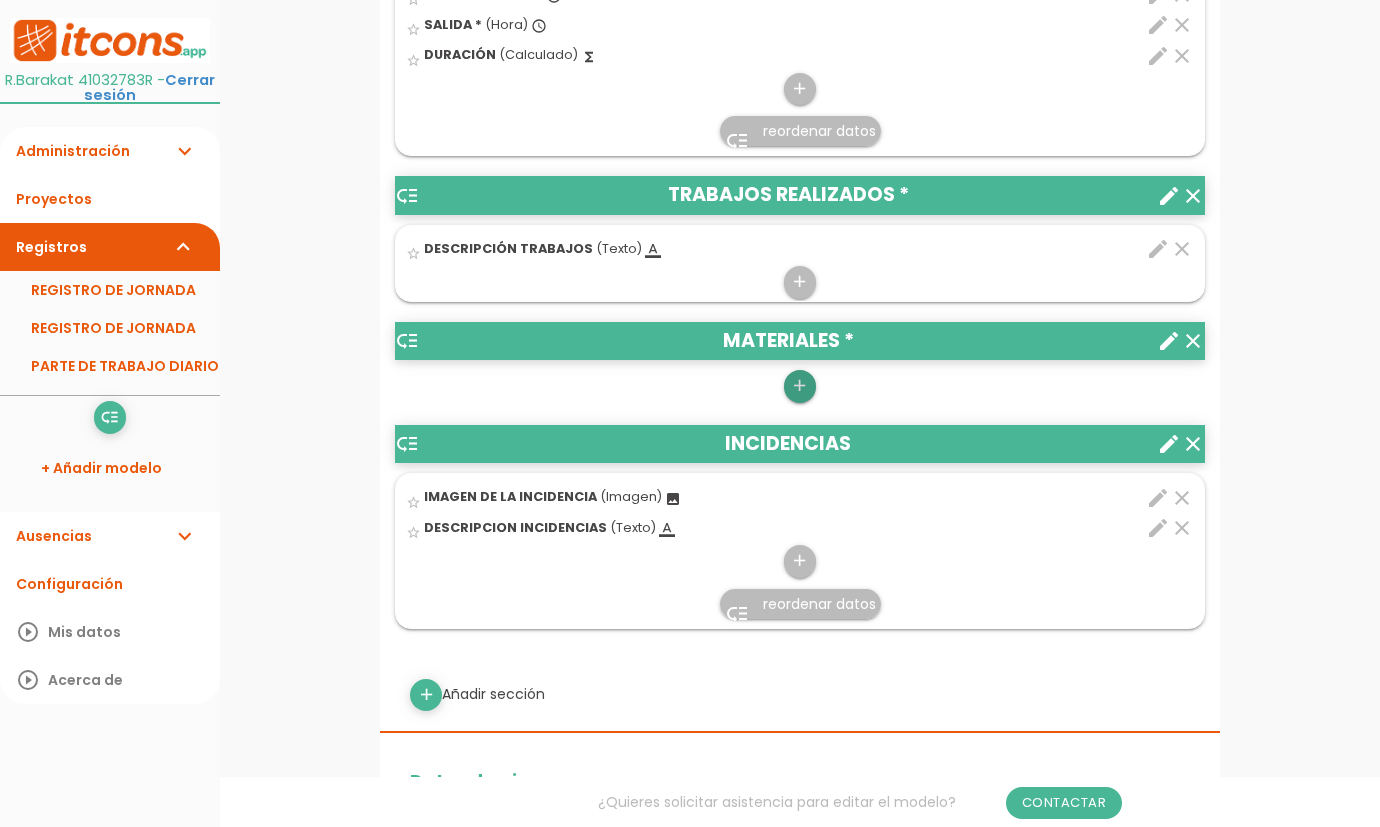 click on "add" at bounding box center (799, 386) 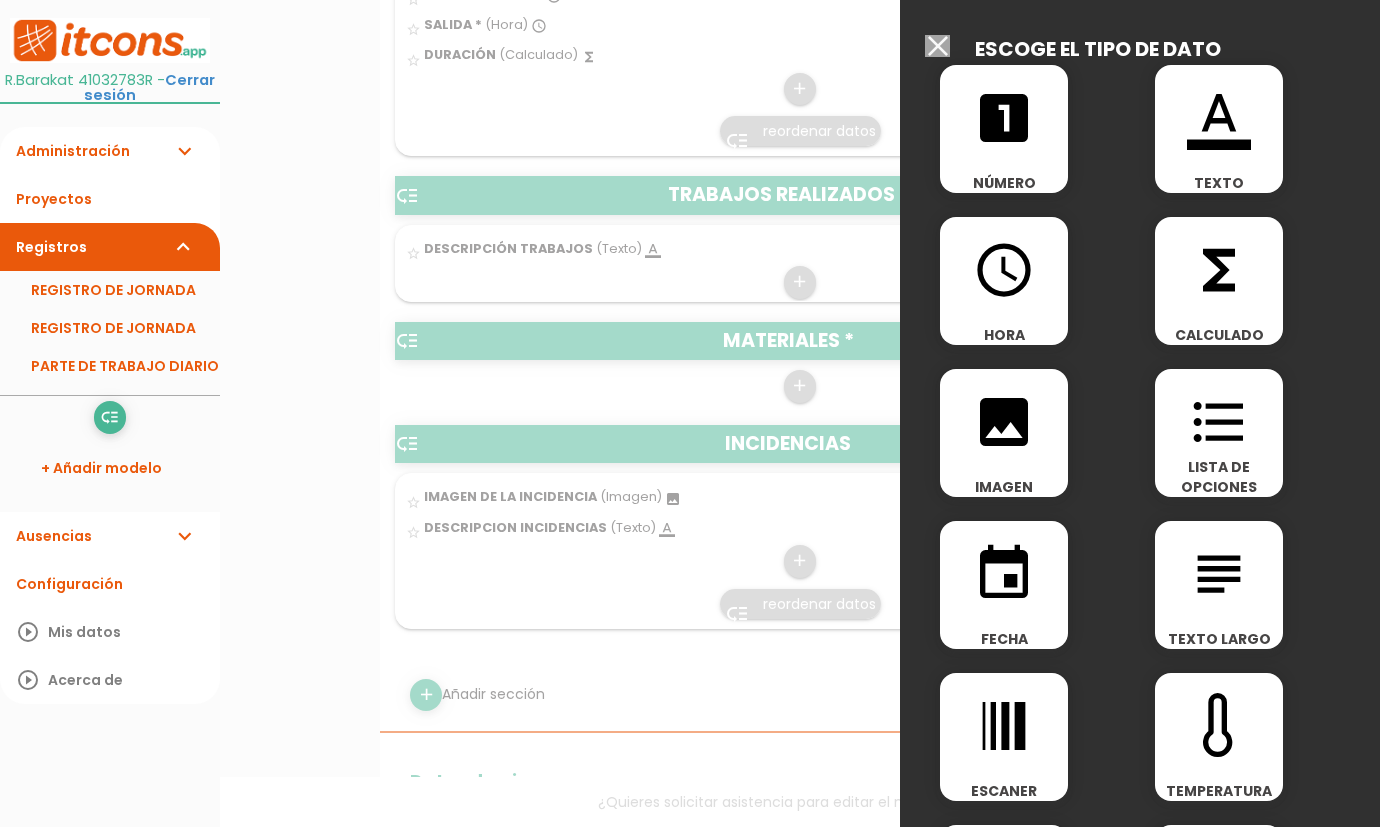 click on "looks_one" at bounding box center [1004, 118] 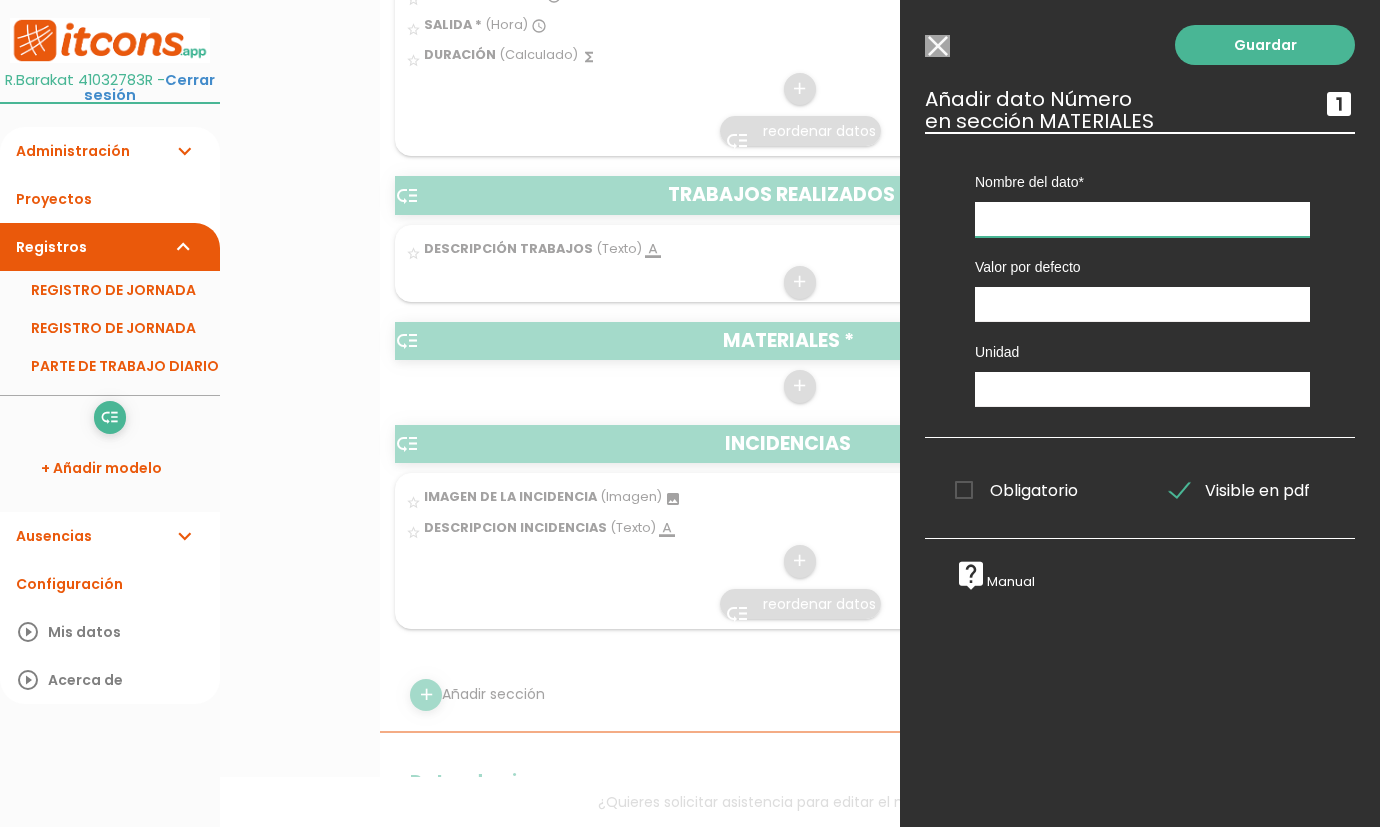 click at bounding box center (1142, 219) 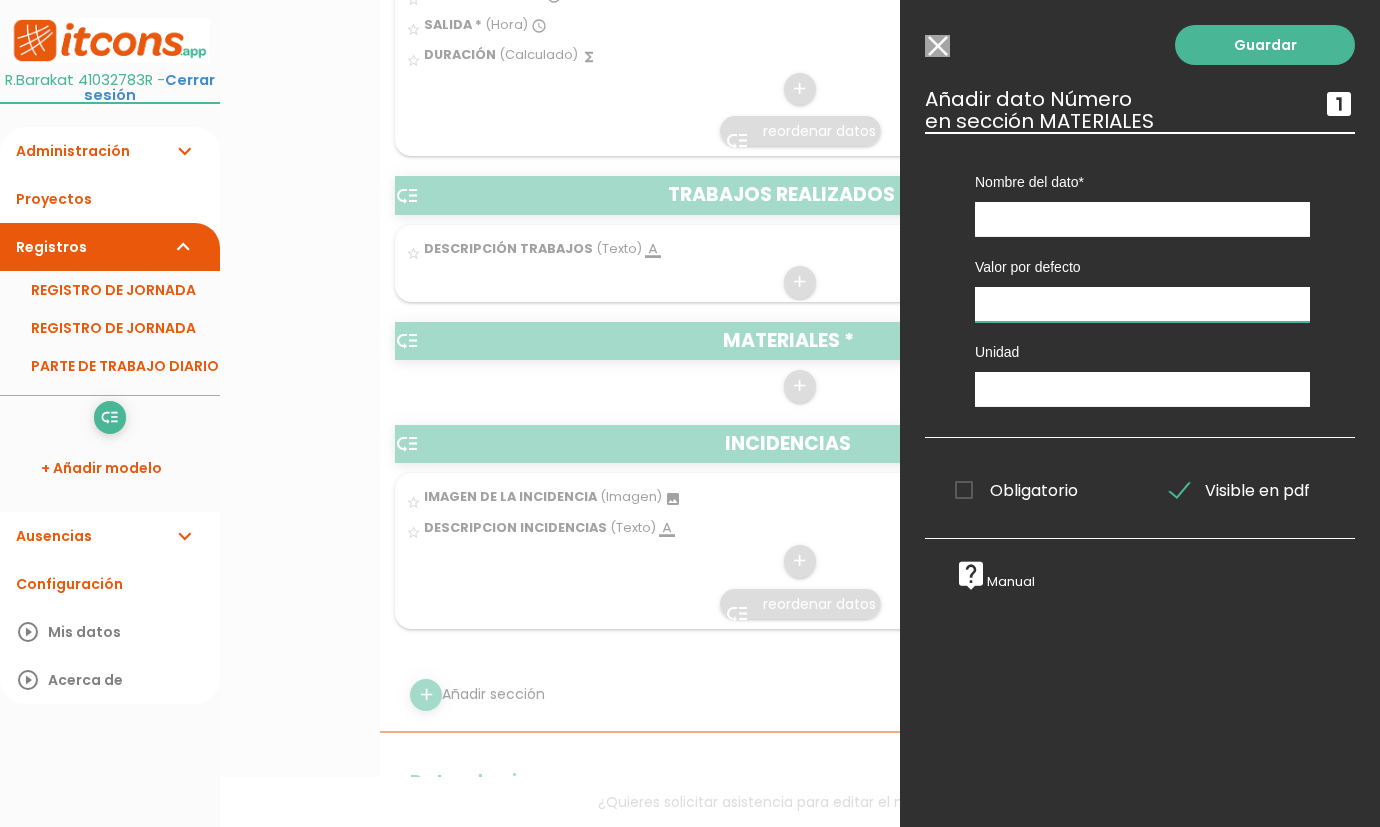 click at bounding box center (1142, 304) 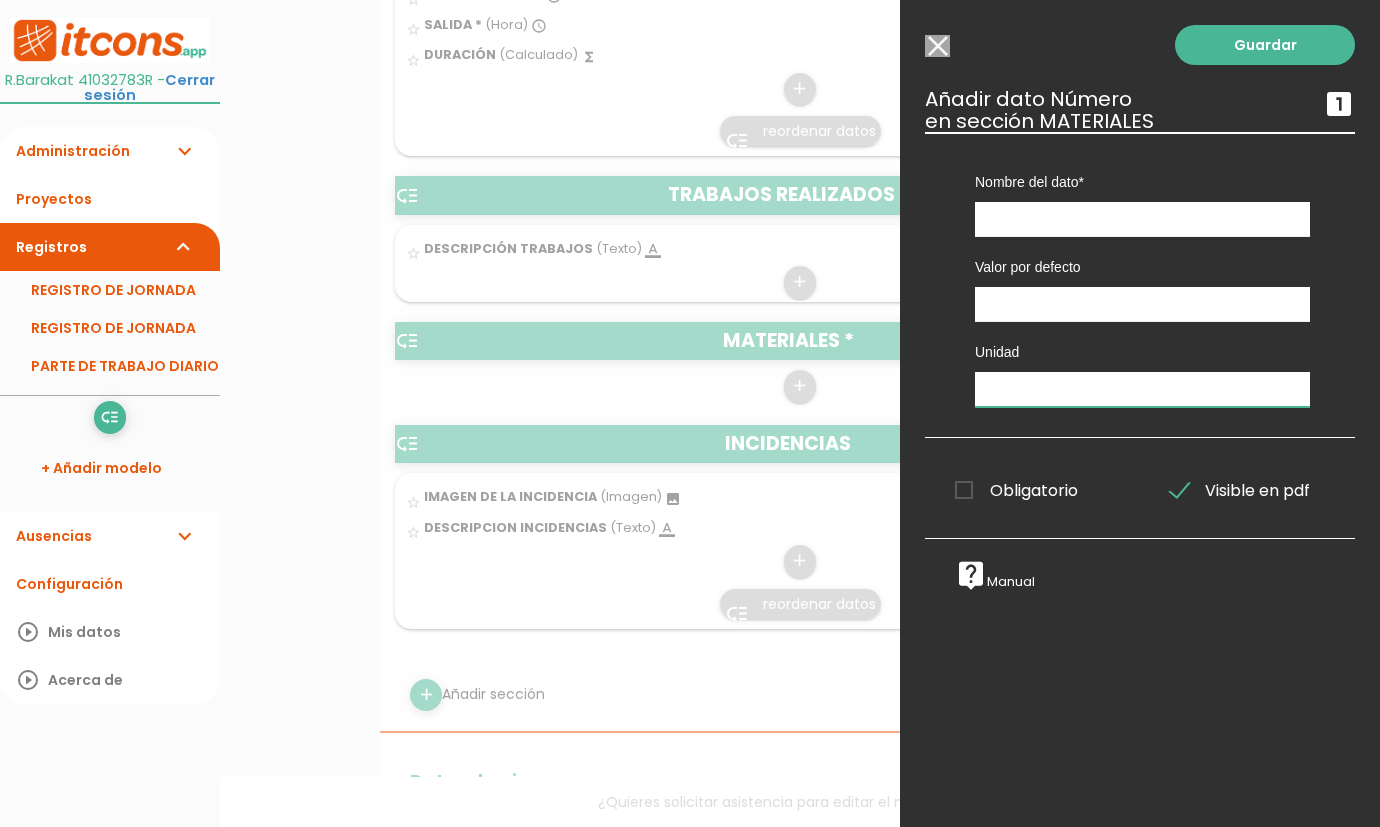 click at bounding box center [1142, 389] 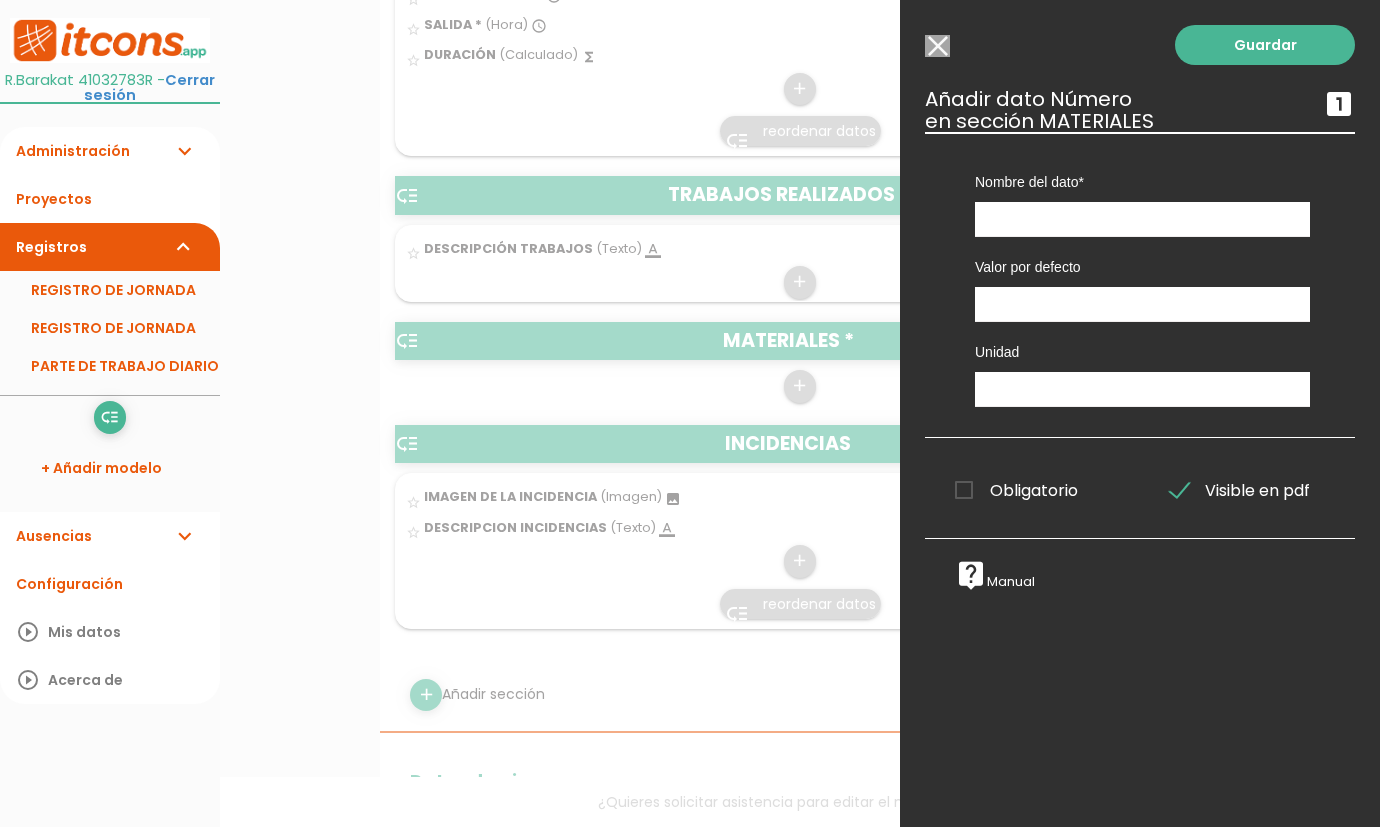 click on "Obligatorio" at bounding box center [1016, 490] 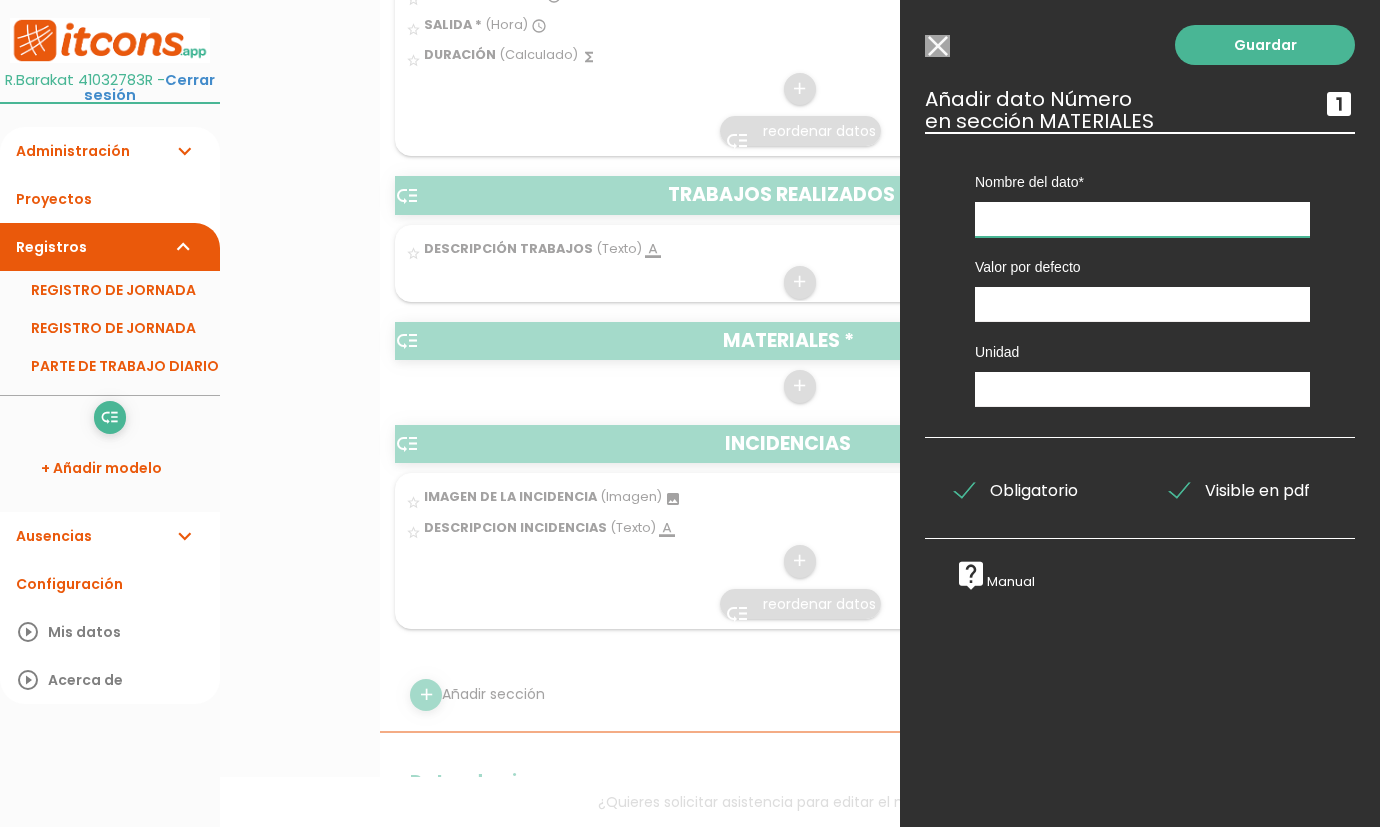 click at bounding box center [1142, 219] 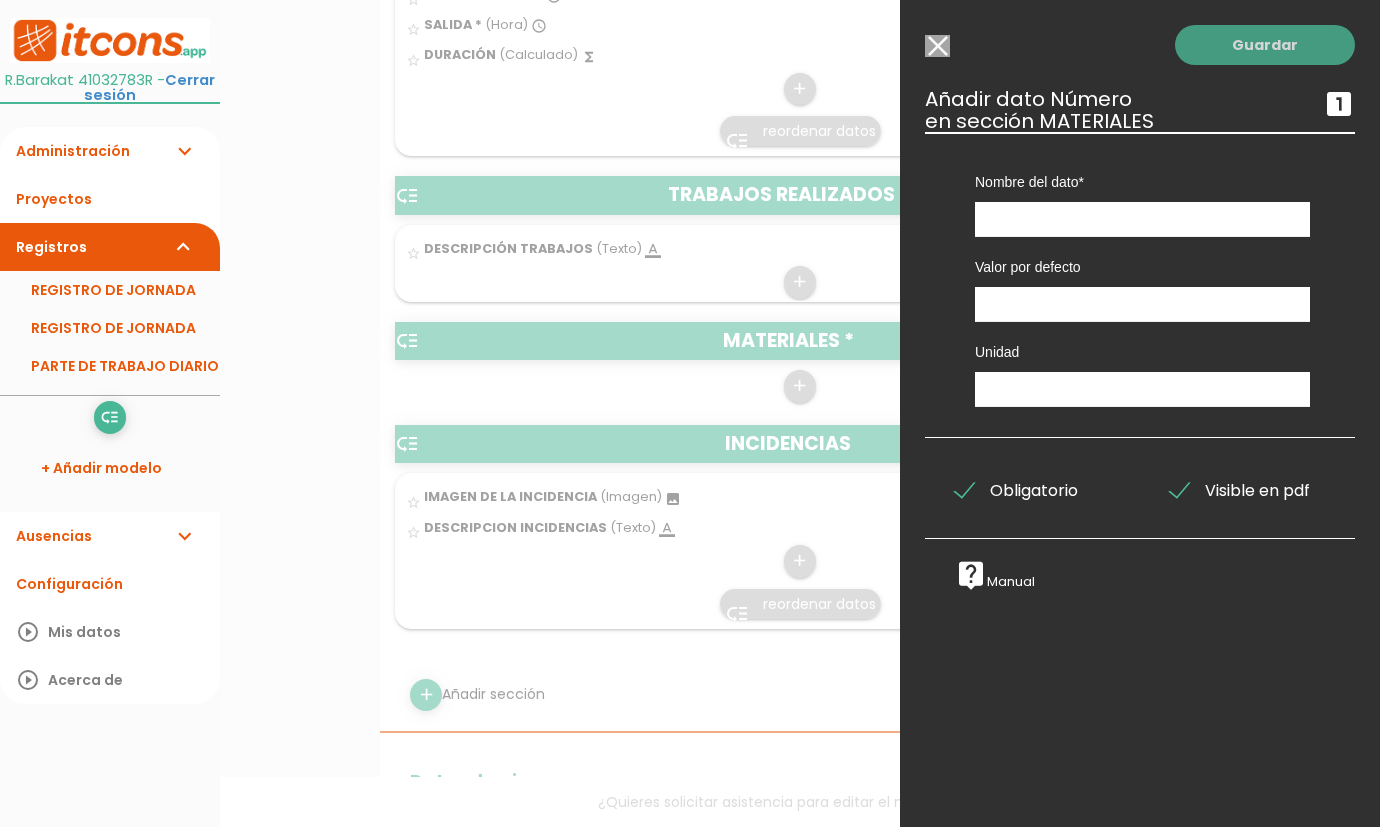 click on "Guardar" at bounding box center [1265, 45] 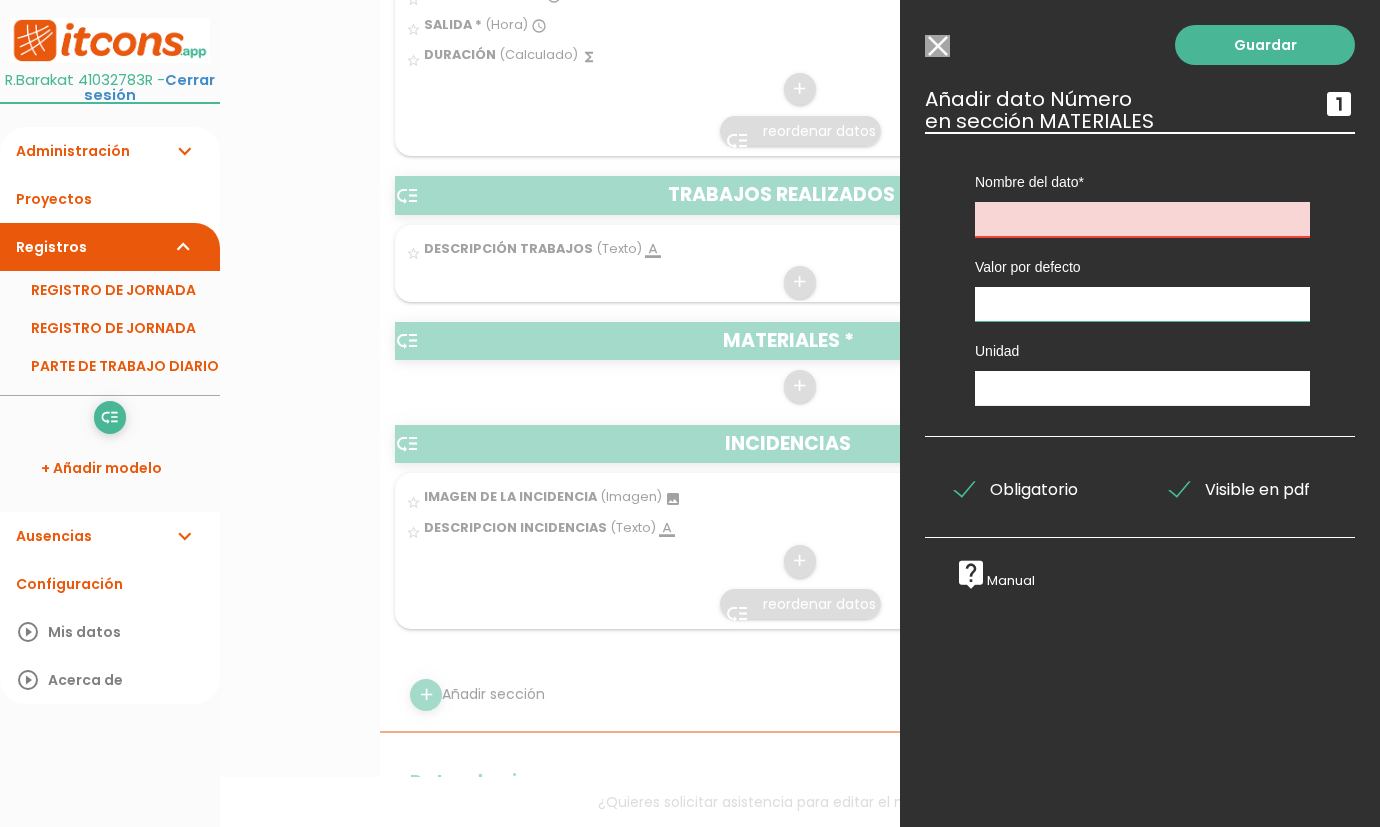click at bounding box center (1142, 219) 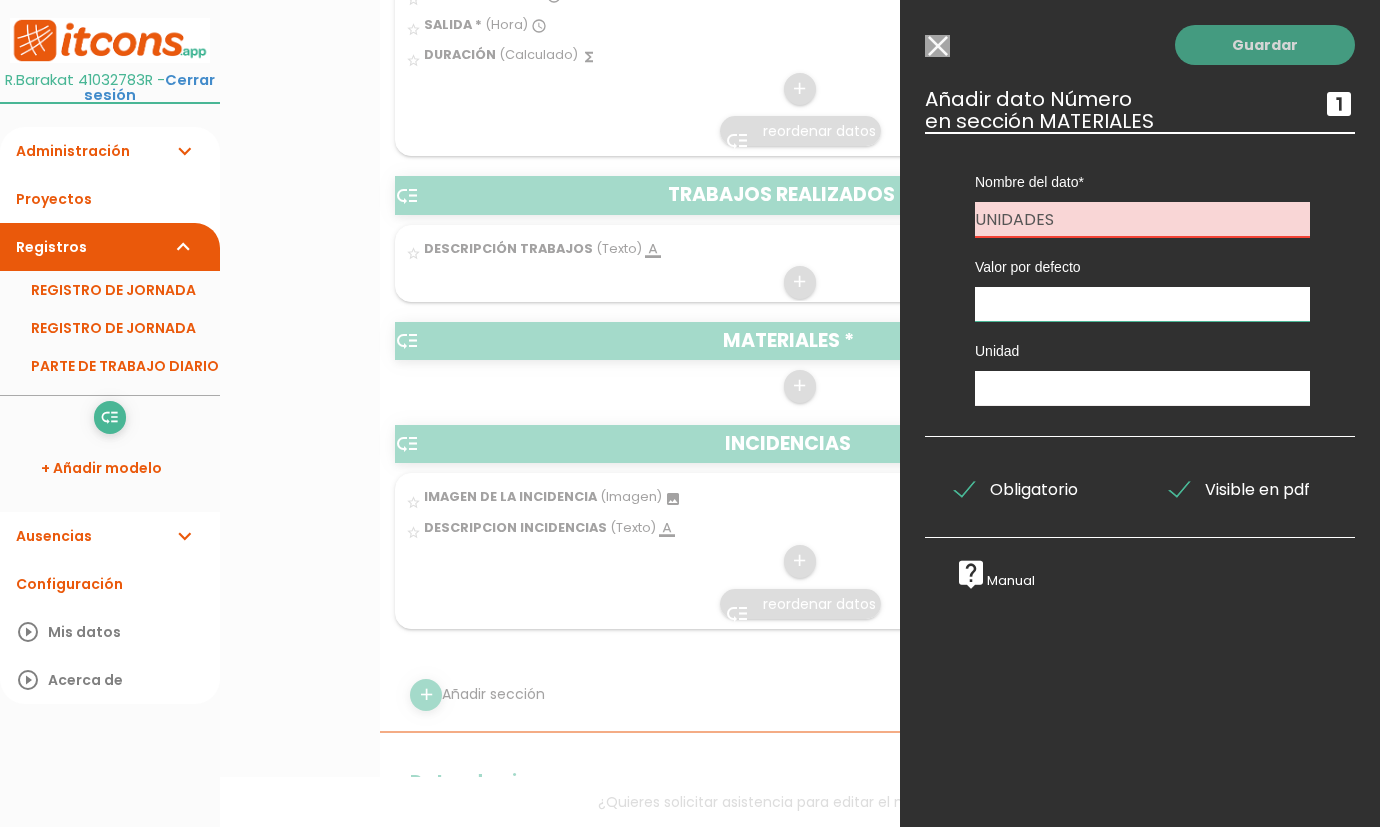 type on "UNIDADES" 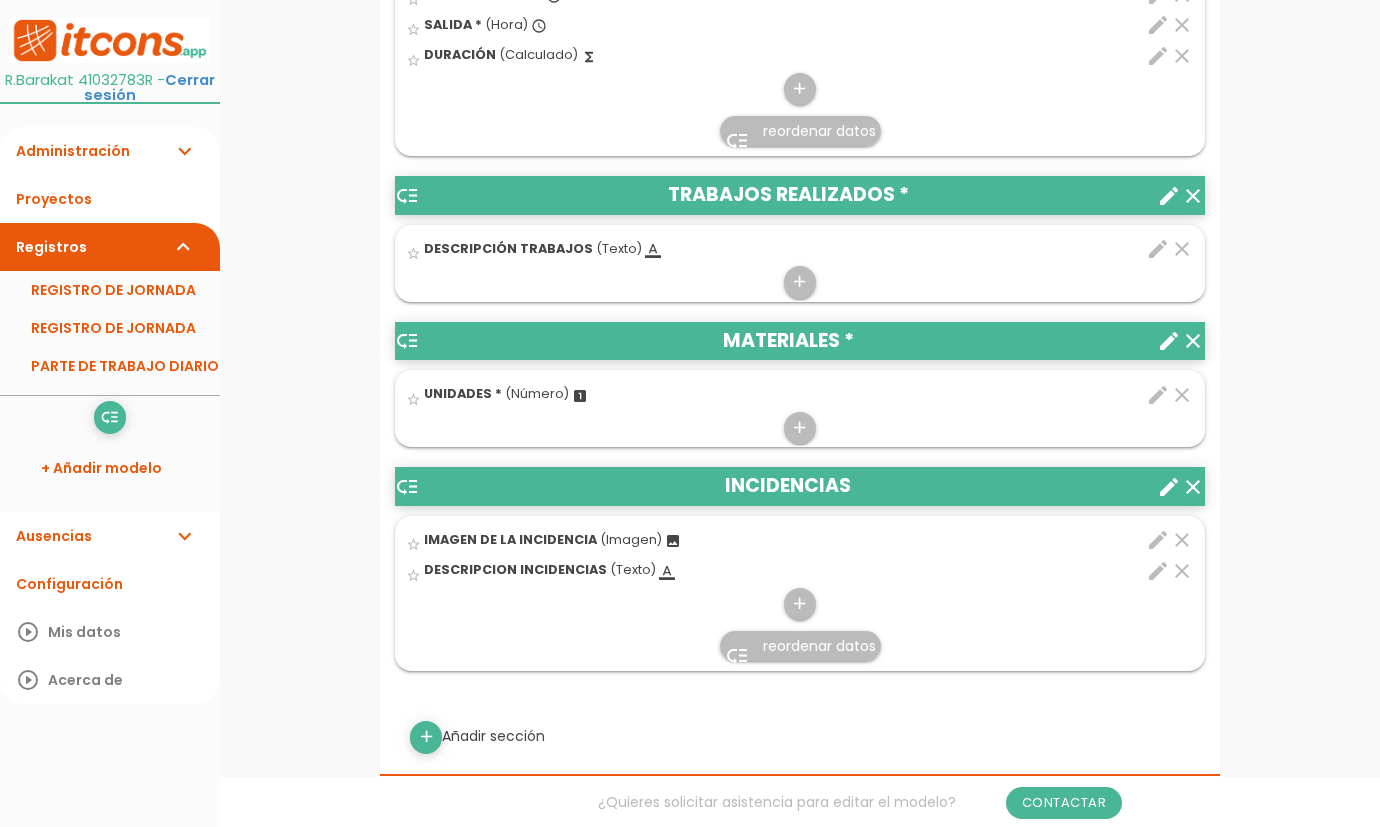 scroll, scrollTop: 800, scrollLeft: 0, axis: vertical 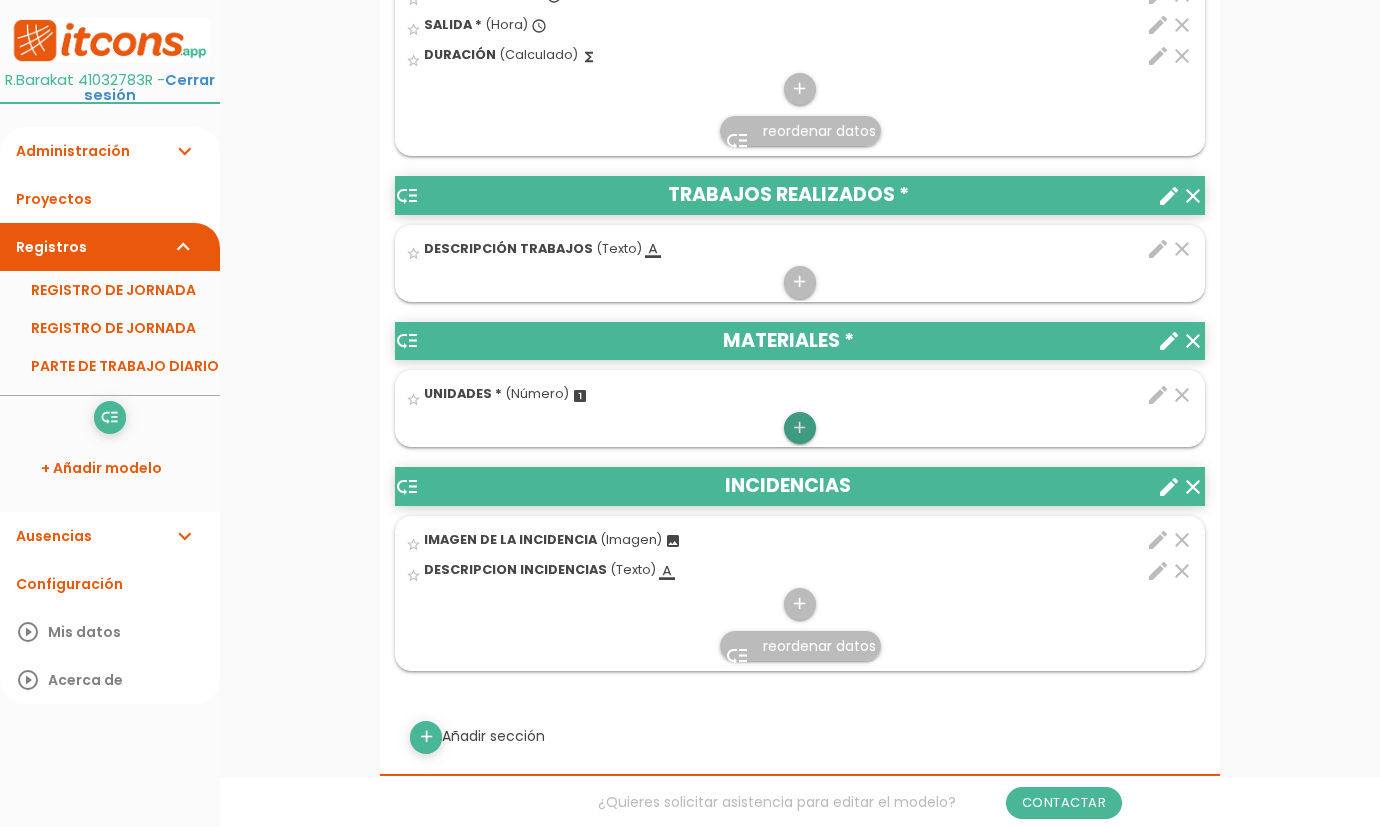 click on "add" at bounding box center (799, 428) 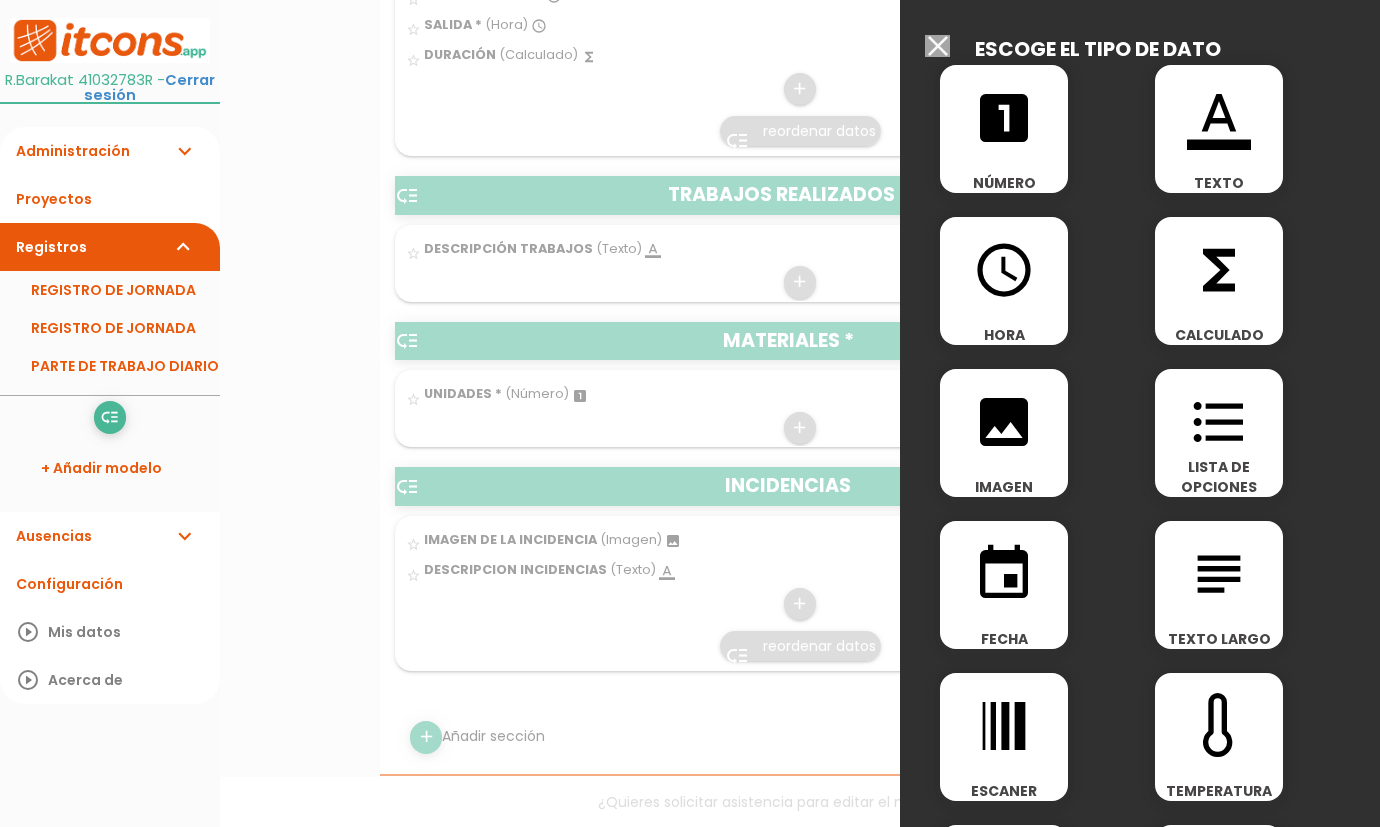 click on "format_list_bulleted" at bounding box center (1219, 422) 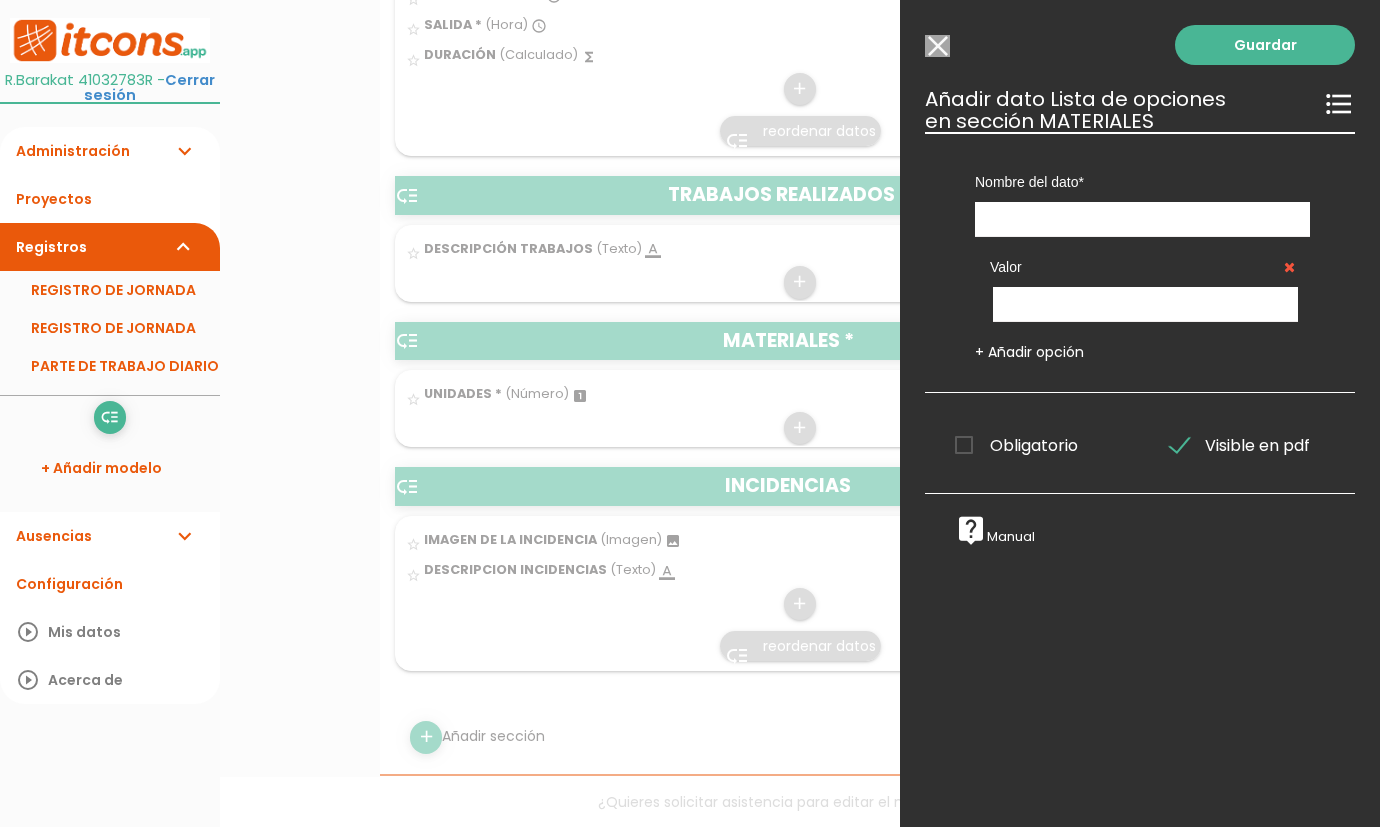 click on "Valor" at bounding box center (1142, 279) 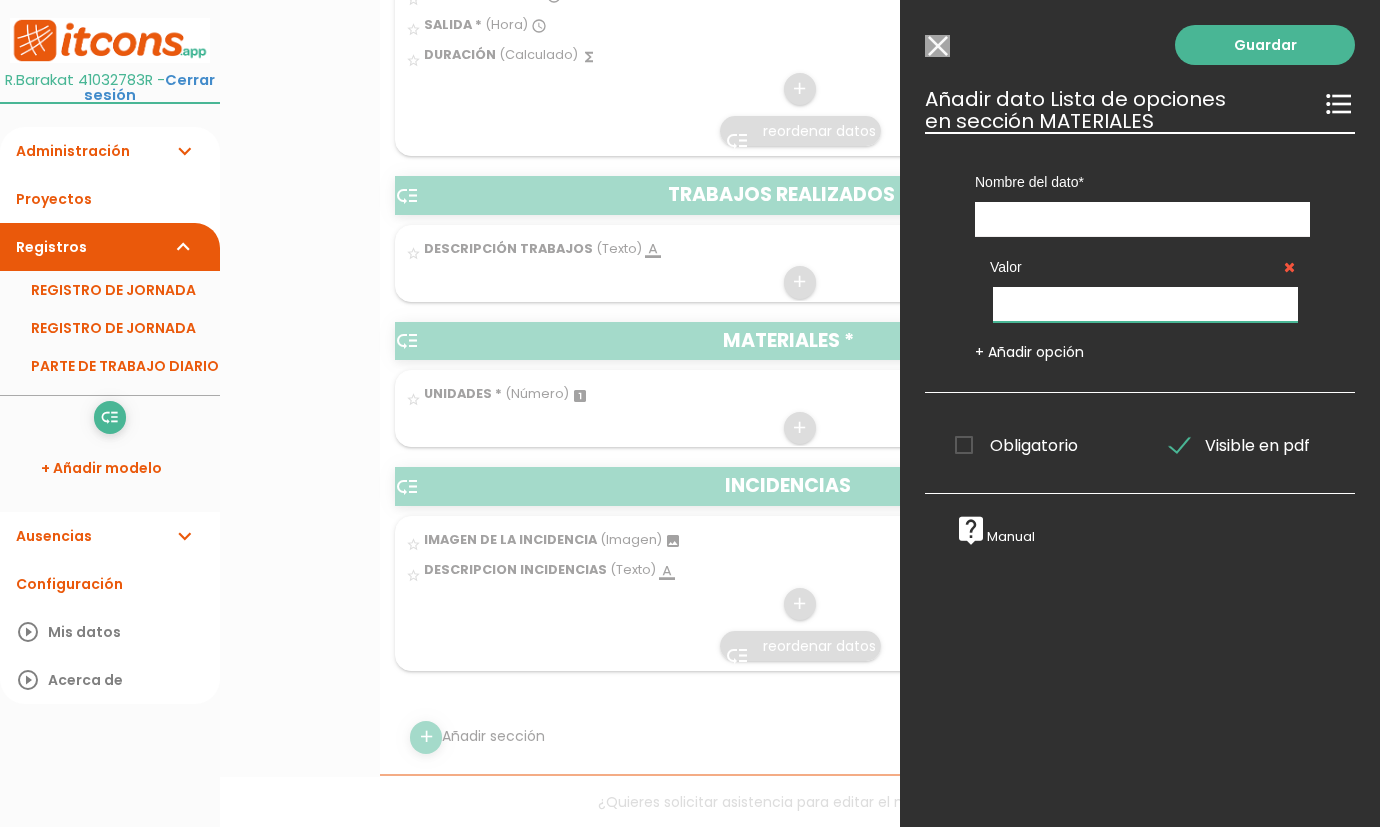 click at bounding box center [1145, 304] 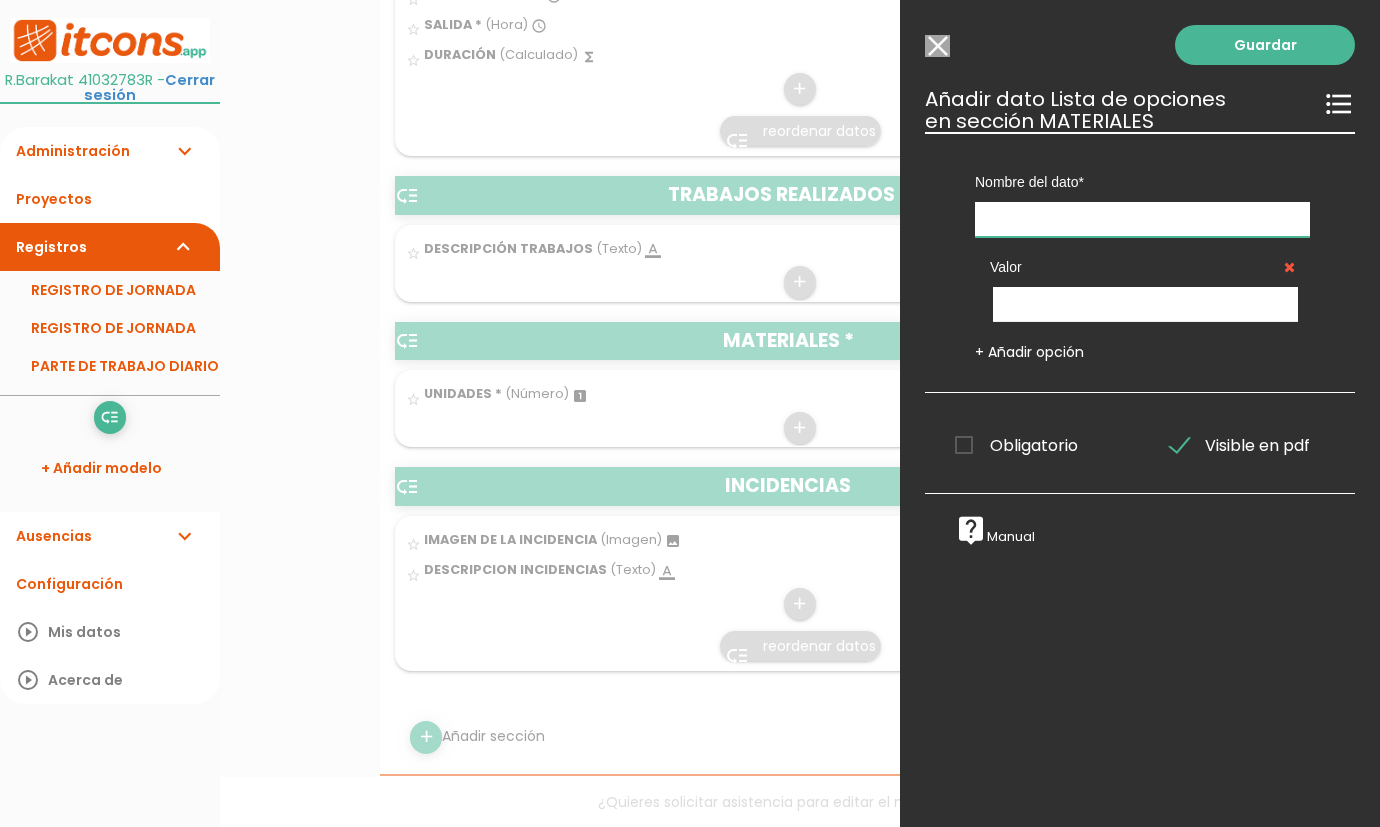 click at bounding box center [1142, 219] 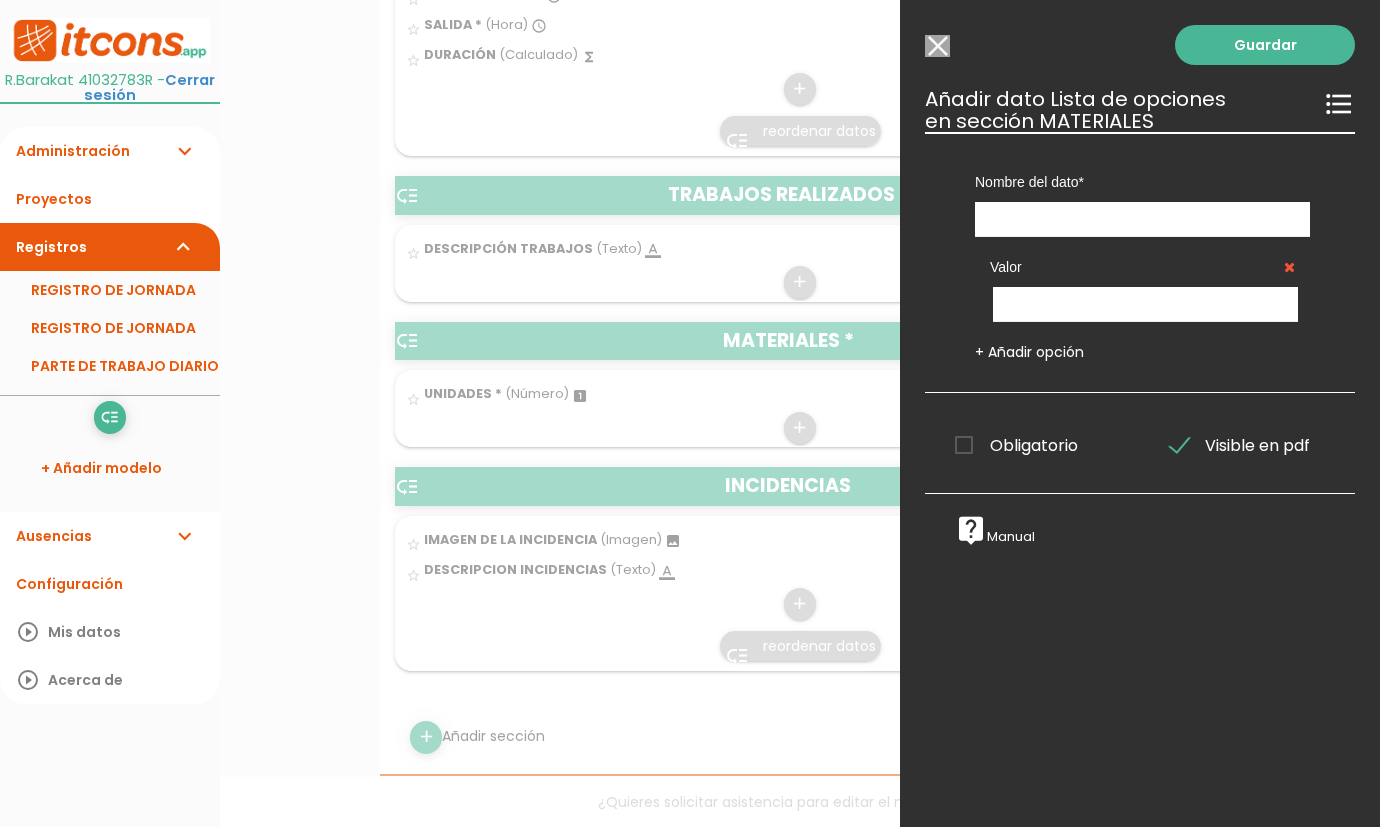 click on "Seleccionar todos los usuarios" at bounding box center [937, 46] 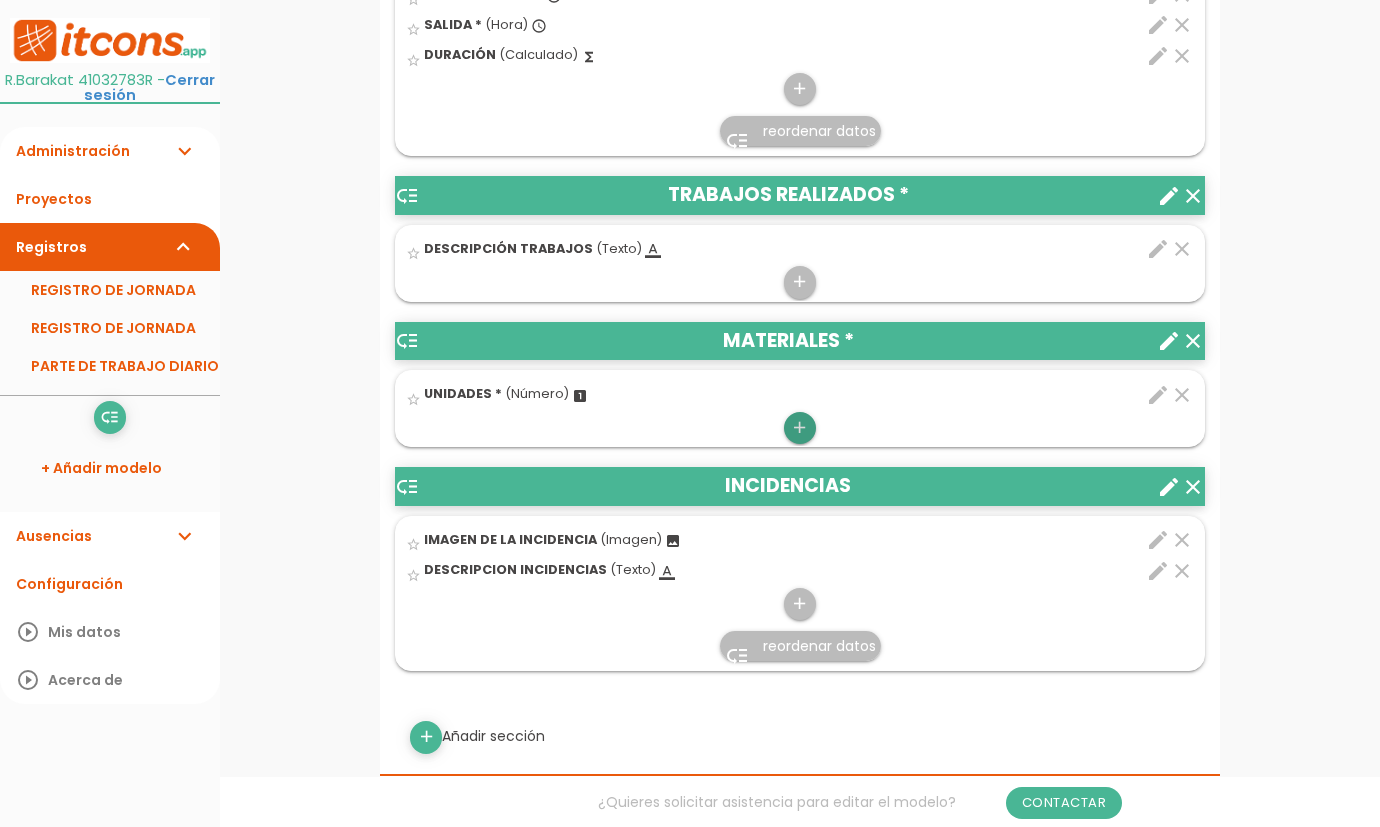 click on "add" at bounding box center (799, 428) 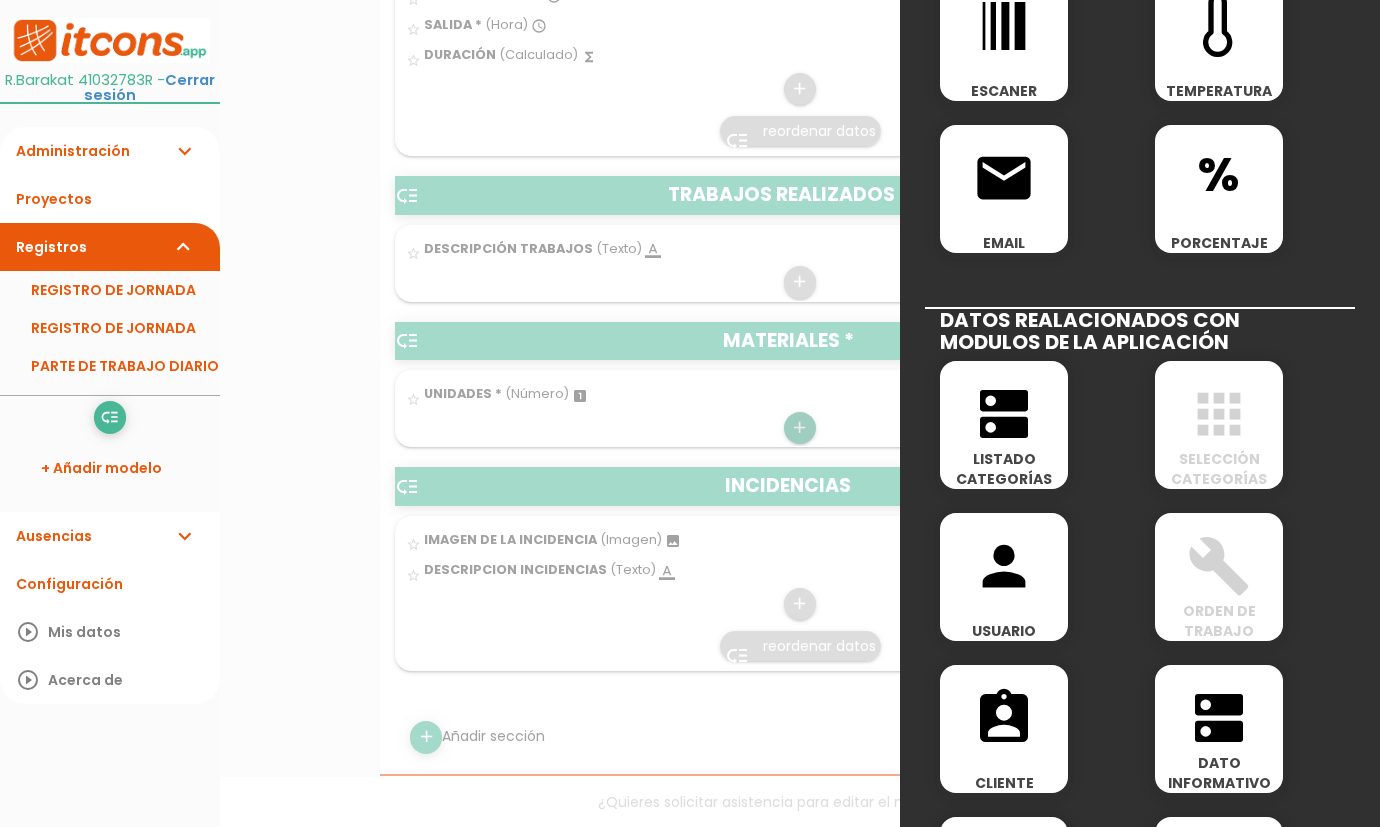 scroll, scrollTop: 800, scrollLeft: 0, axis: vertical 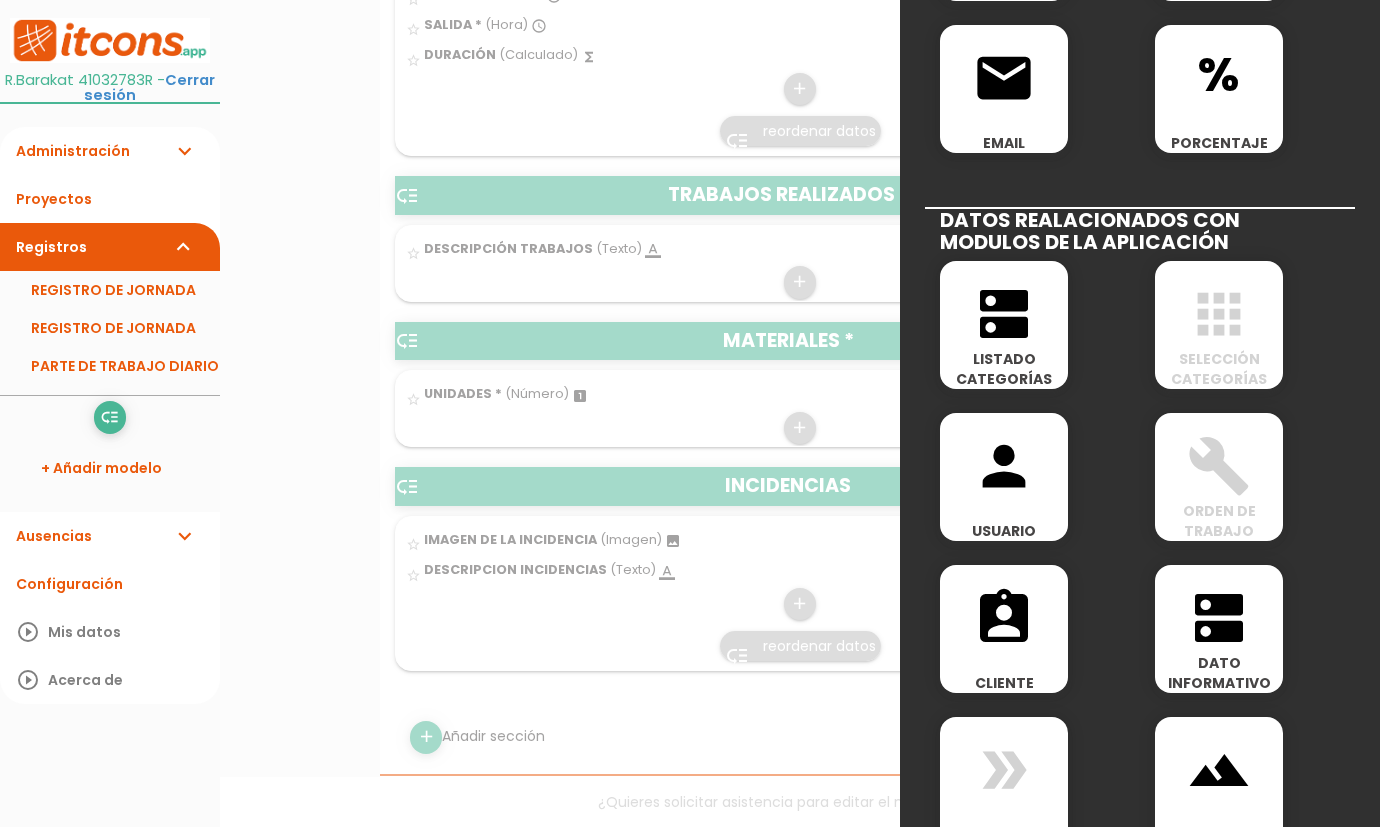 click on "apps" at bounding box center [1219, 303] 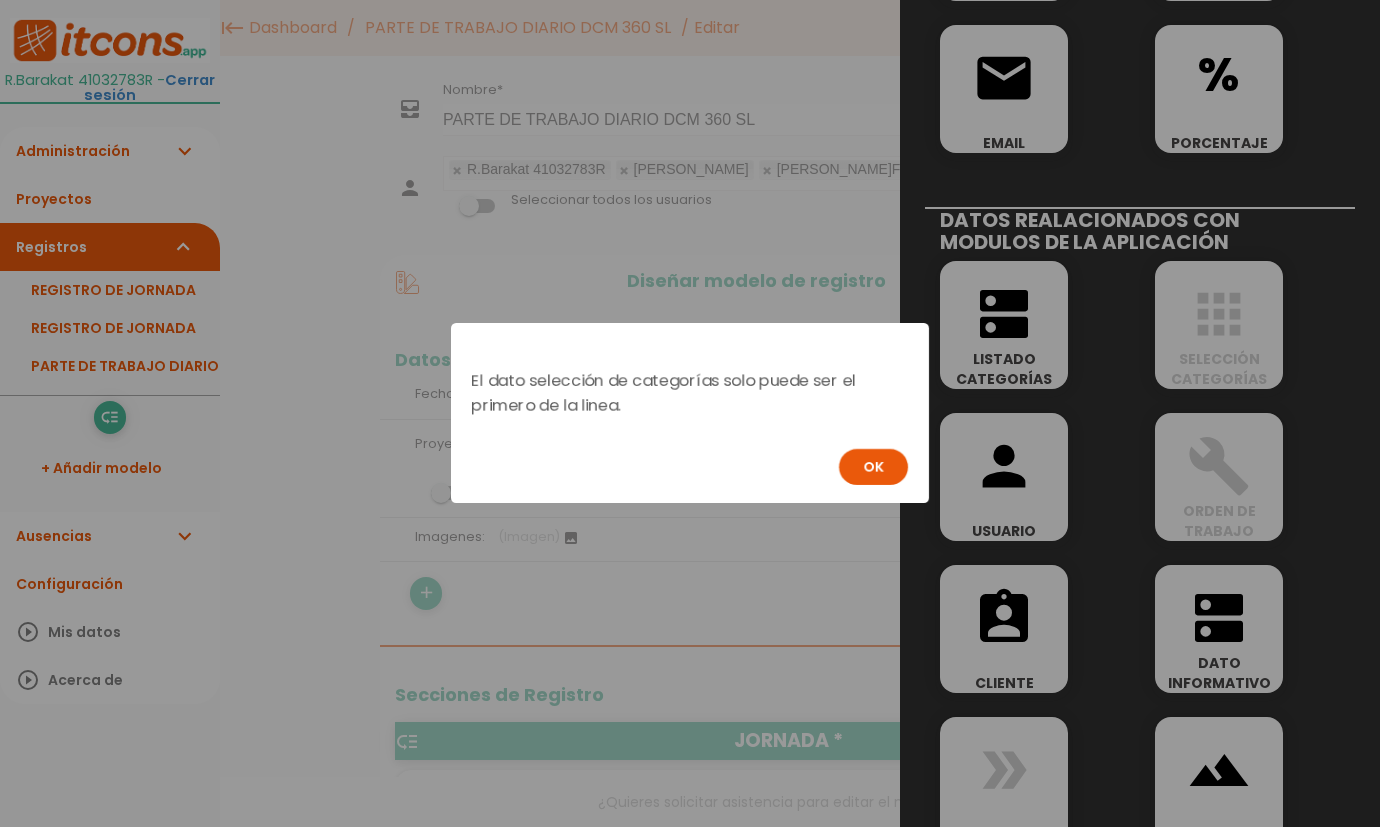 drag, startPoint x: 881, startPoint y: 473, endPoint x: 883, endPoint y: 463, distance: 10.198039 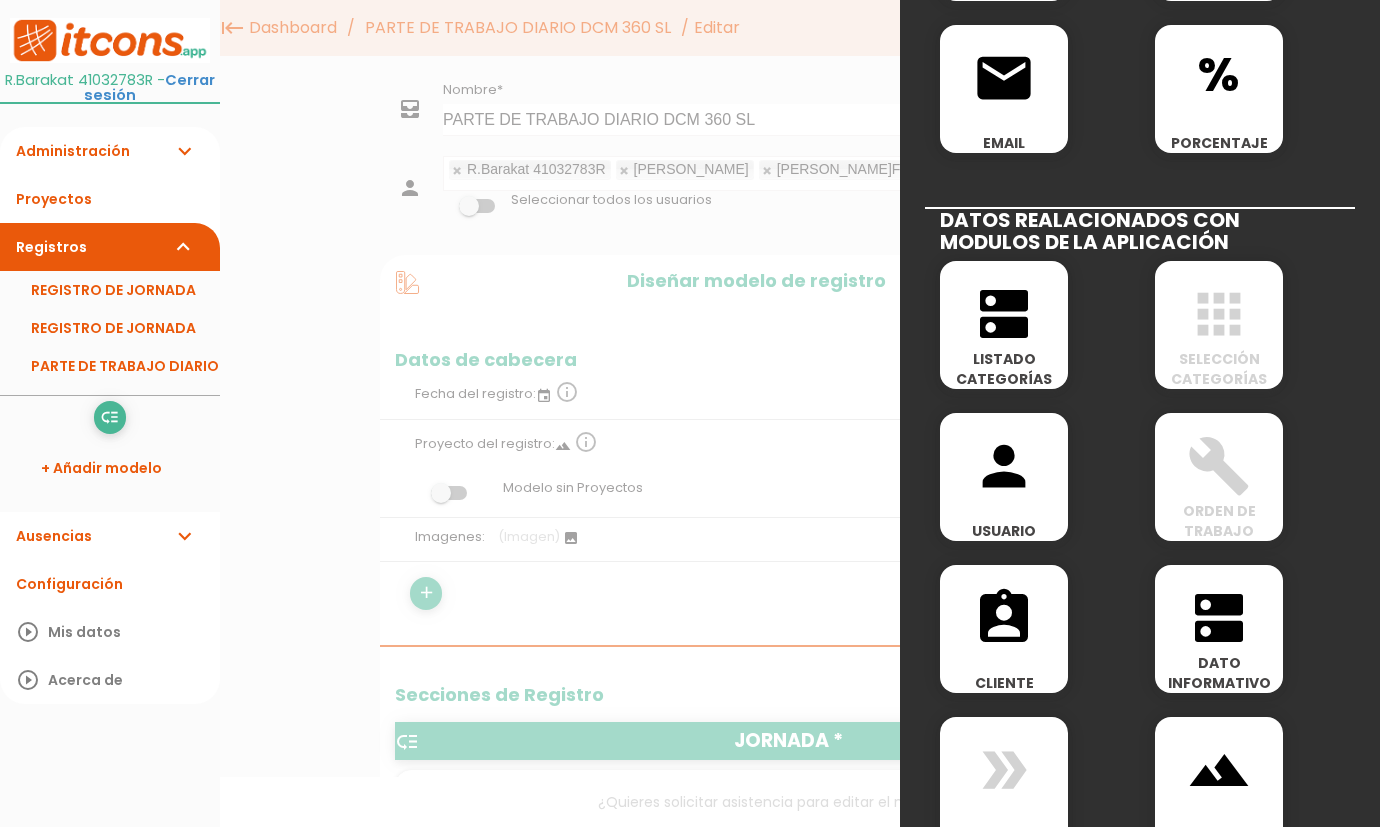 click on "LISTADO CATEGORÍAS" at bounding box center (1004, 369) 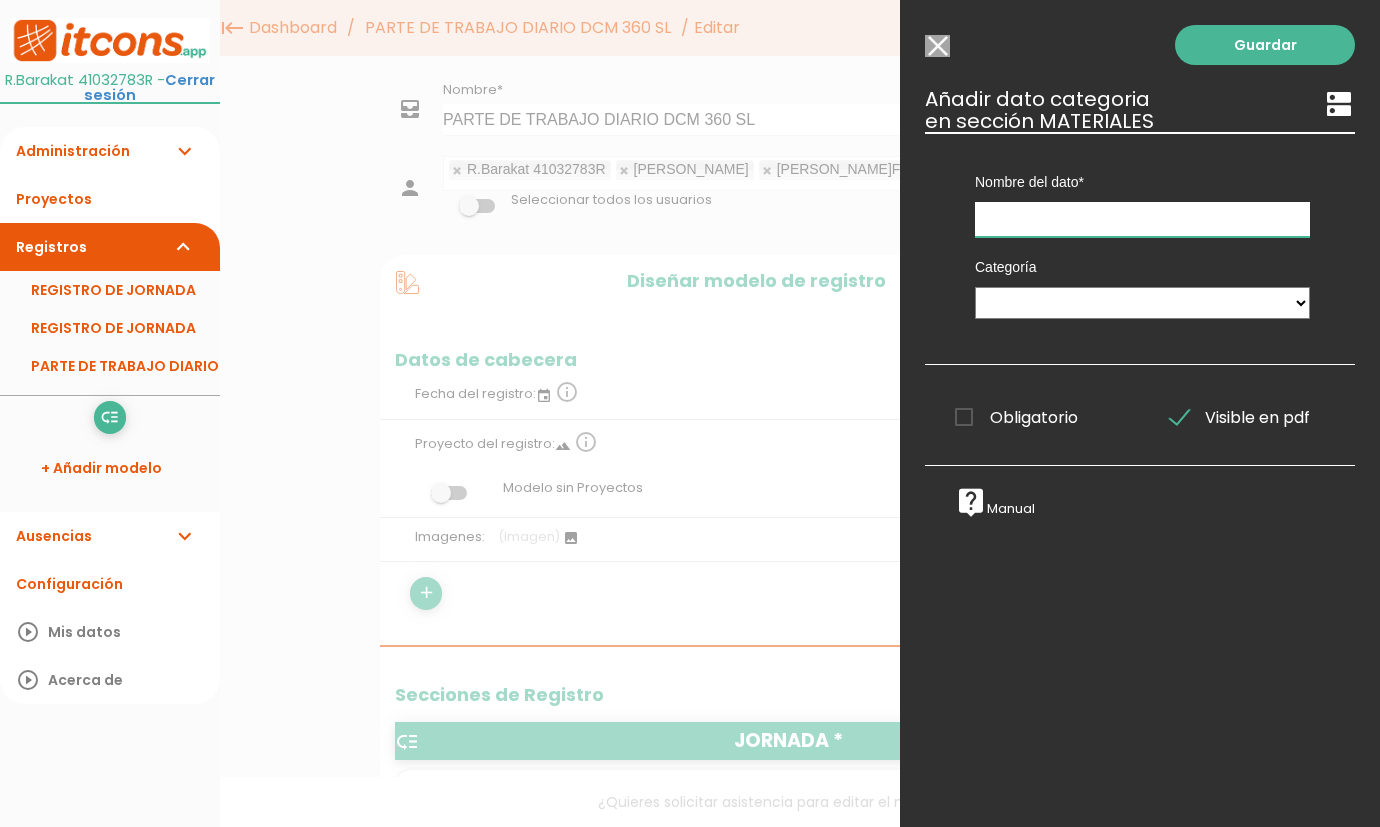 click at bounding box center [1142, 219] 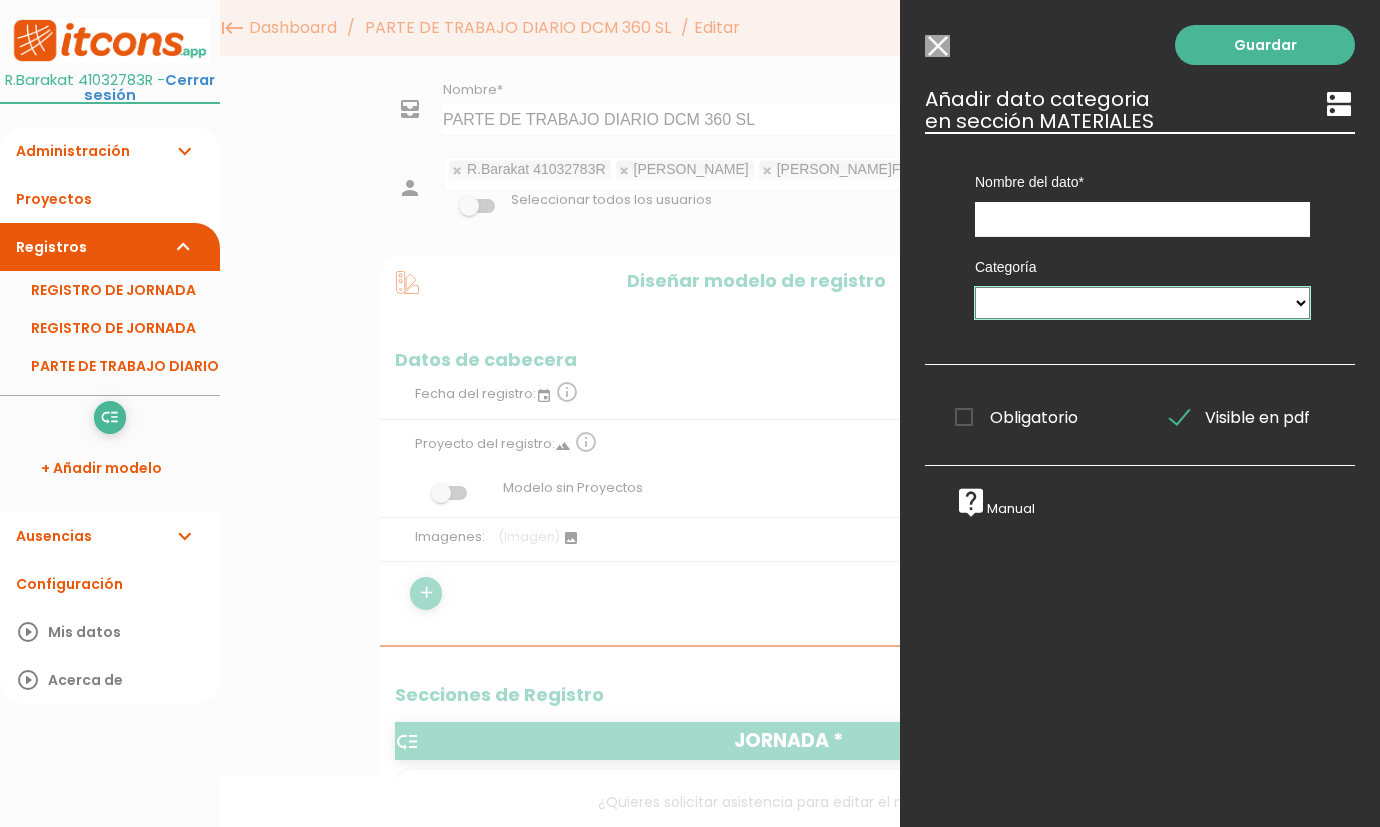 click on "MATERIALES Material" at bounding box center (1142, 303) 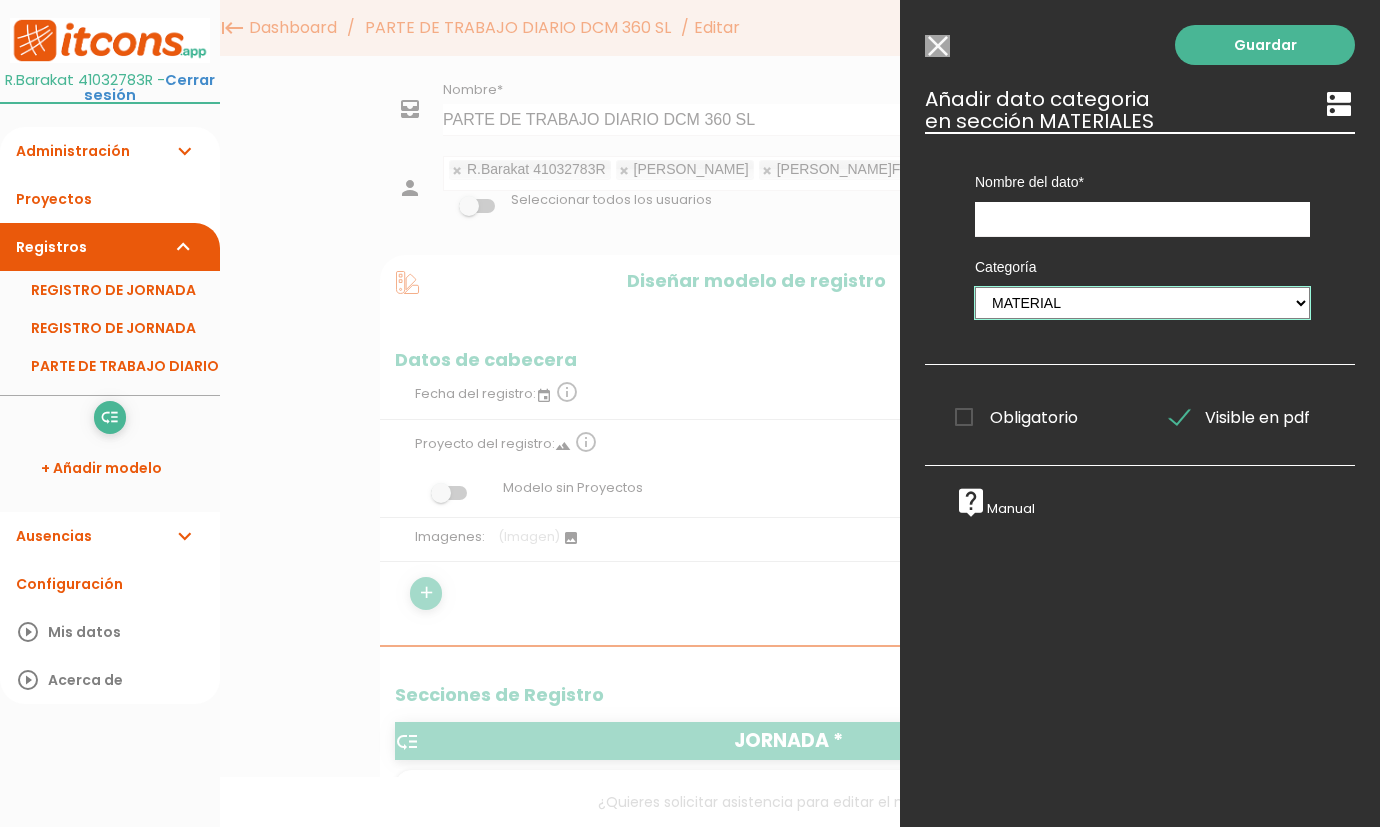 click on "MATERIALES Material" at bounding box center [1142, 303] 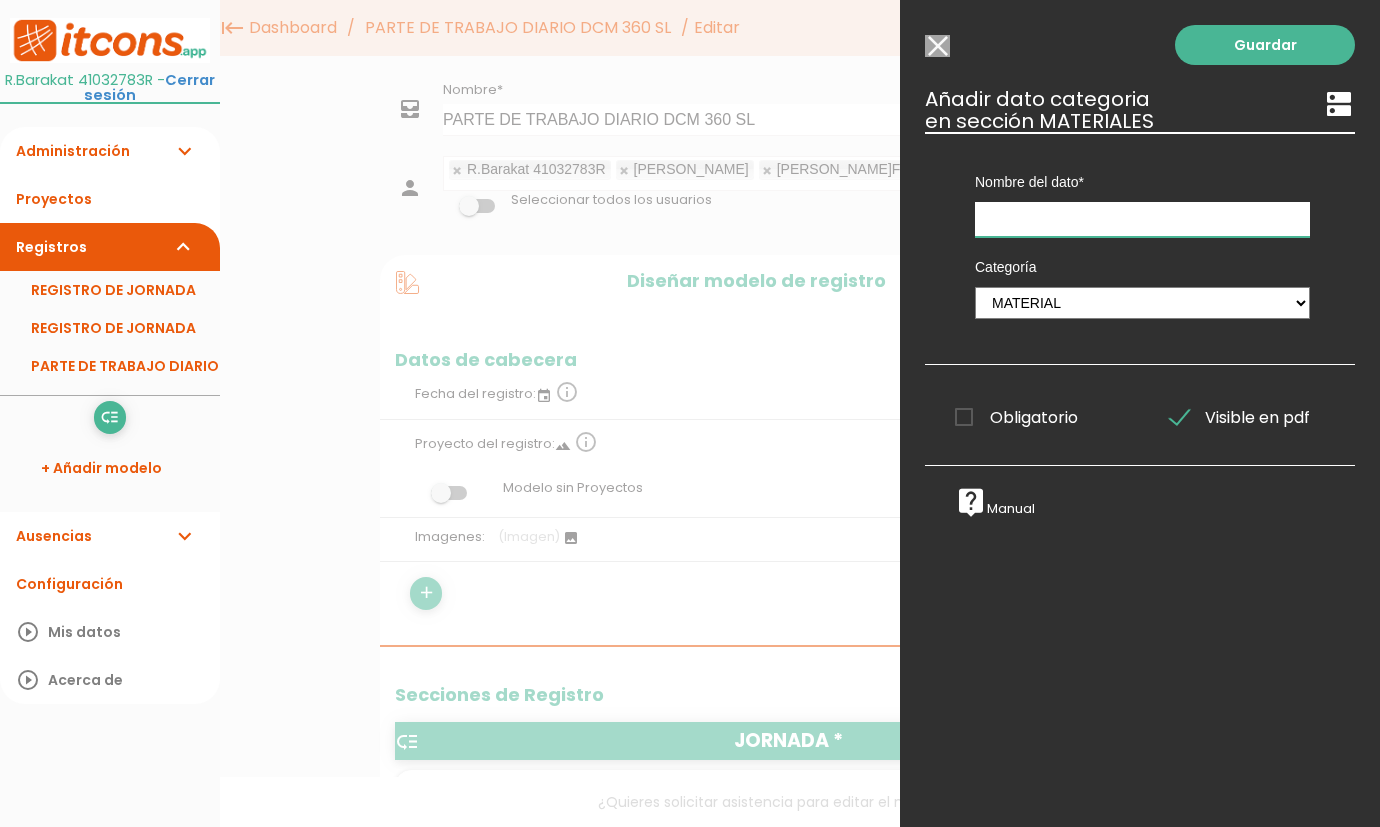 click at bounding box center (1142, 219) 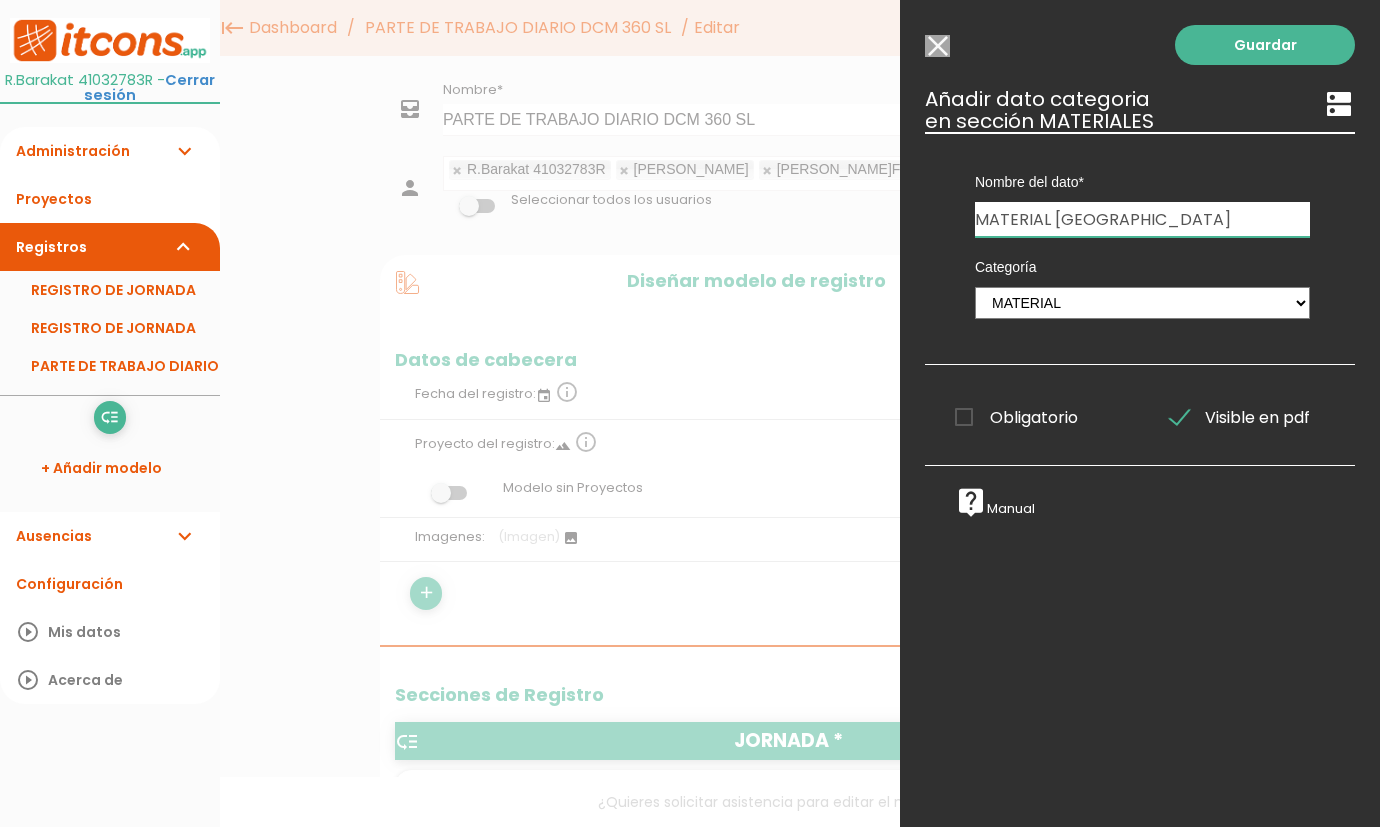 type on "MATERIAL HOTEL VILLAGE" 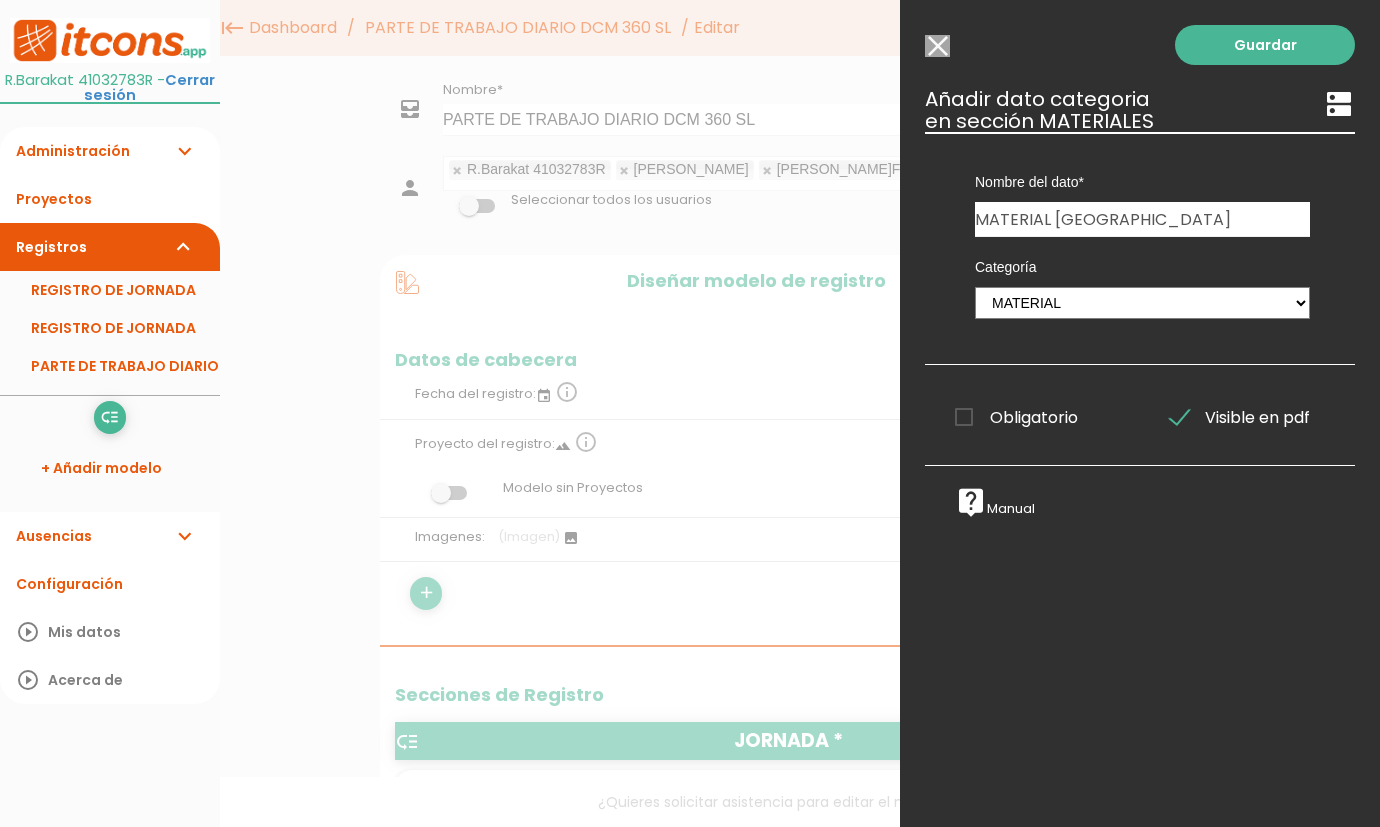 click on "Obligatorio" at bounding box center [1016, 417] 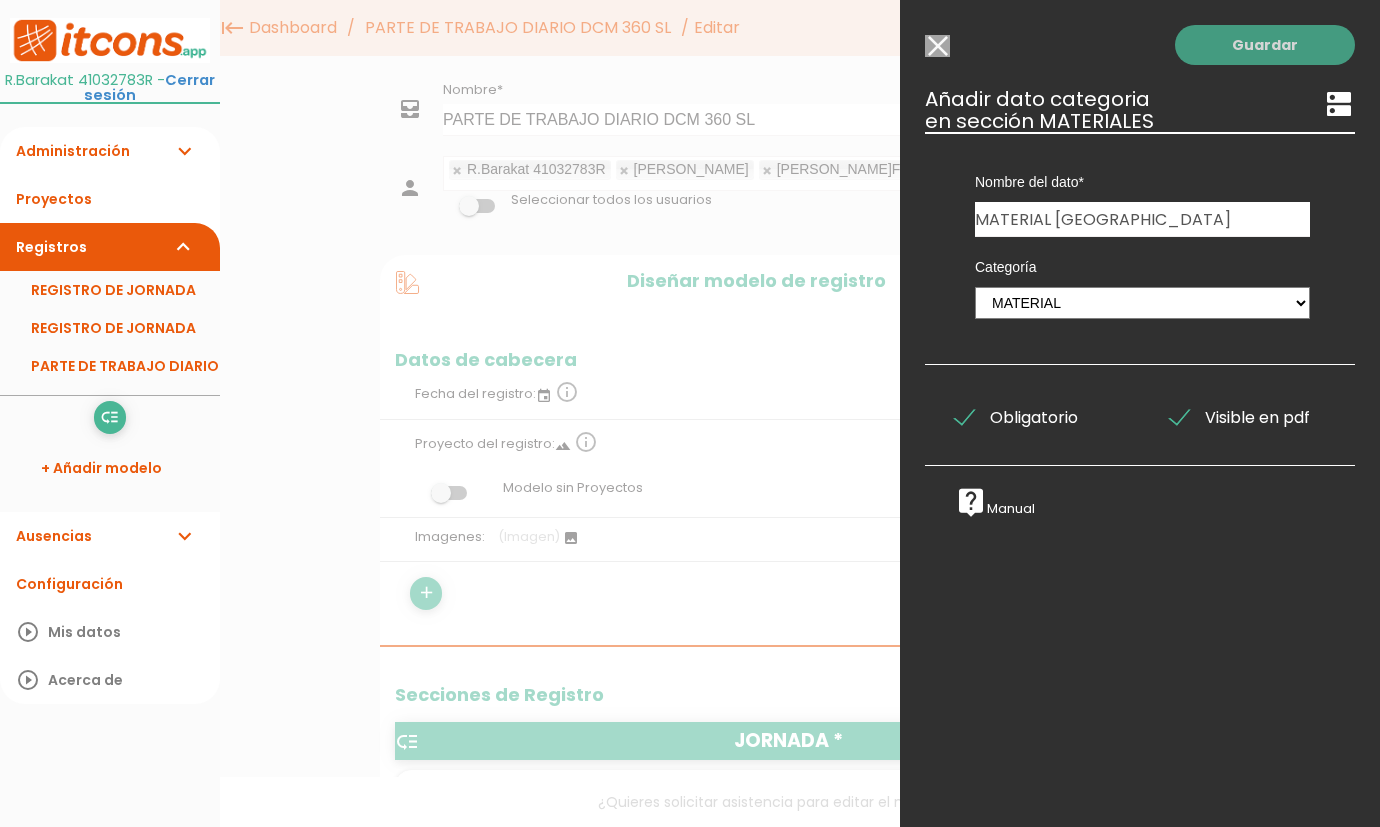 click on "Guardar" at bounding box center (1265, 45) 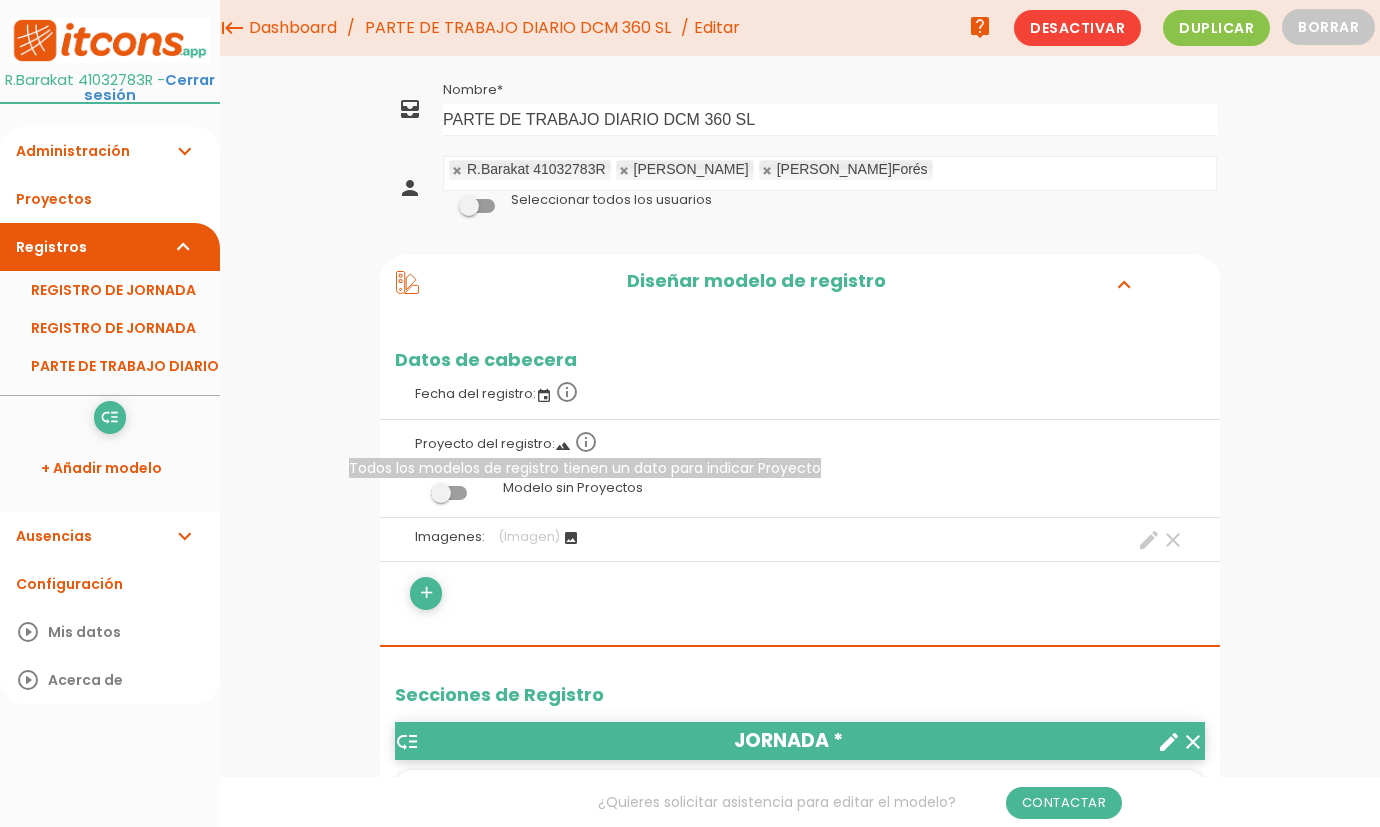 scroll, scrollTop: 0, scrollLeft: 0, axis: both 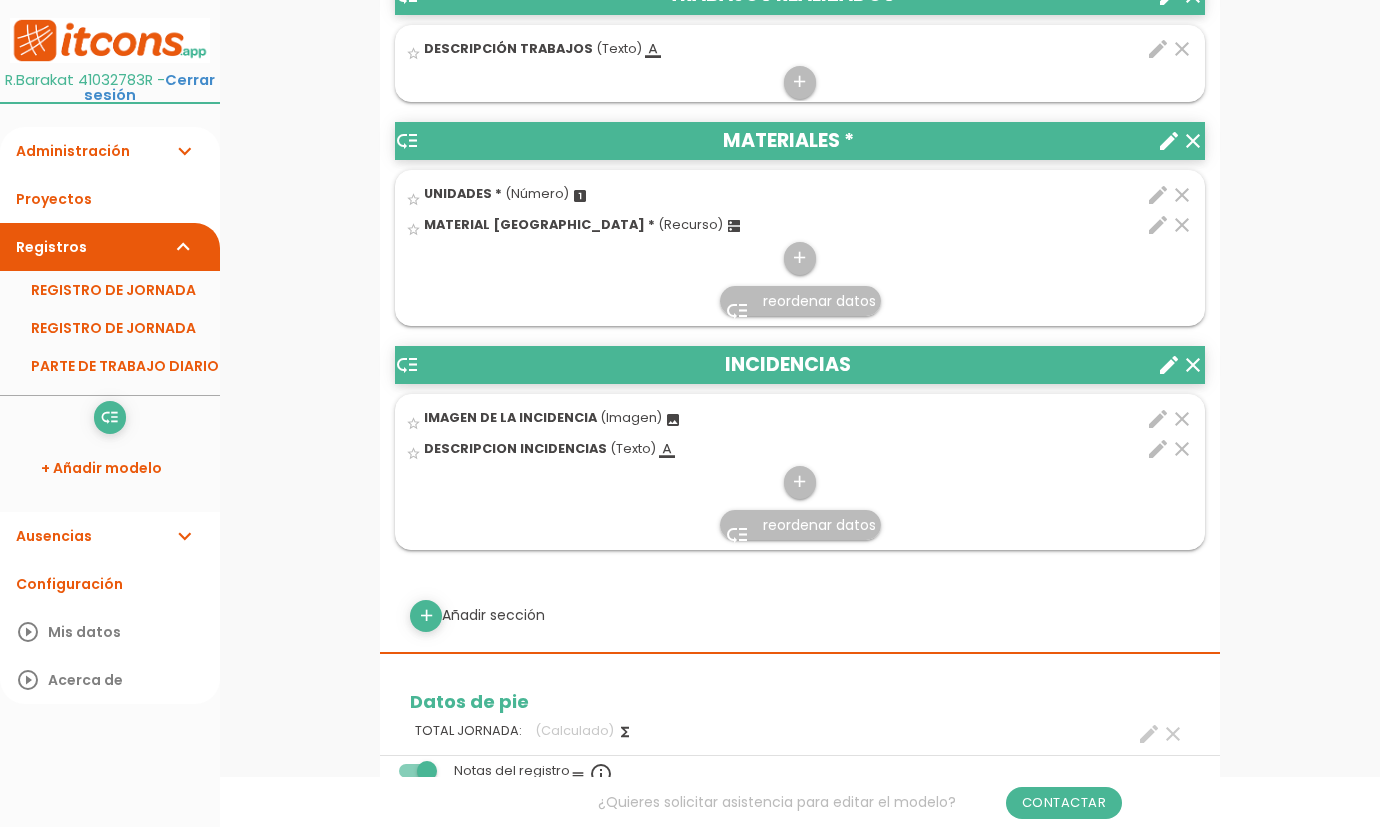 click on "reordenar datos" at bounding box center (819, 301) 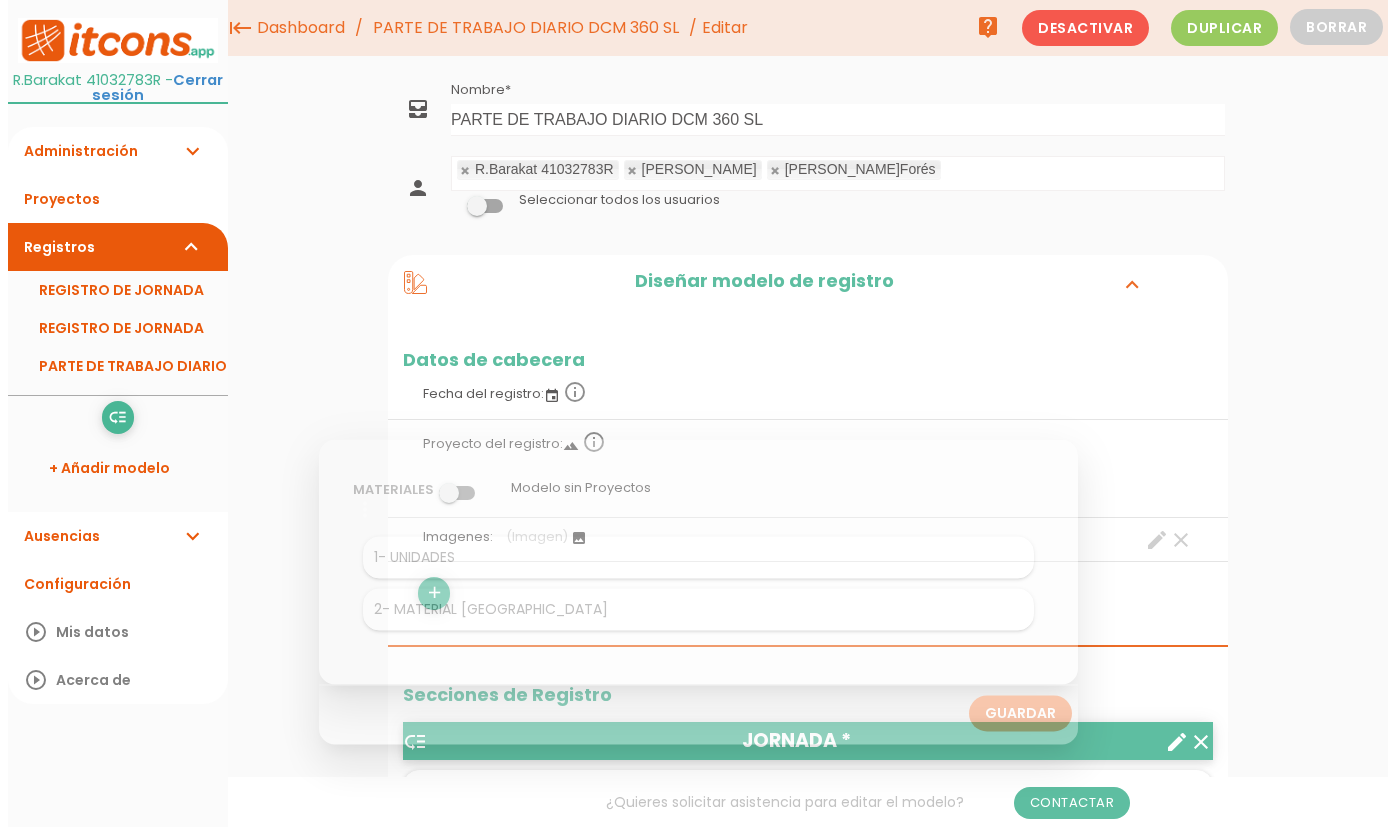 scroll, scrollTop: 0, scrollLeft: 0, axis: both 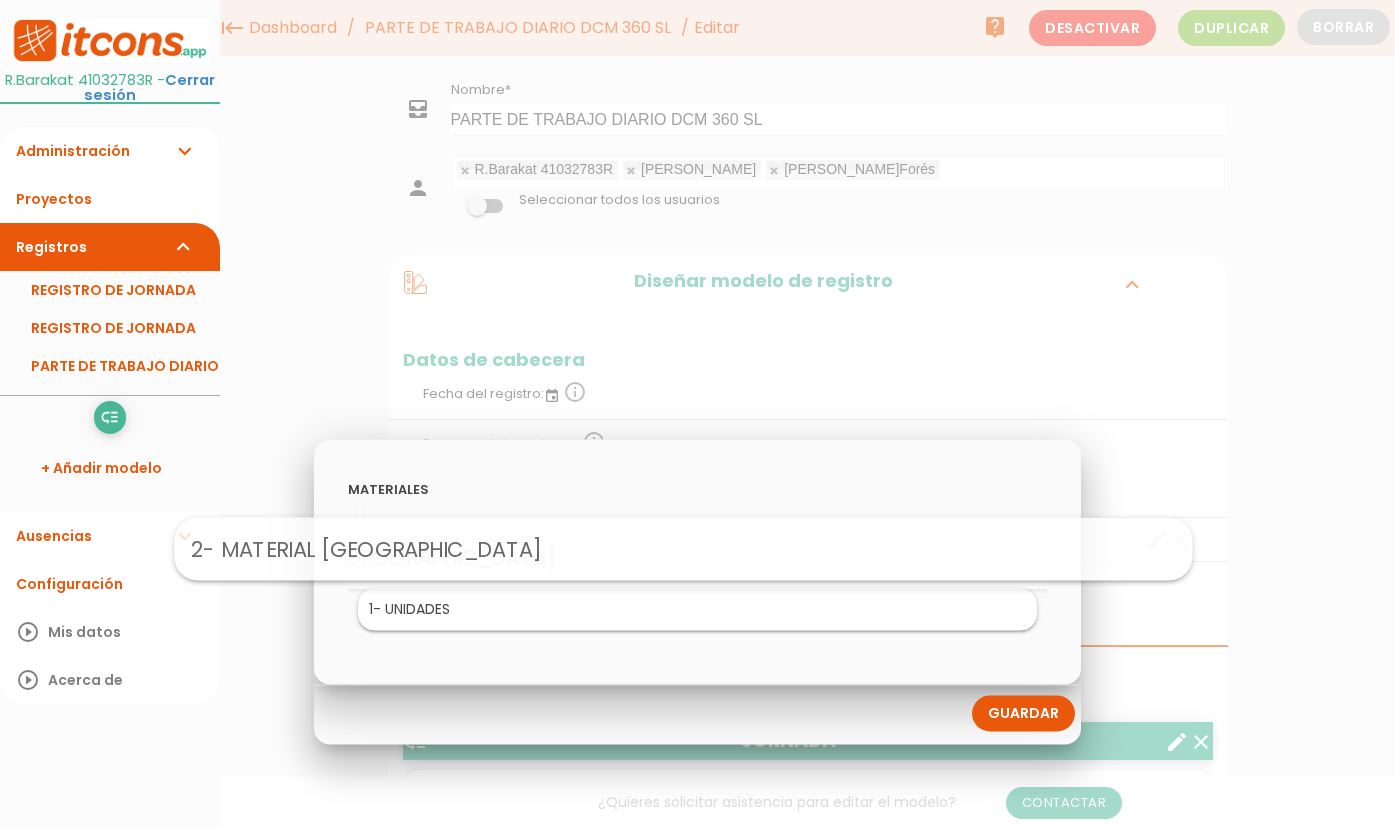 drag, startPoint x: 411, startPoint y: 612, endPoint x: 409, endPoint y: 550, distance: 62.03225 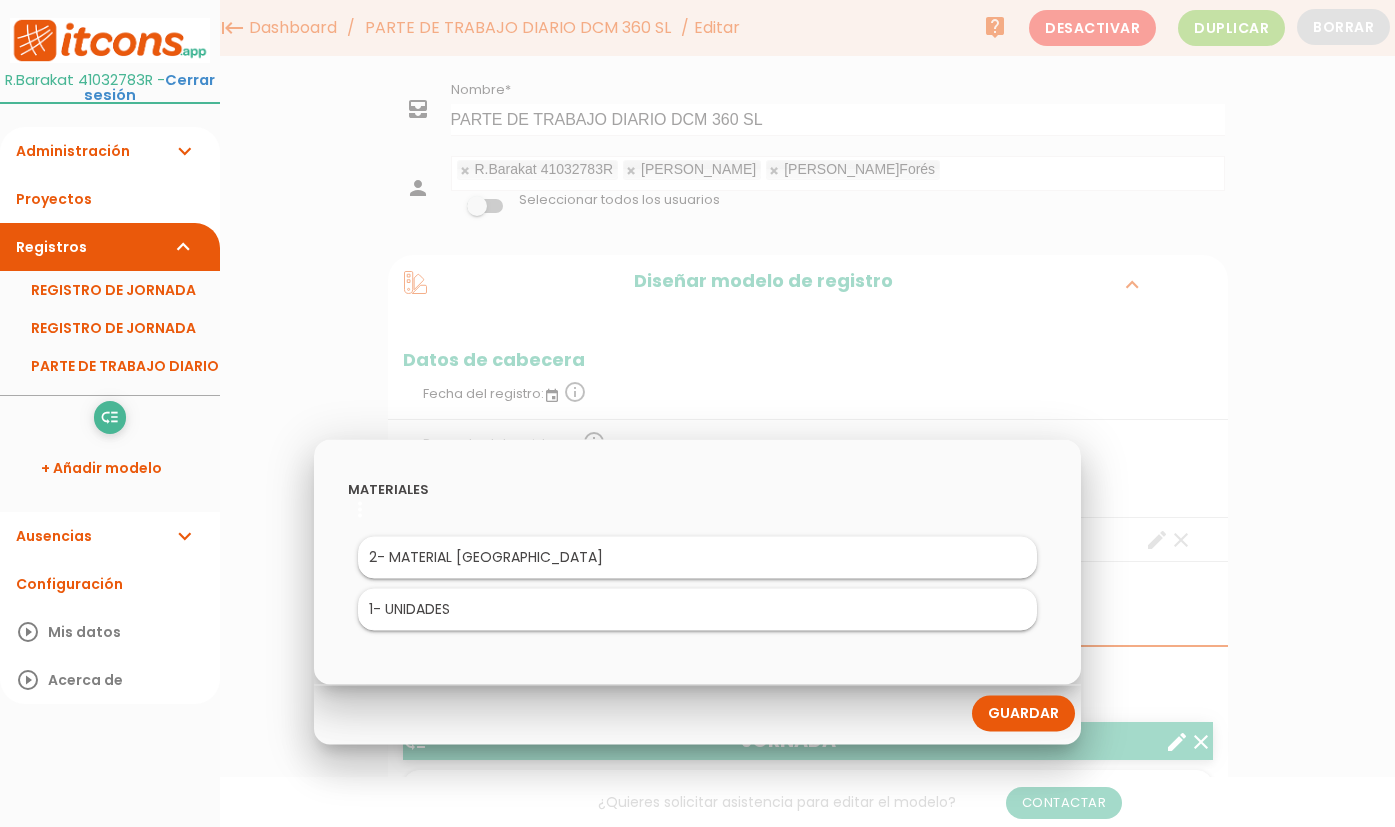 click on "Guardar" at bounding box center [1023, 713] 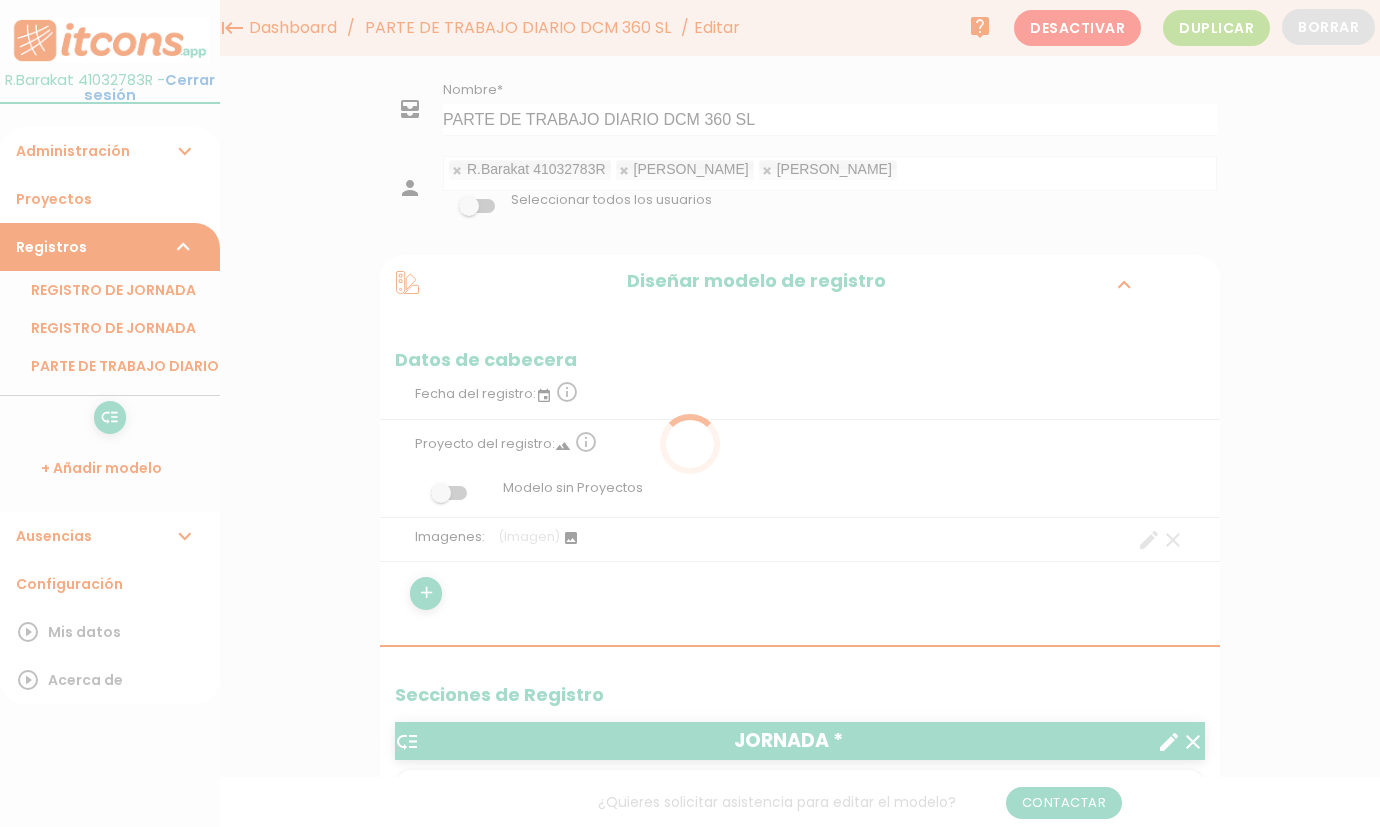 scroll, scrollTop: 600, scrollLeft: 0, axis: vertical 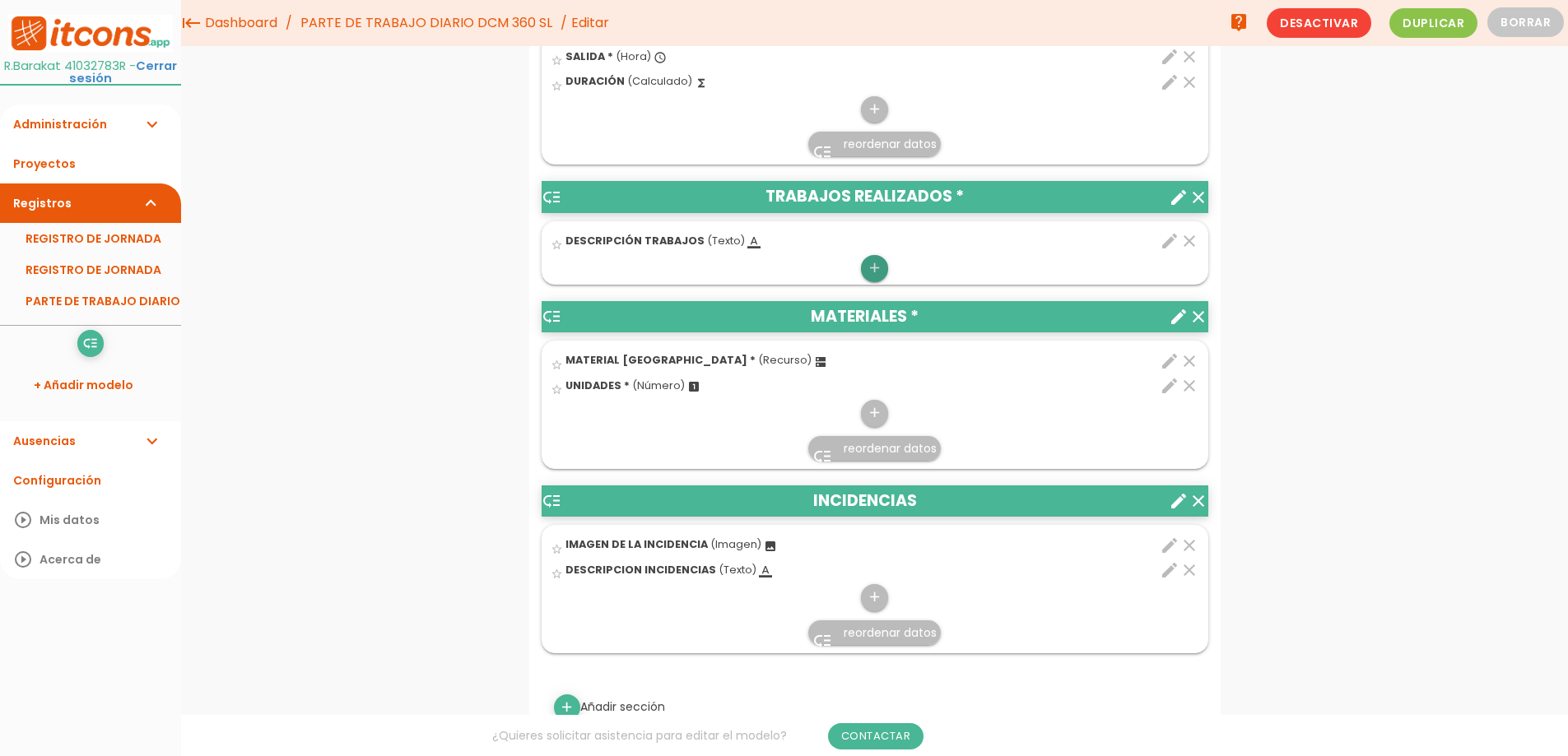 click on "add" at bounding box center [874, 268] 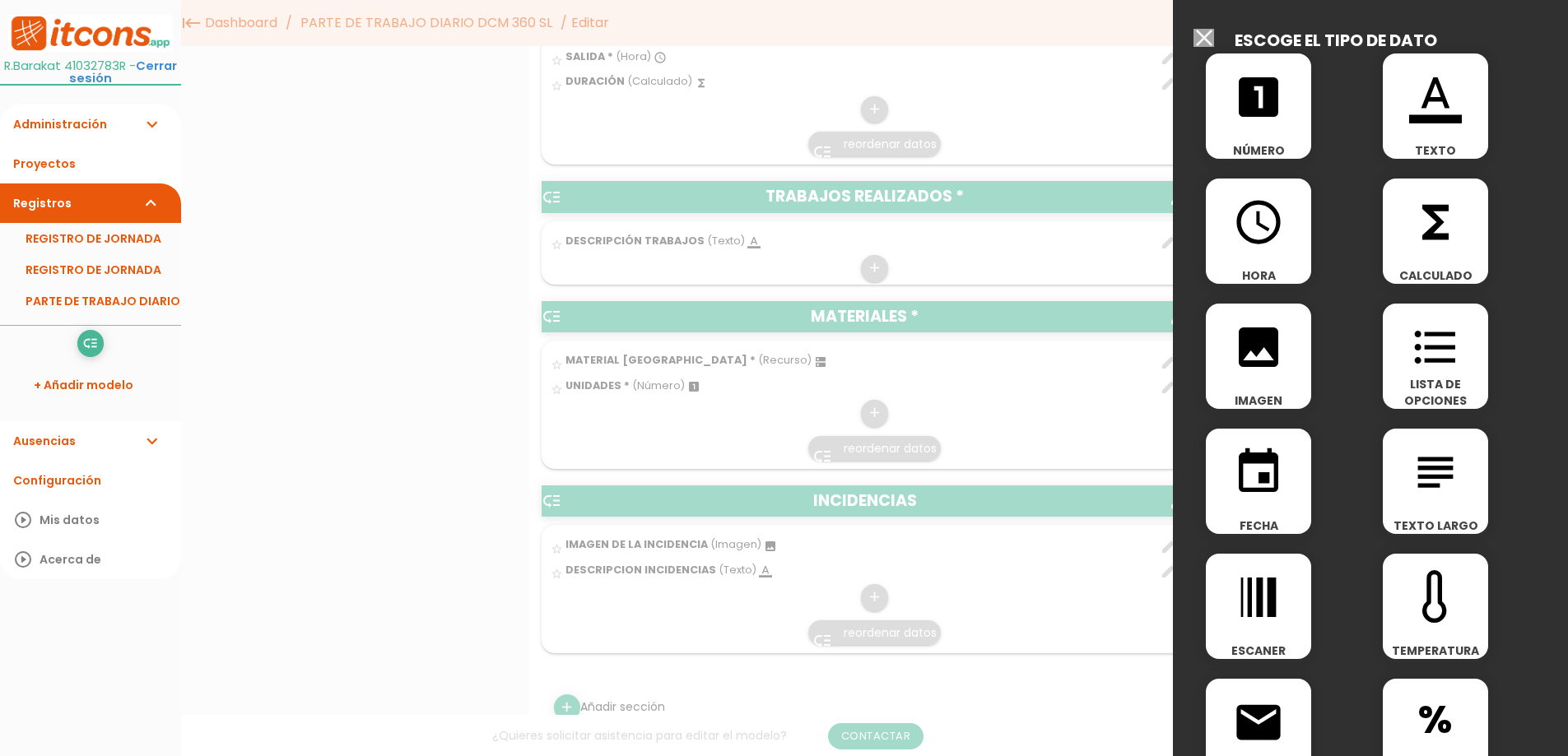 click on "format_list_bulleted" at bounding box center (1435, 347) 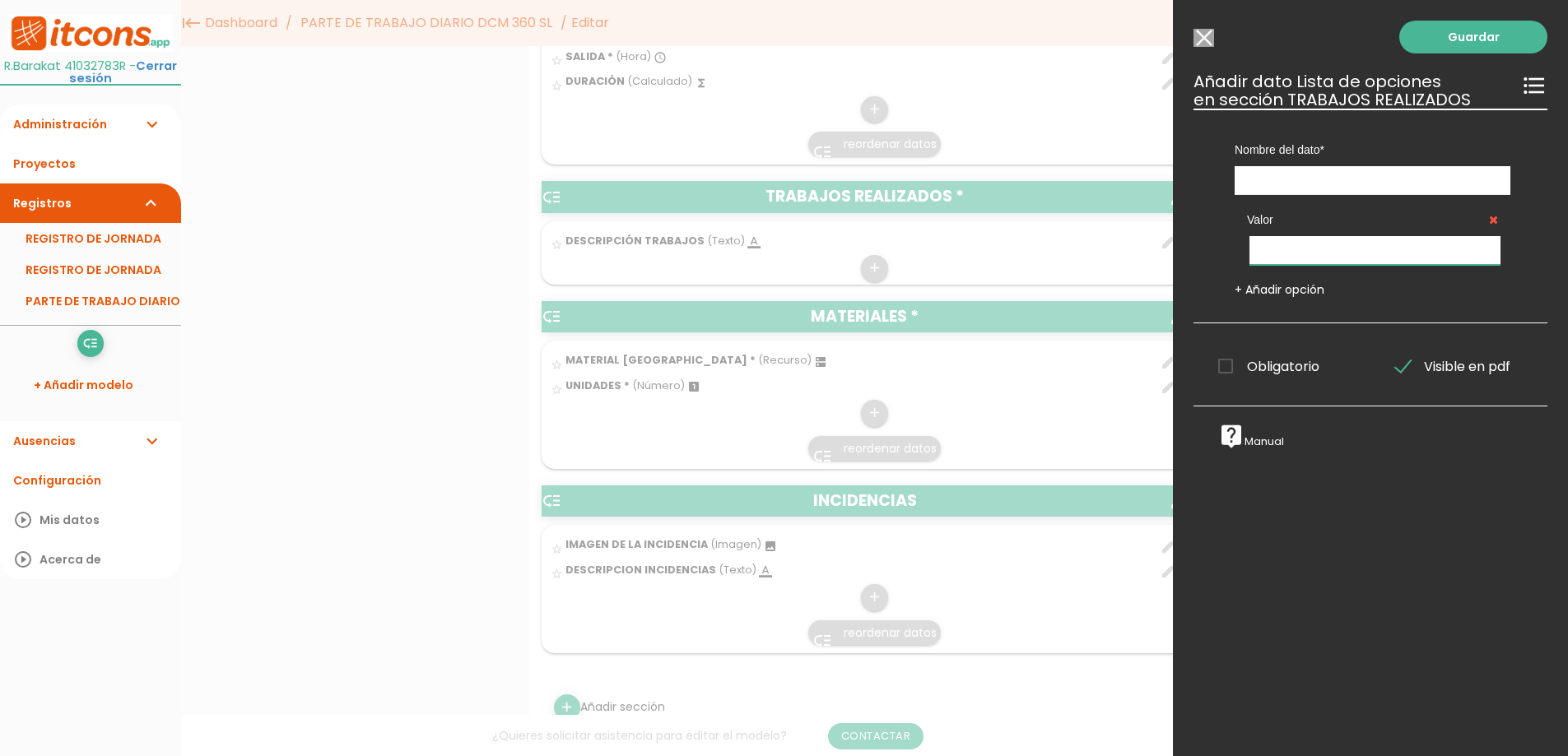 click at bounding box center (1375, 250) 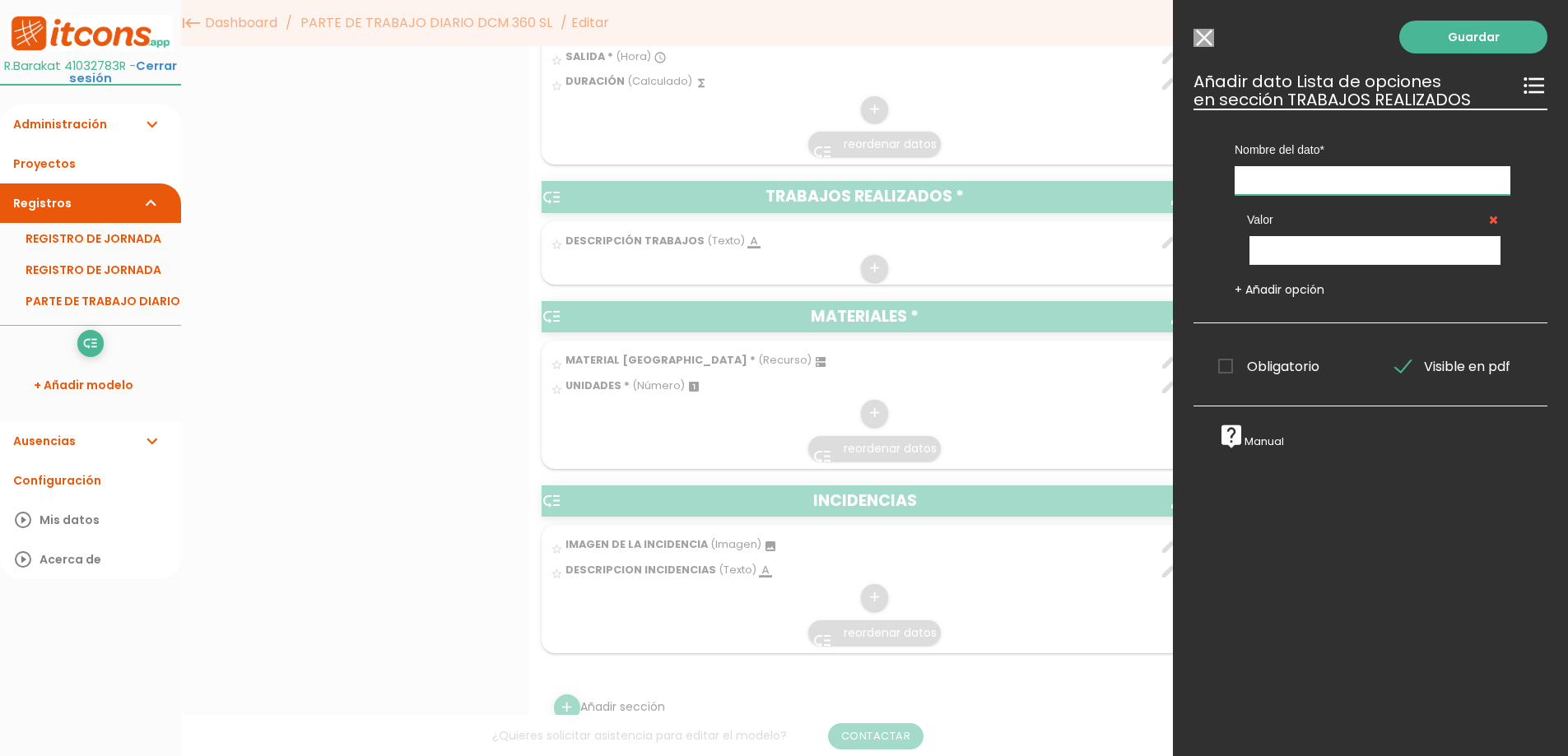 click at bounding box center (1372, 180) 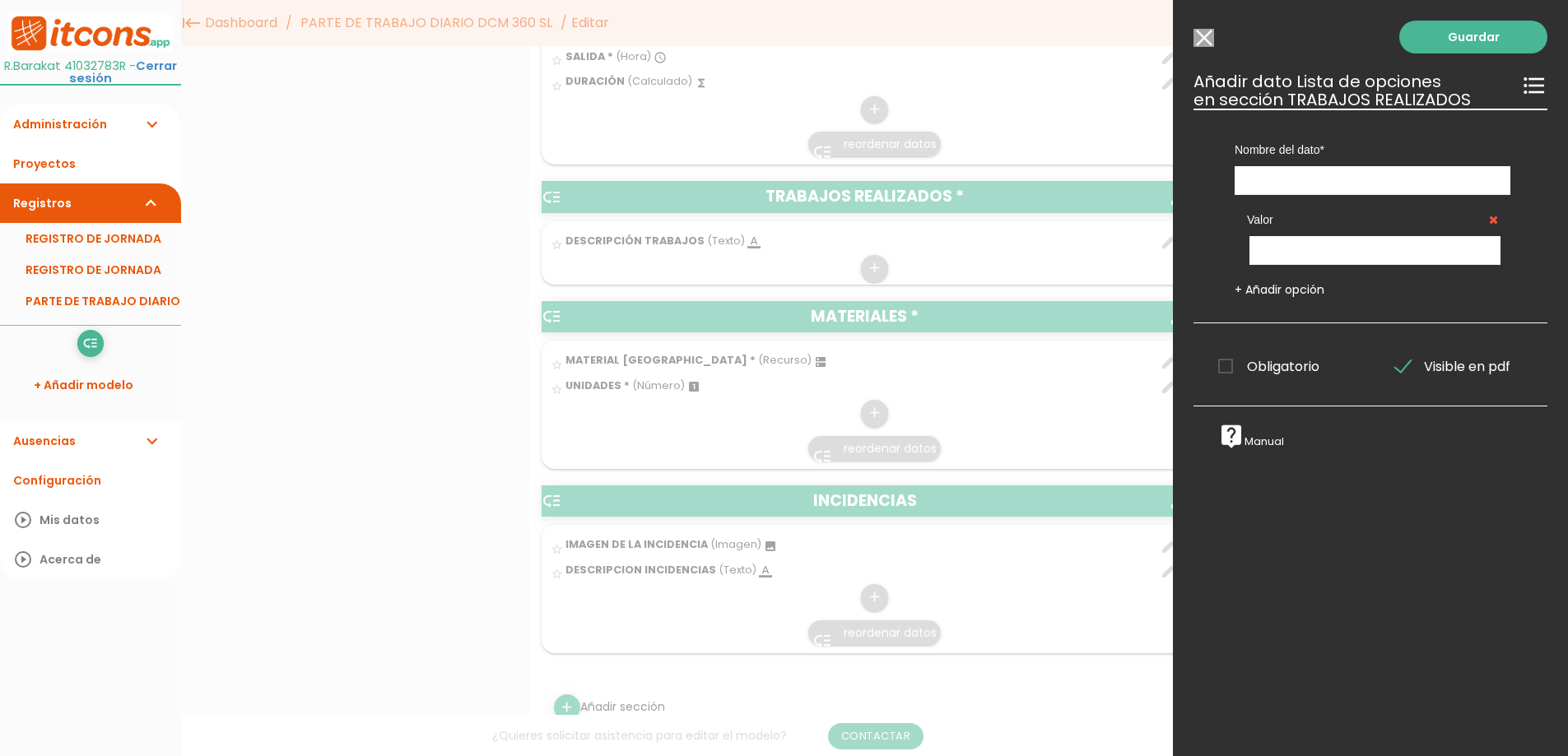 click on "Seleccionar todos los usuarios" at bounding box center [1203, 38] 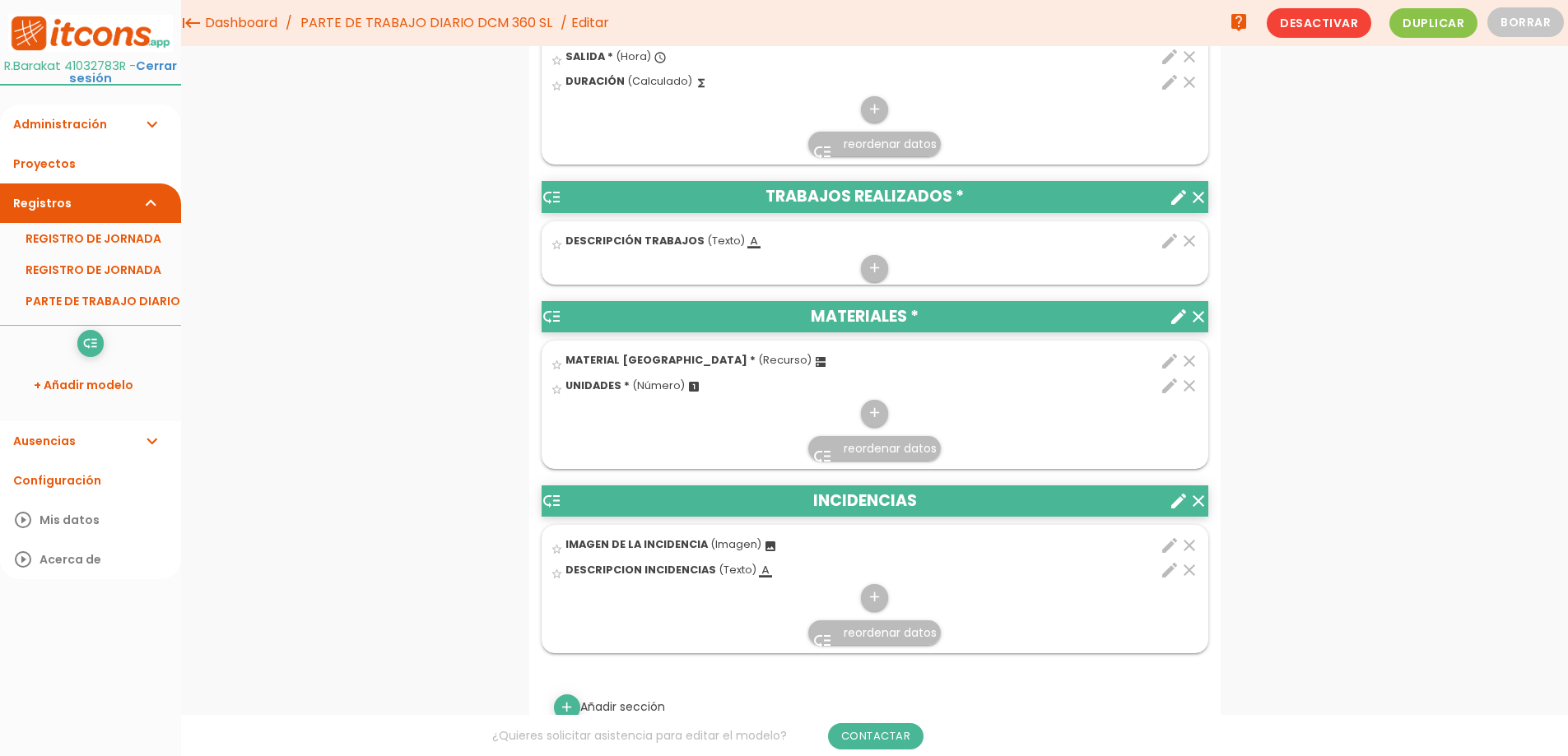 click on "(Texto)" at bounding box center [726, 240] 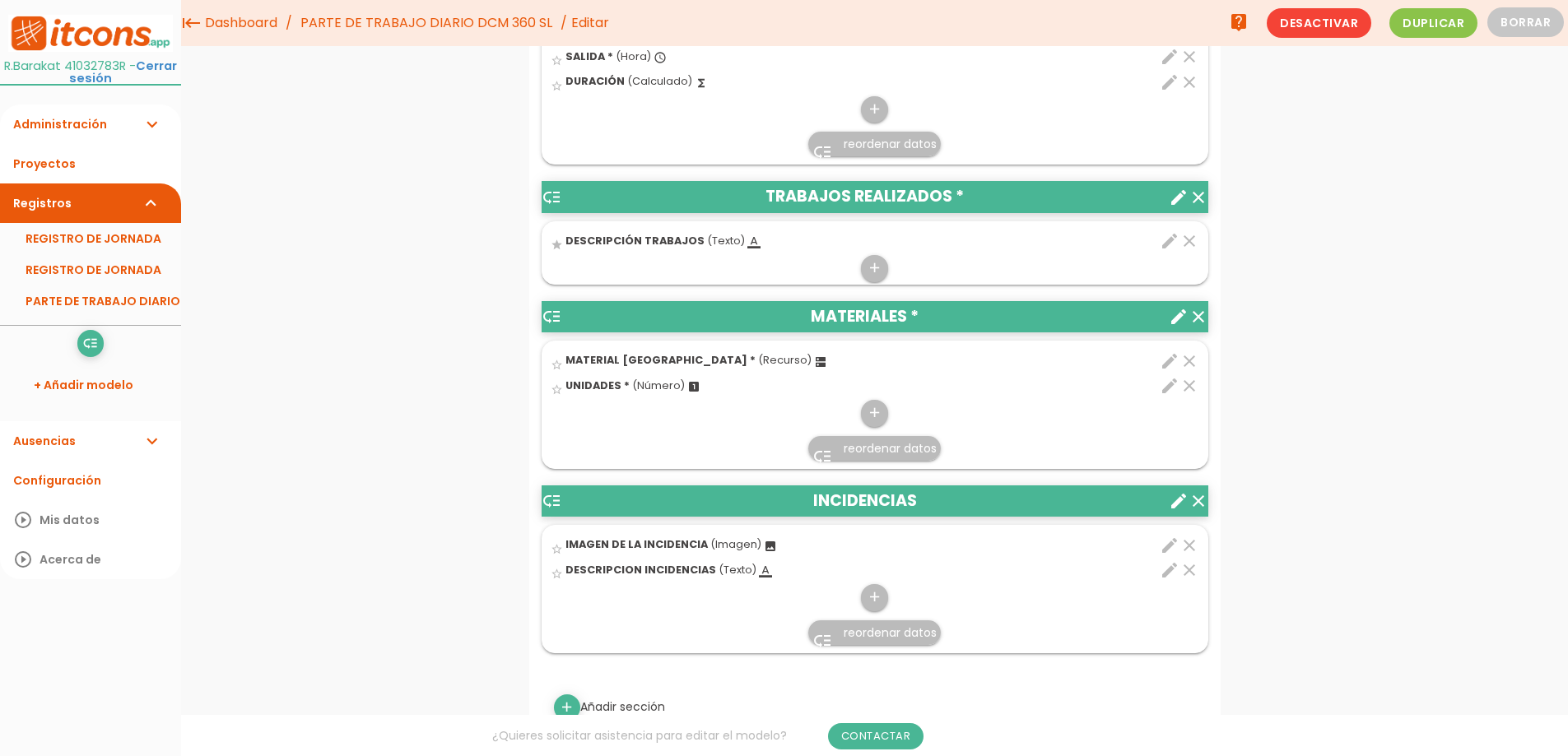 click on "edit" at bounding box center [1170, 241] 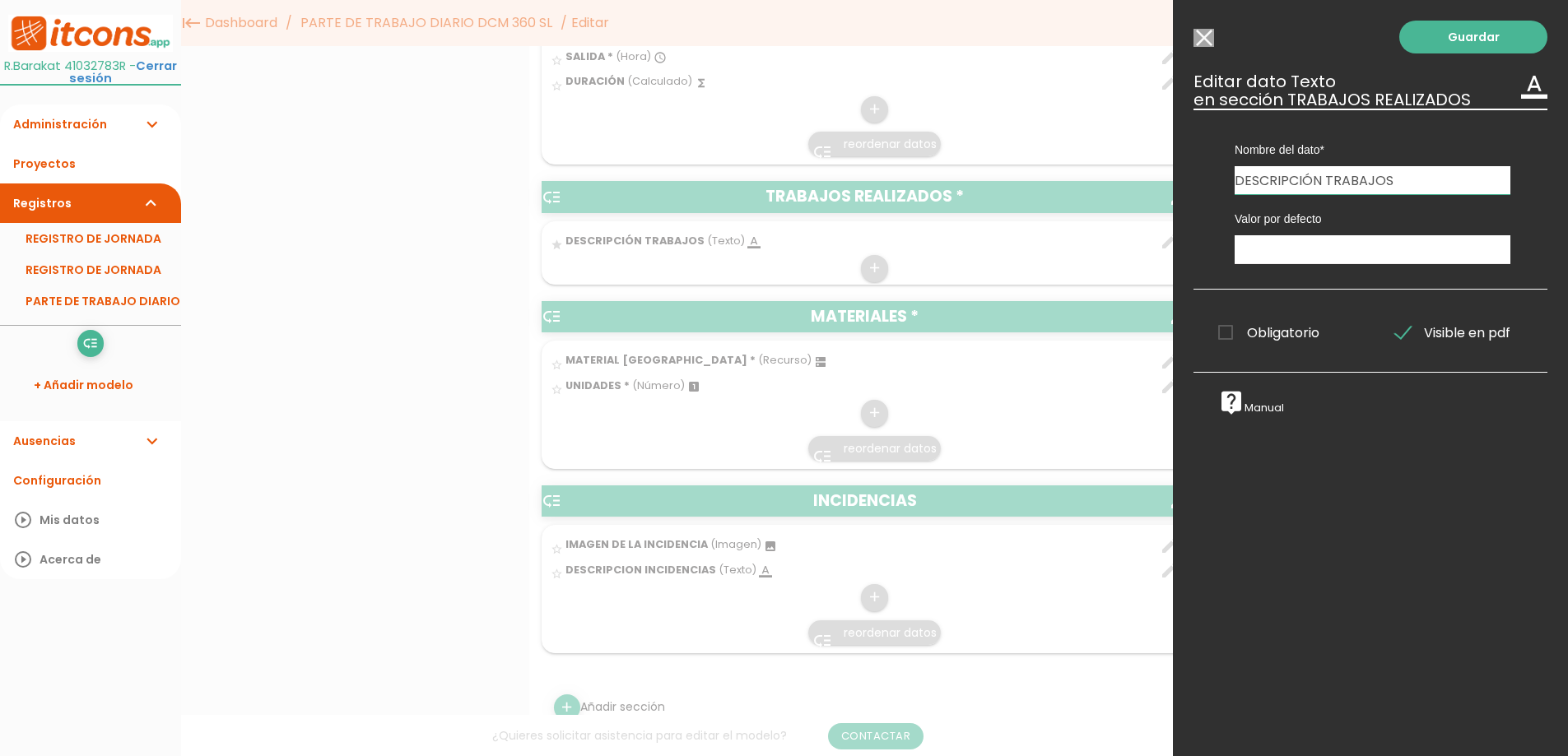 click on "DESCRIPCIÓN TRABAJOS" at bounding box center [1372, 180] 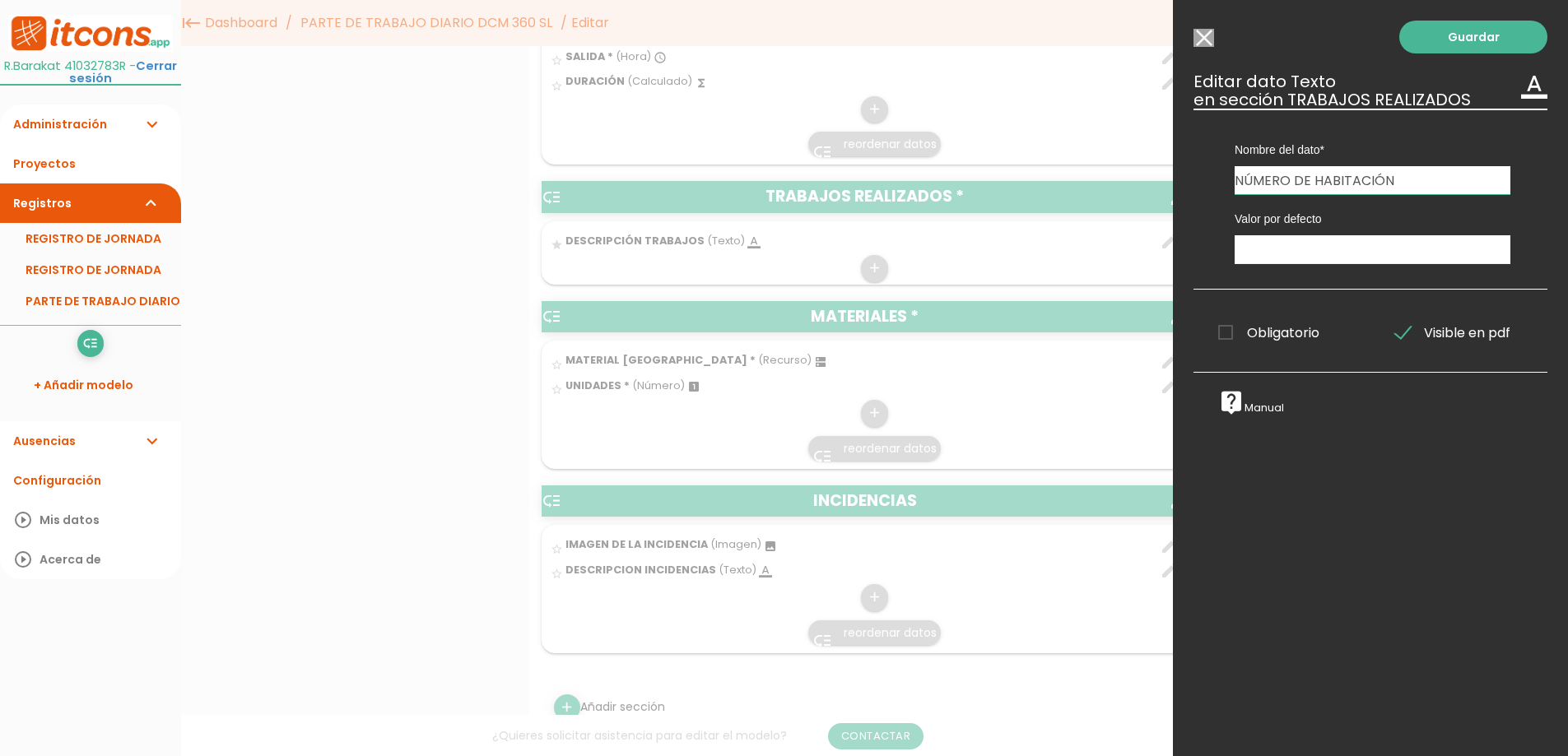 type on "NÚMERO DE HABITACIÓN" 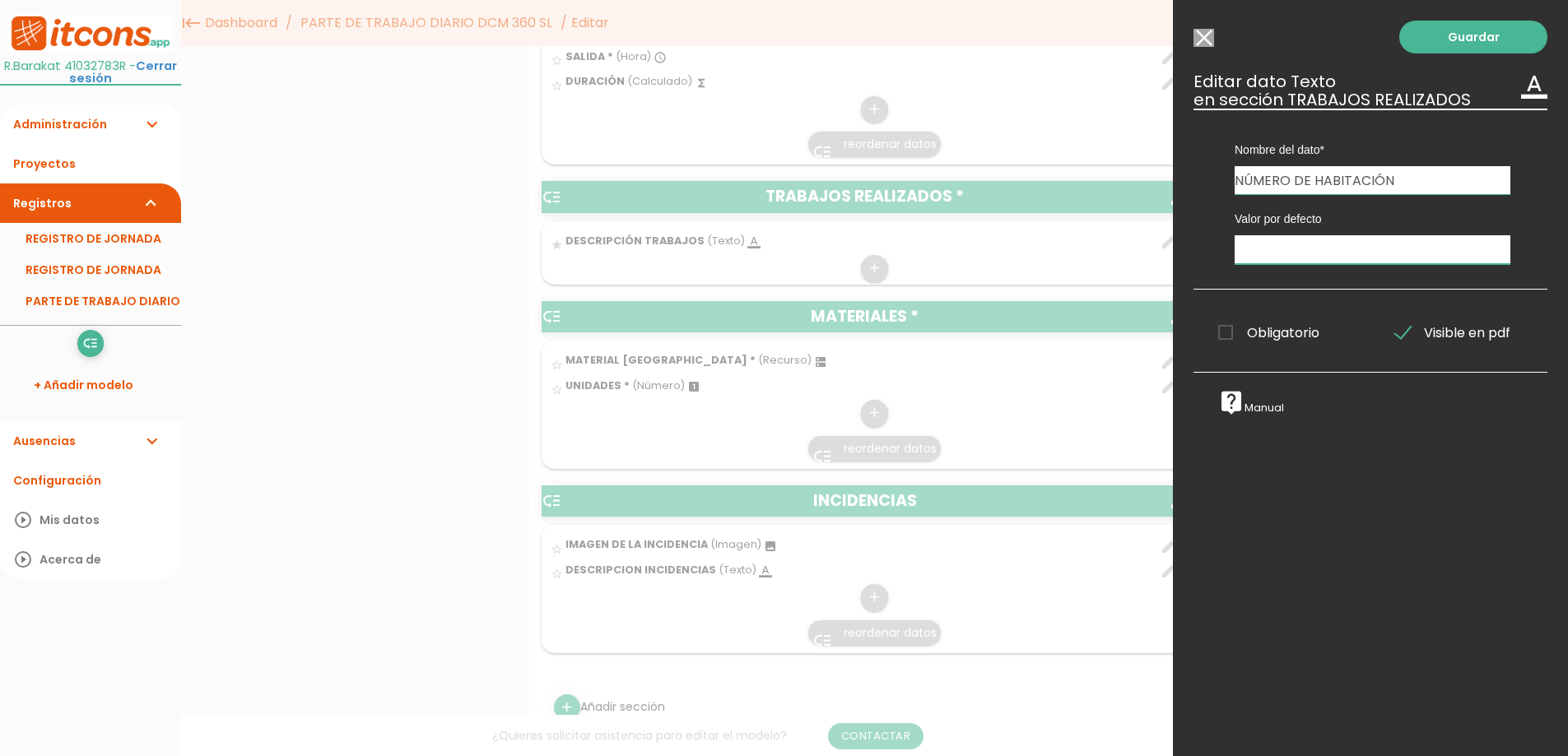 click at bounding box center [1372, 249] 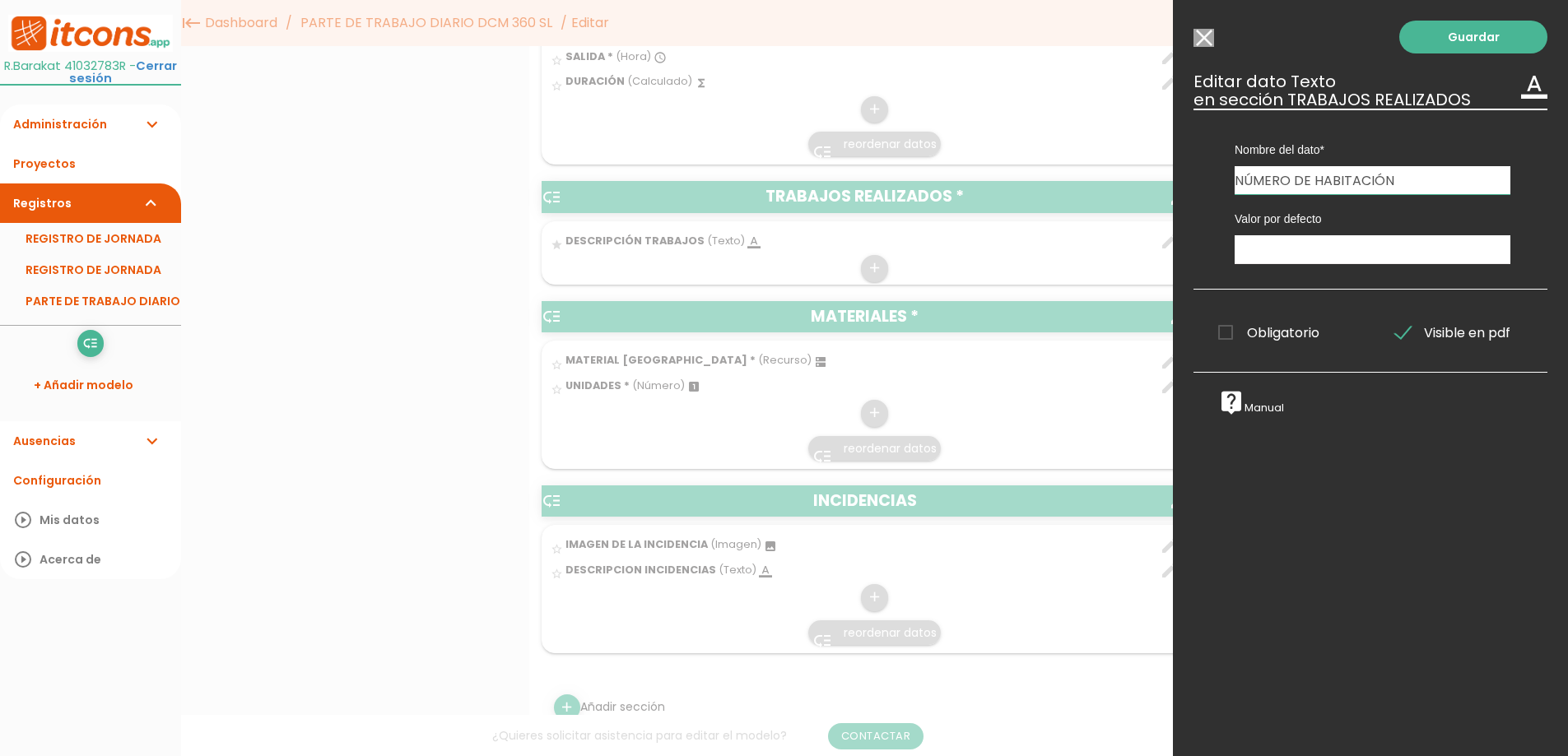 click on "Obligatorio" at bounding box center [1268, 332] 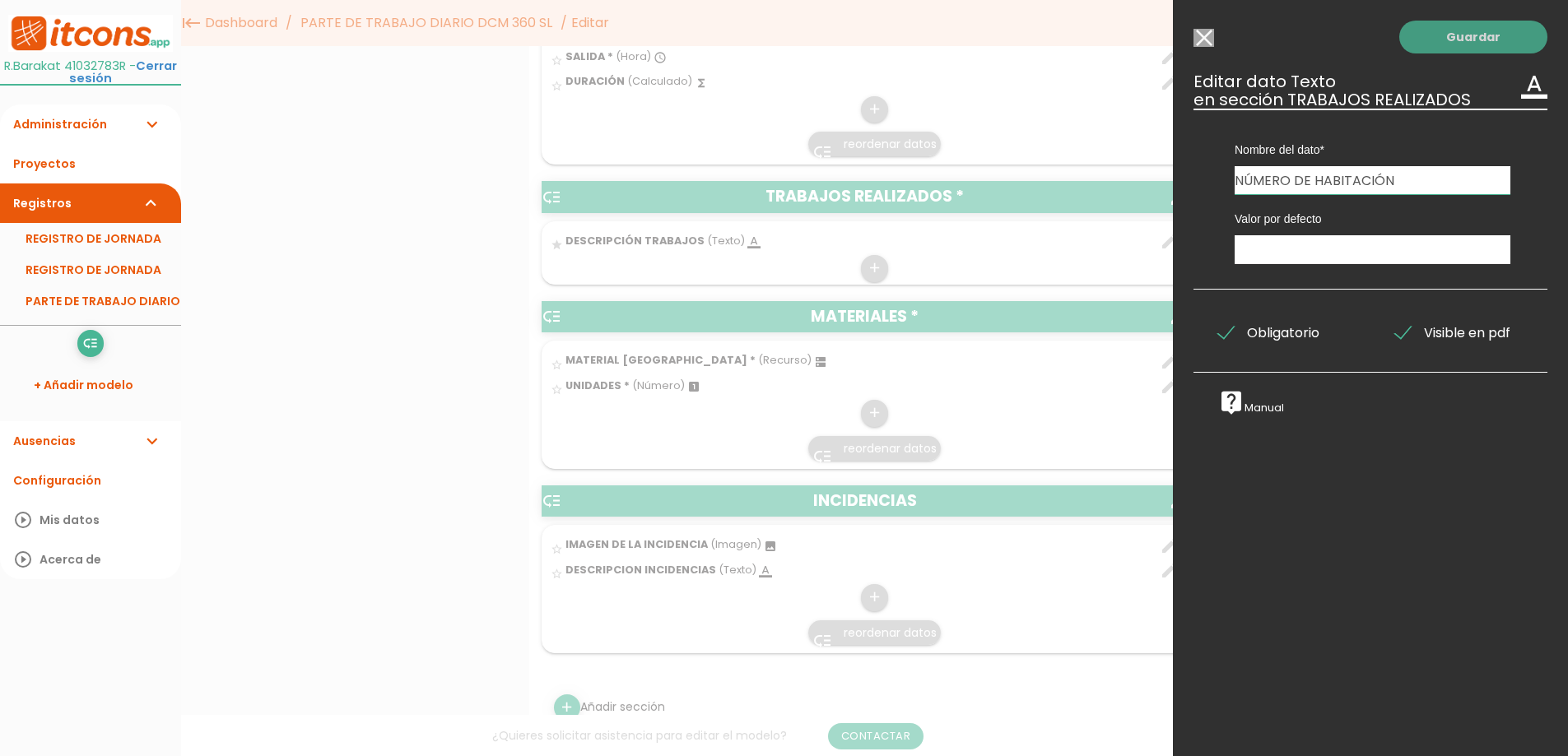 click on "Guardar" at bounding box center (1473, 37) 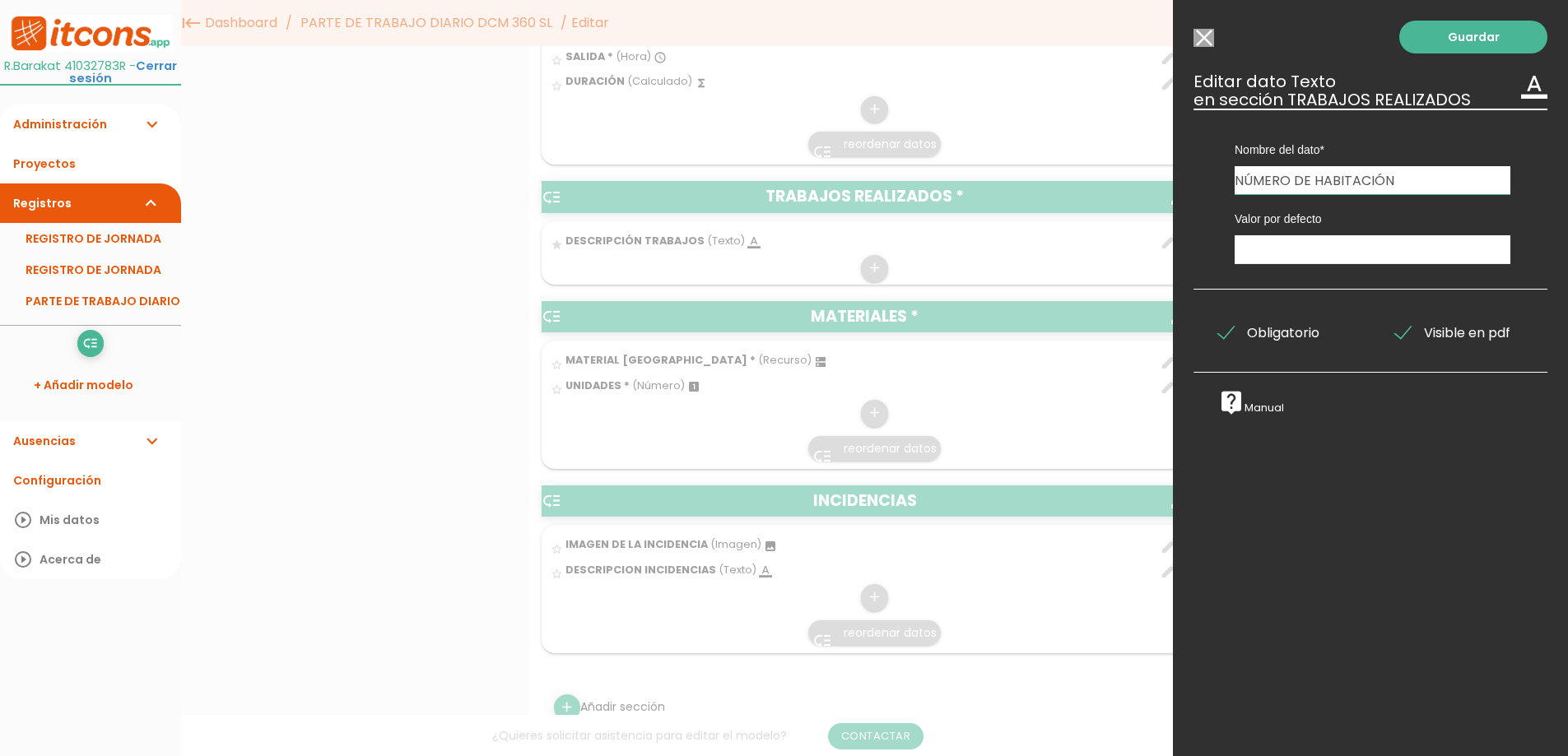 scroll, scrollTop: 1069, scrollLeft: 0, axis: vertical 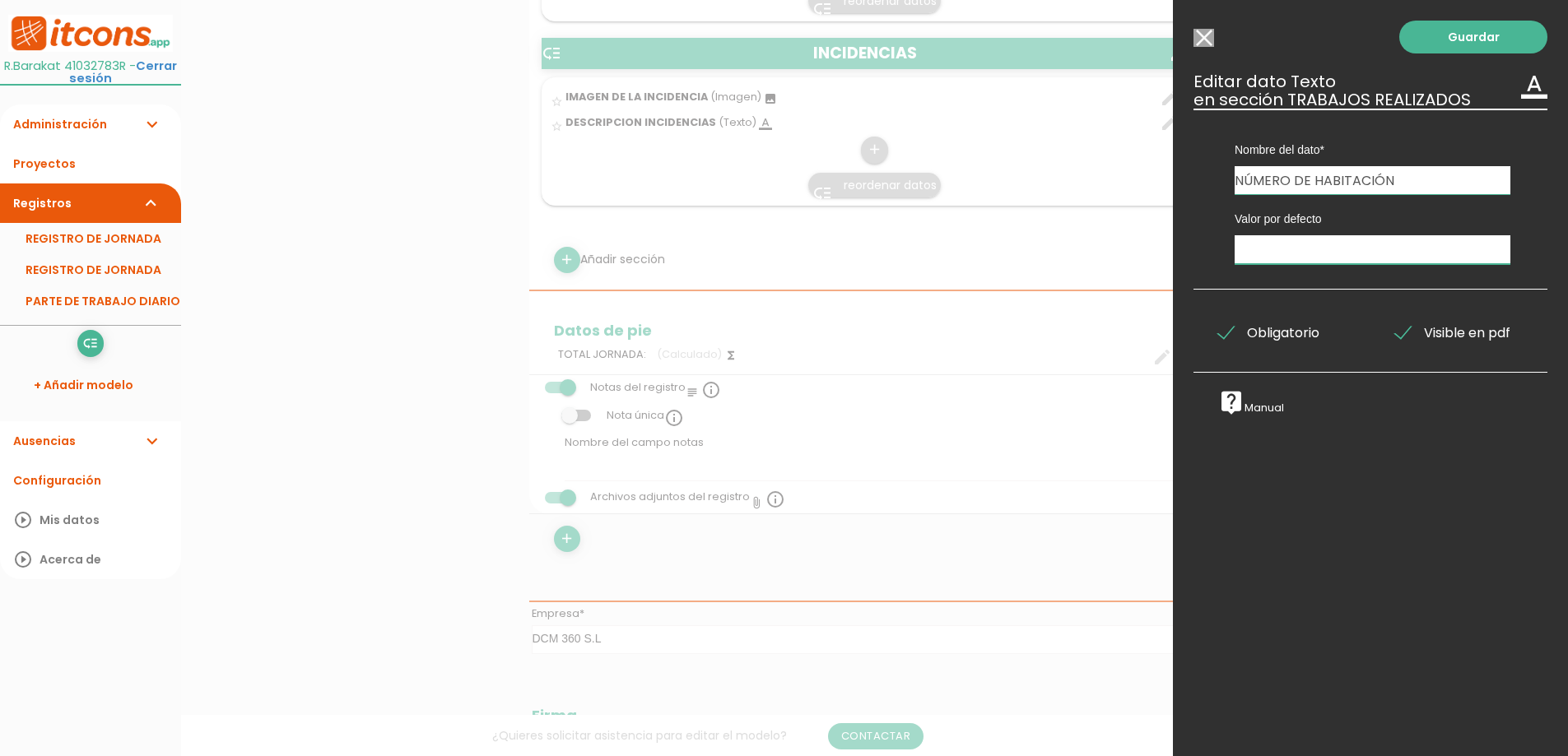 click at bounding box center [1372, 249] 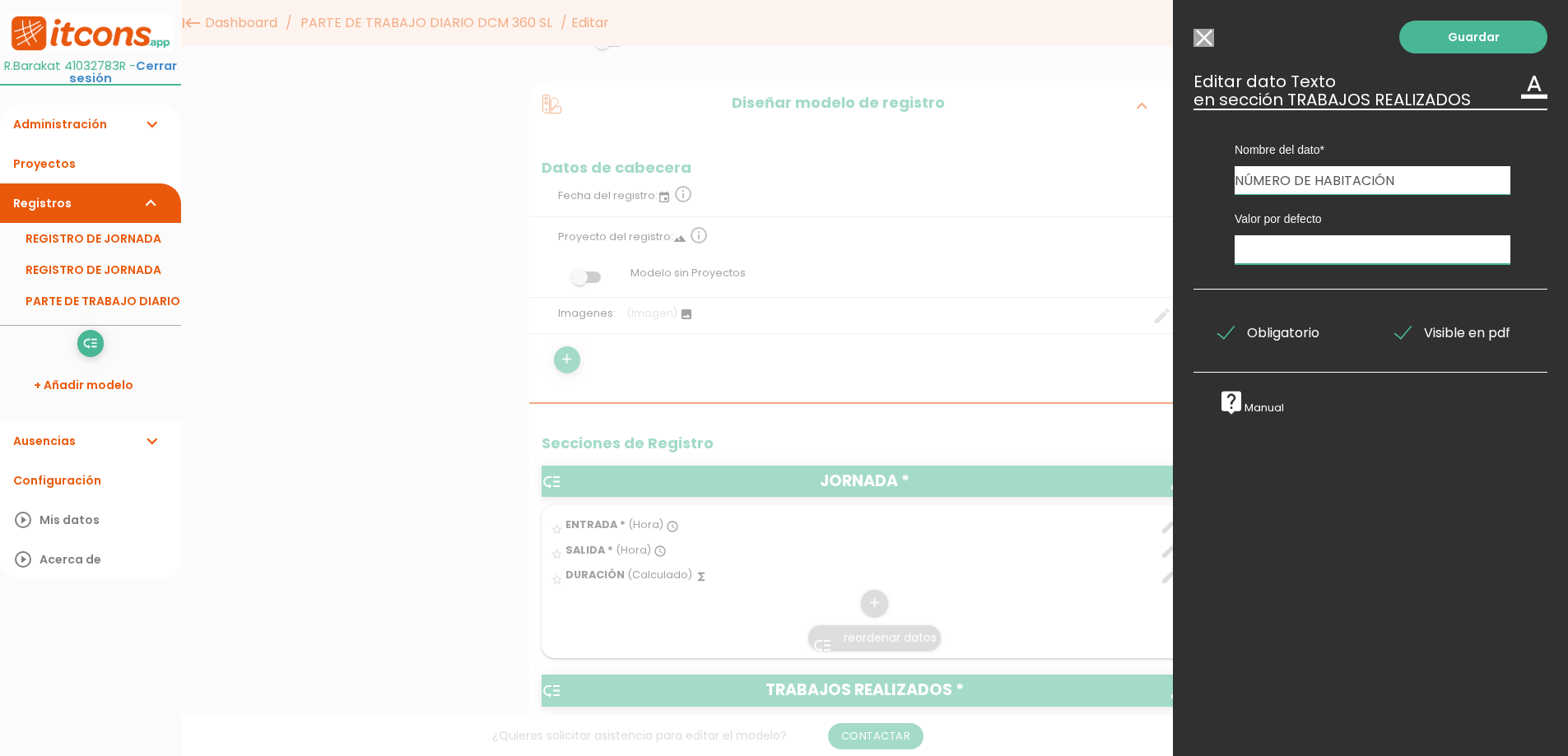 scroll, scrollTop: 0, scrollLeft: 0, axis: both 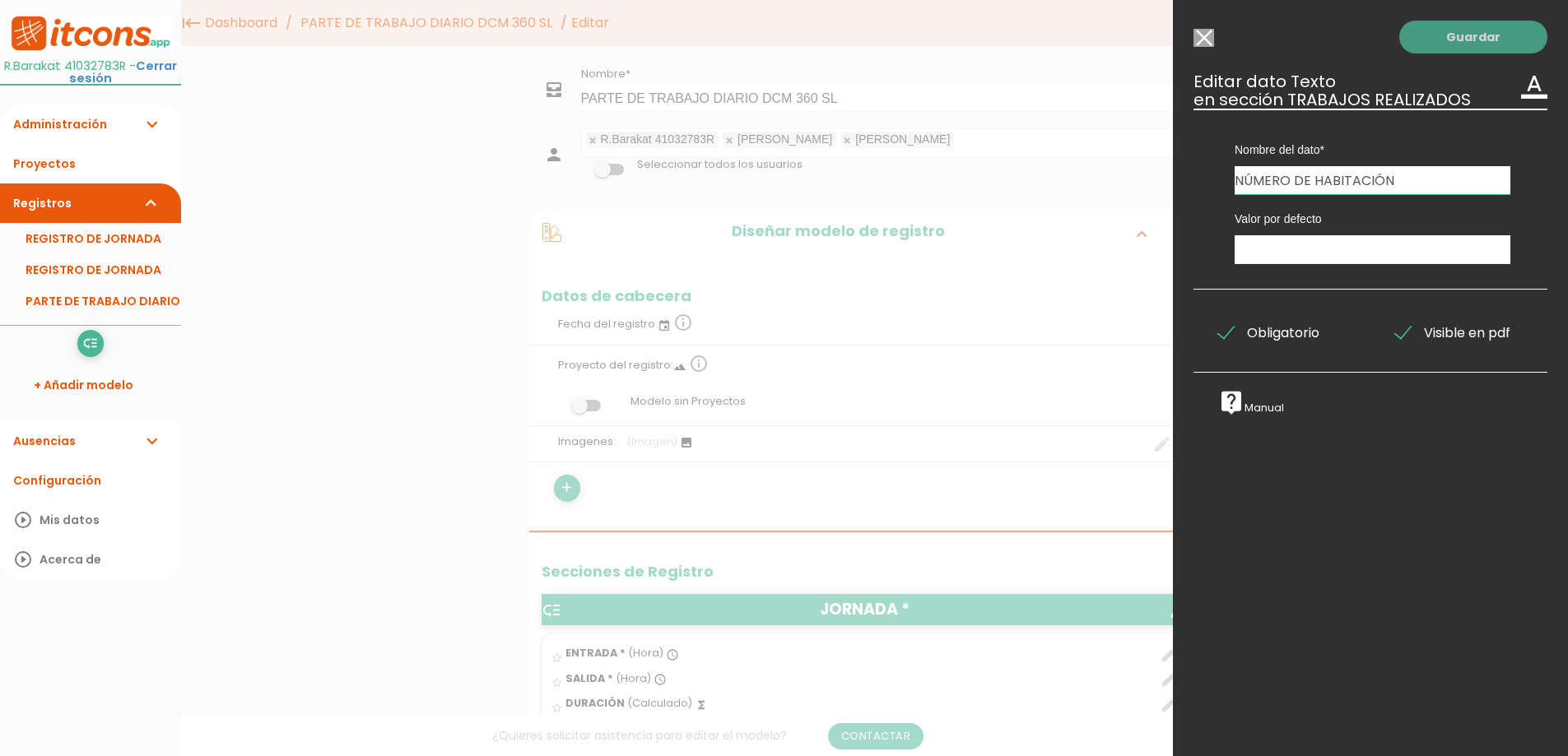 click on "Guardar" at bounding box center [1473, 37] 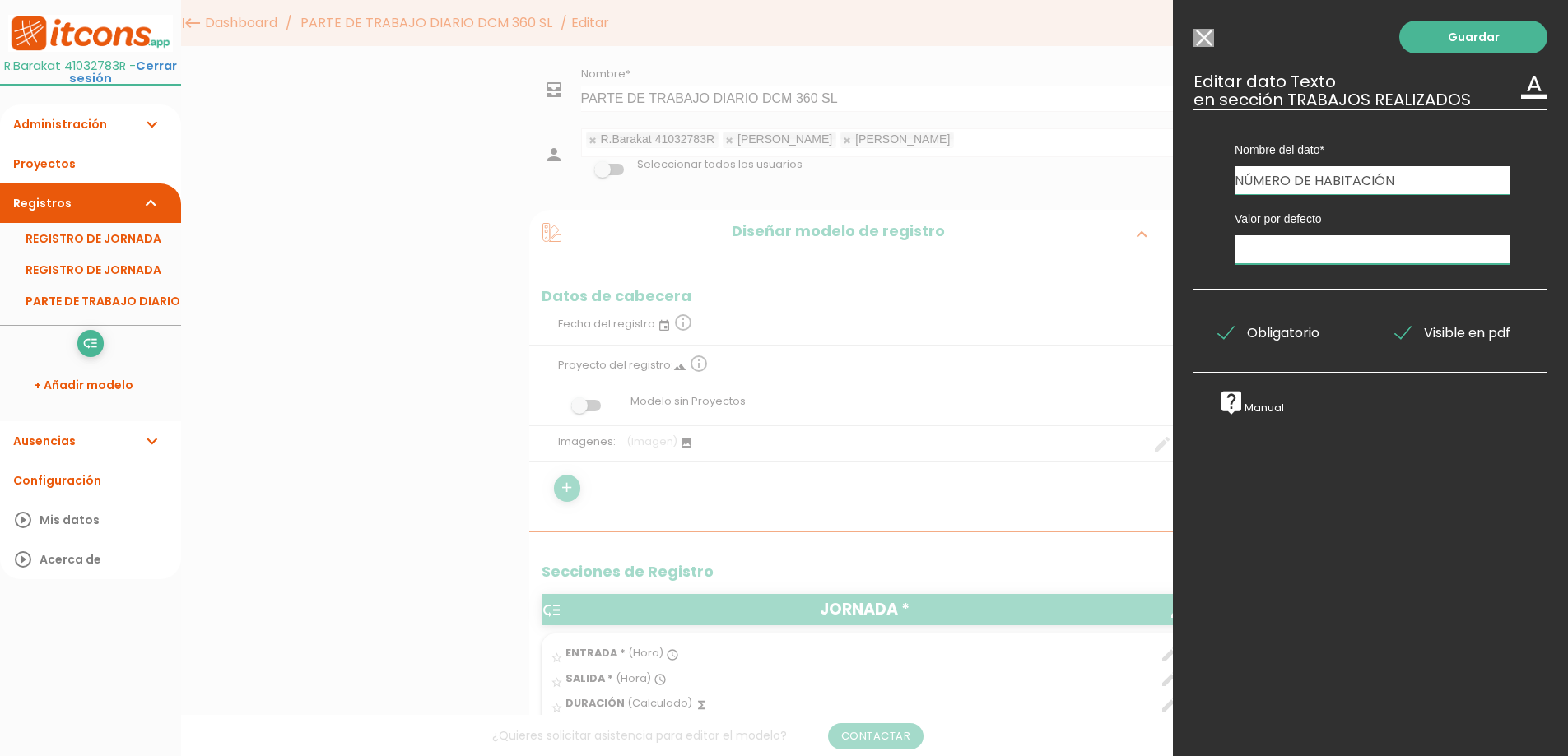 click at bounding box center [1372, 249] 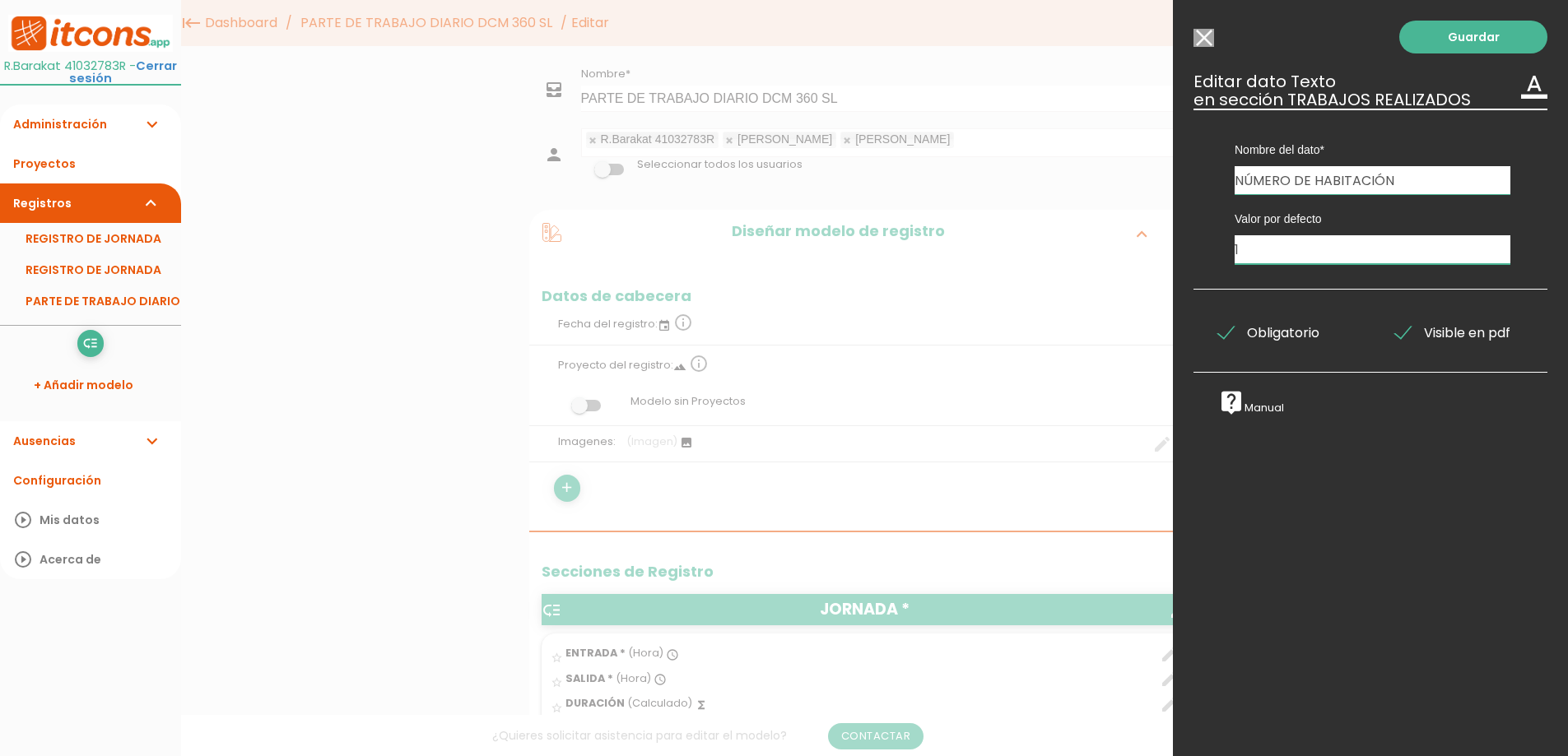 click on "1" at bounding box center (1372, 249) 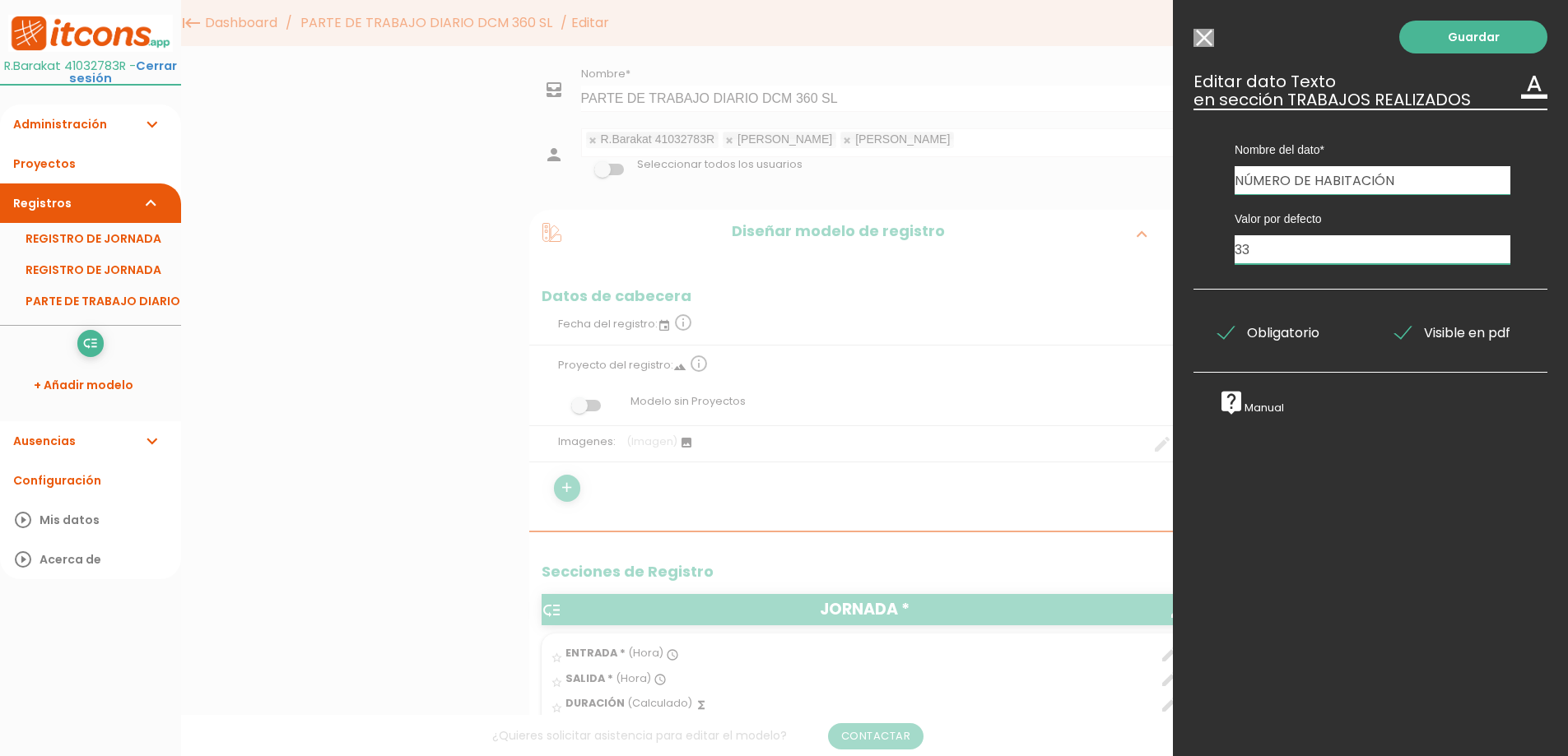 type on "3" 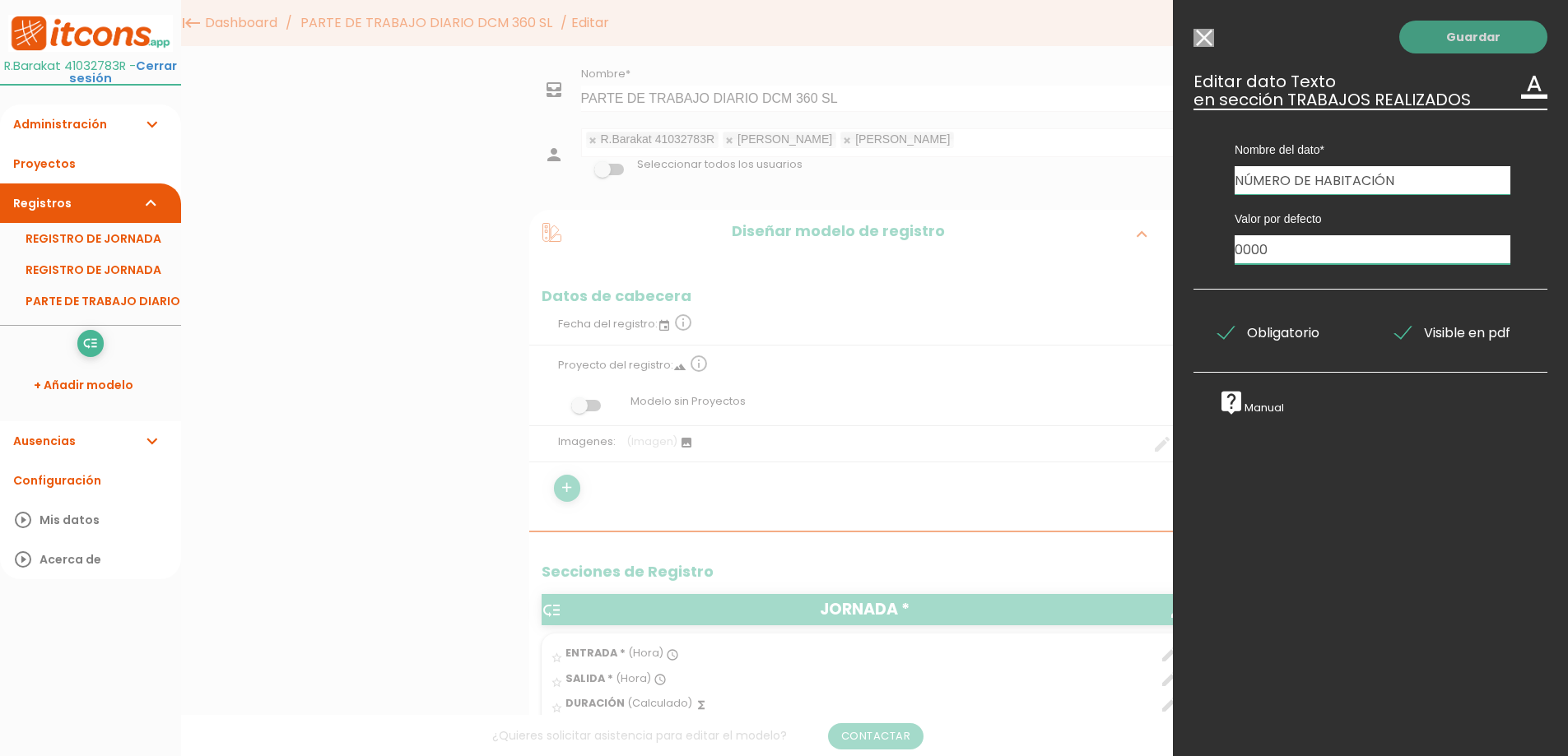 type on "0000" 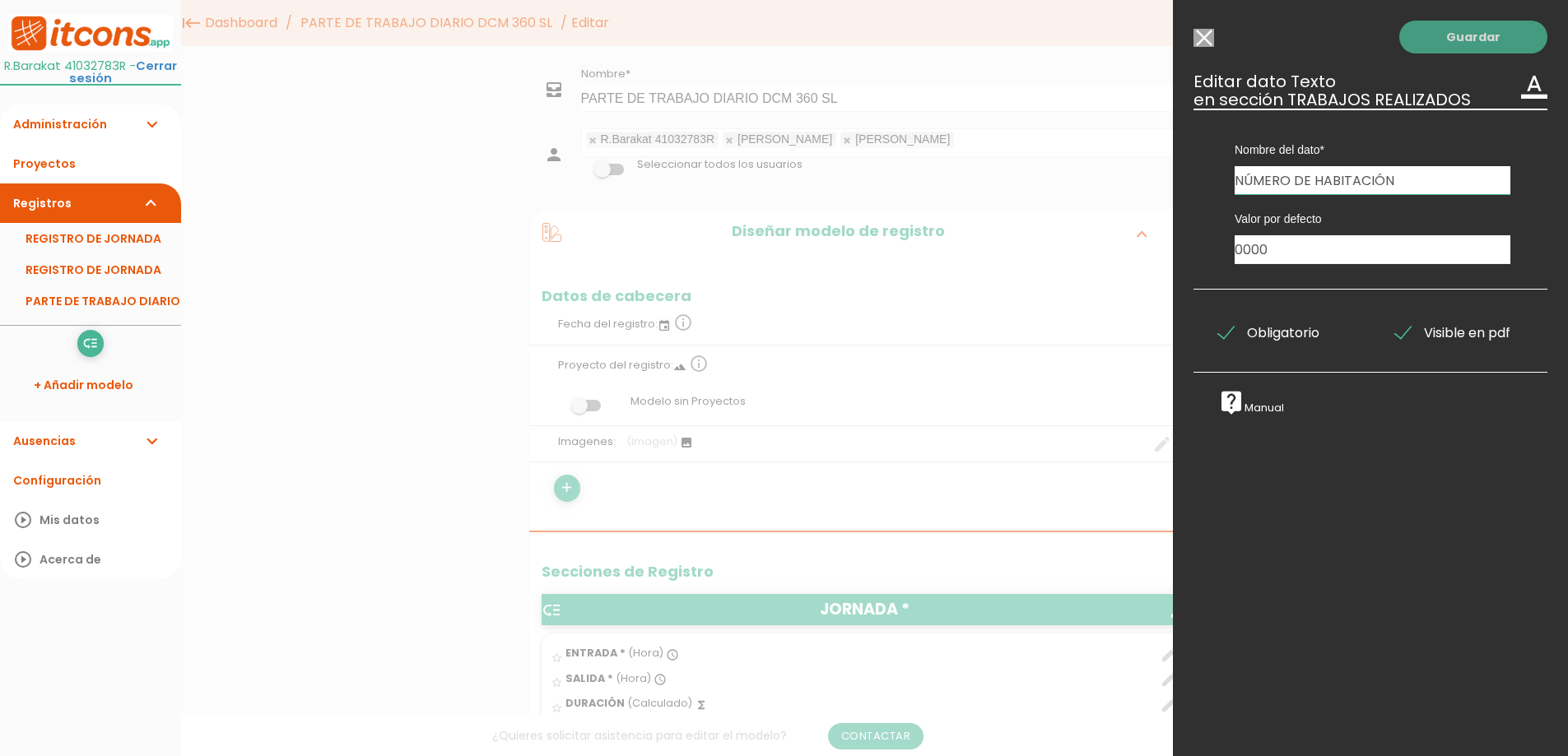click on "Guardar" at bounding box center (1473, 37) 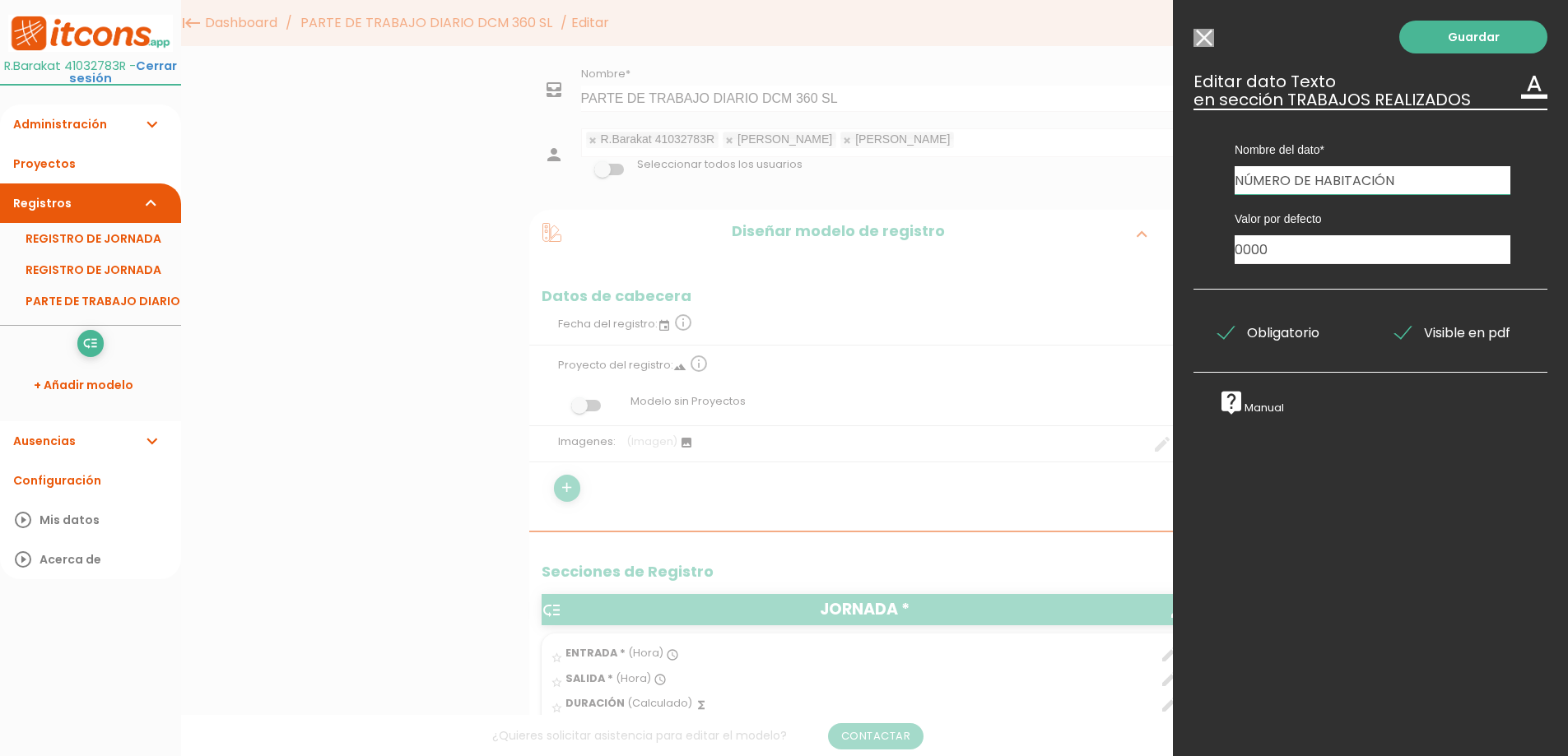 click on "Nombre del dato" at bounding box center [1372, 150] 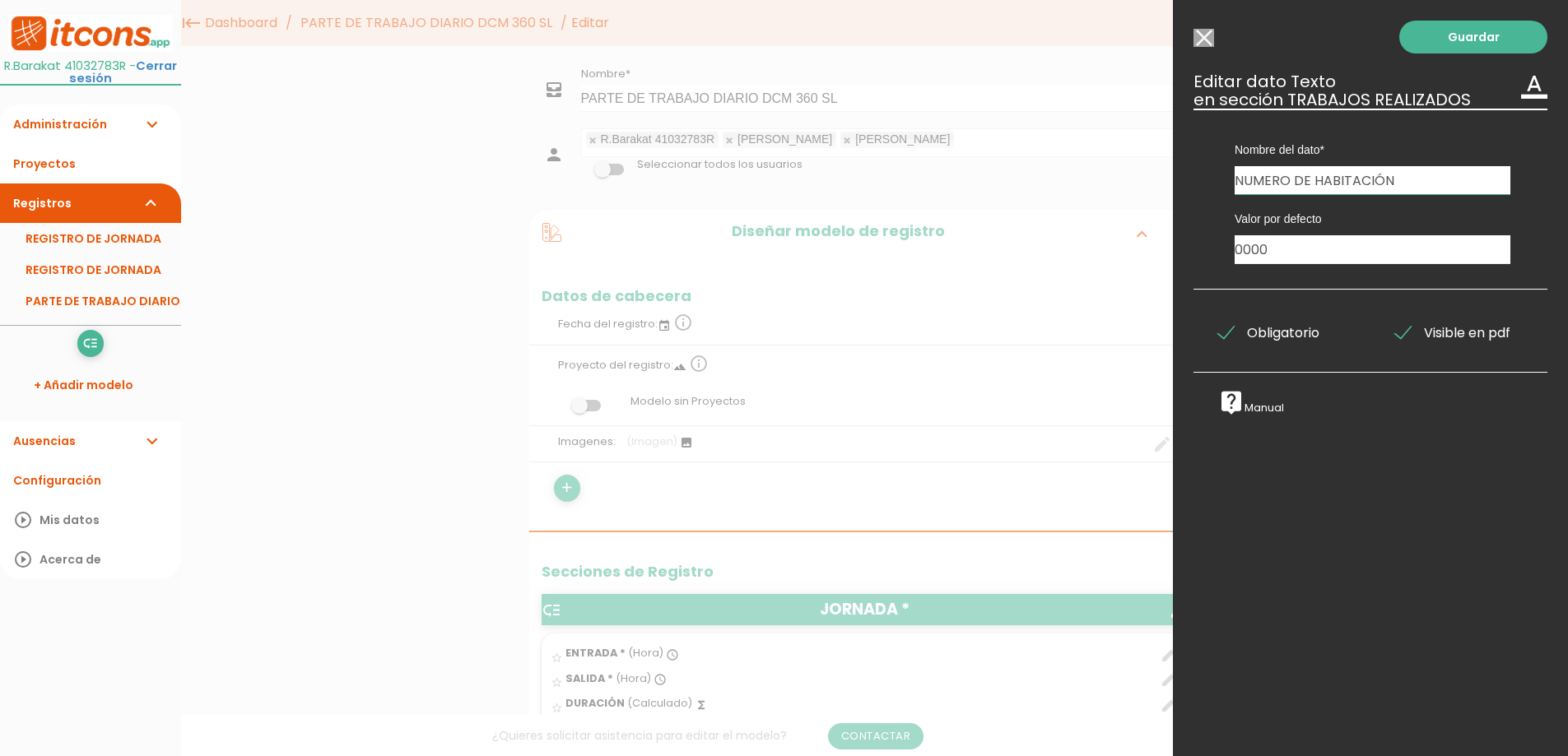 type on "NUMERO DE HABITACIÓN" 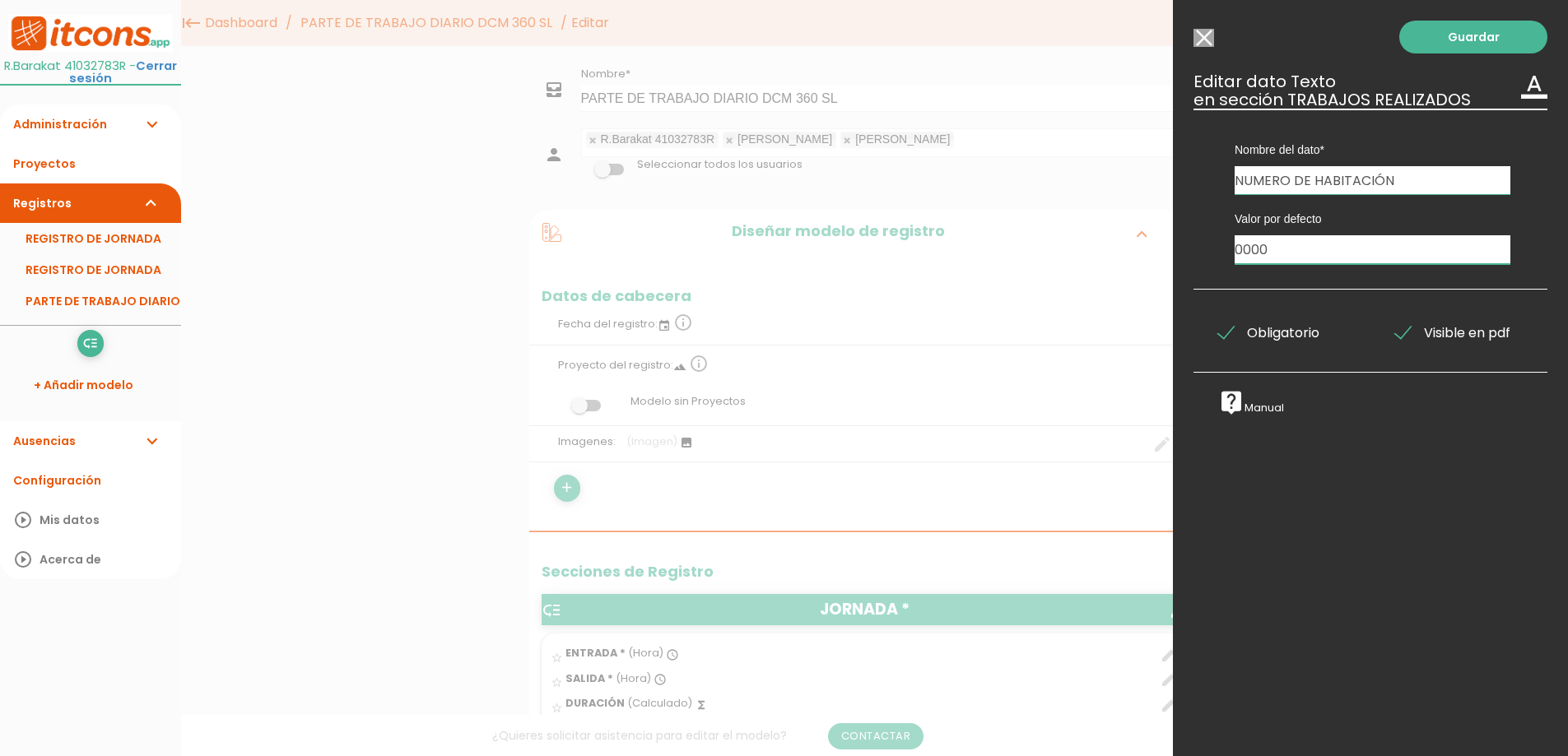 drag, startPoint x: 1267, startPoint y: 254, endPoint x: 1200, endPoint y: 248, distance: 67.26812 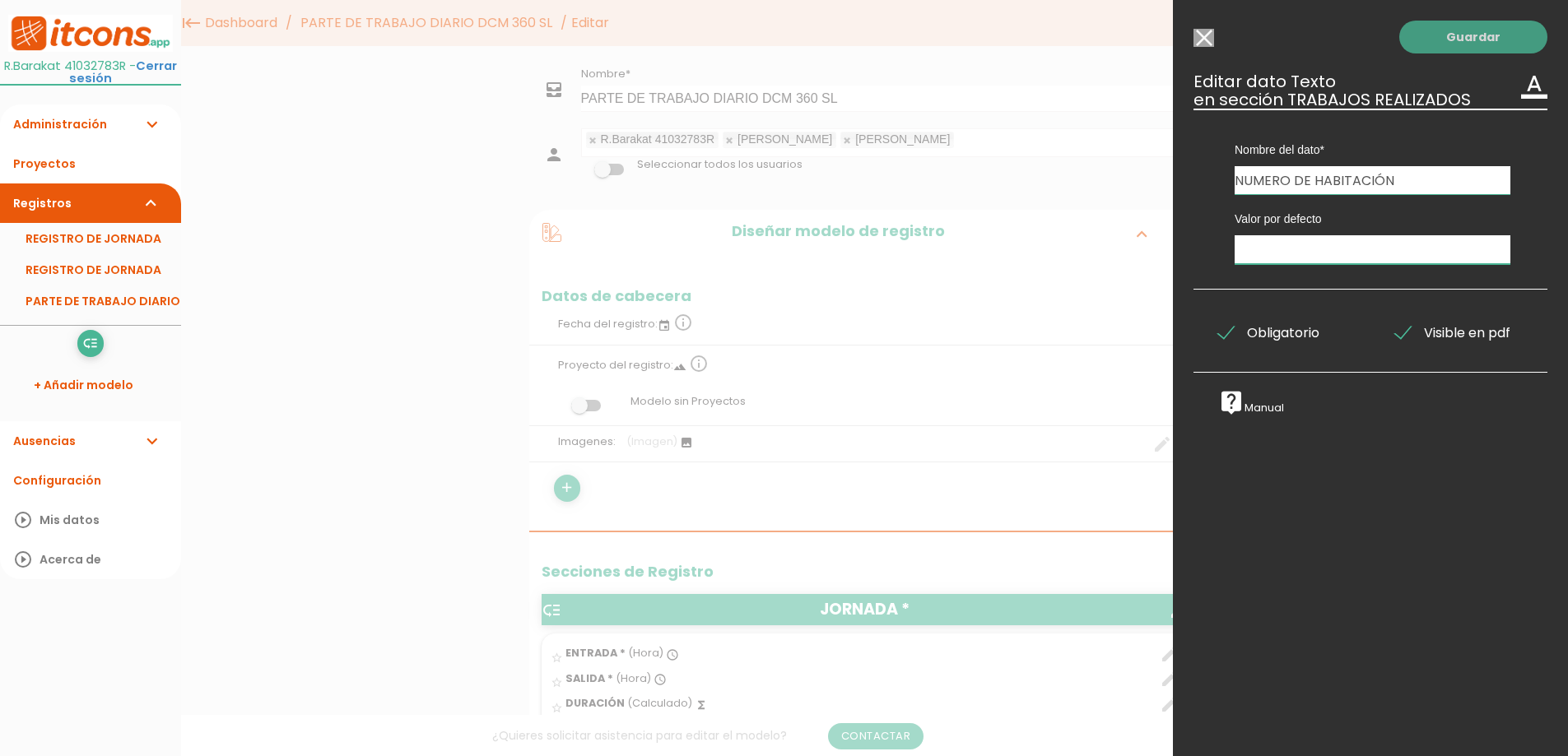 type 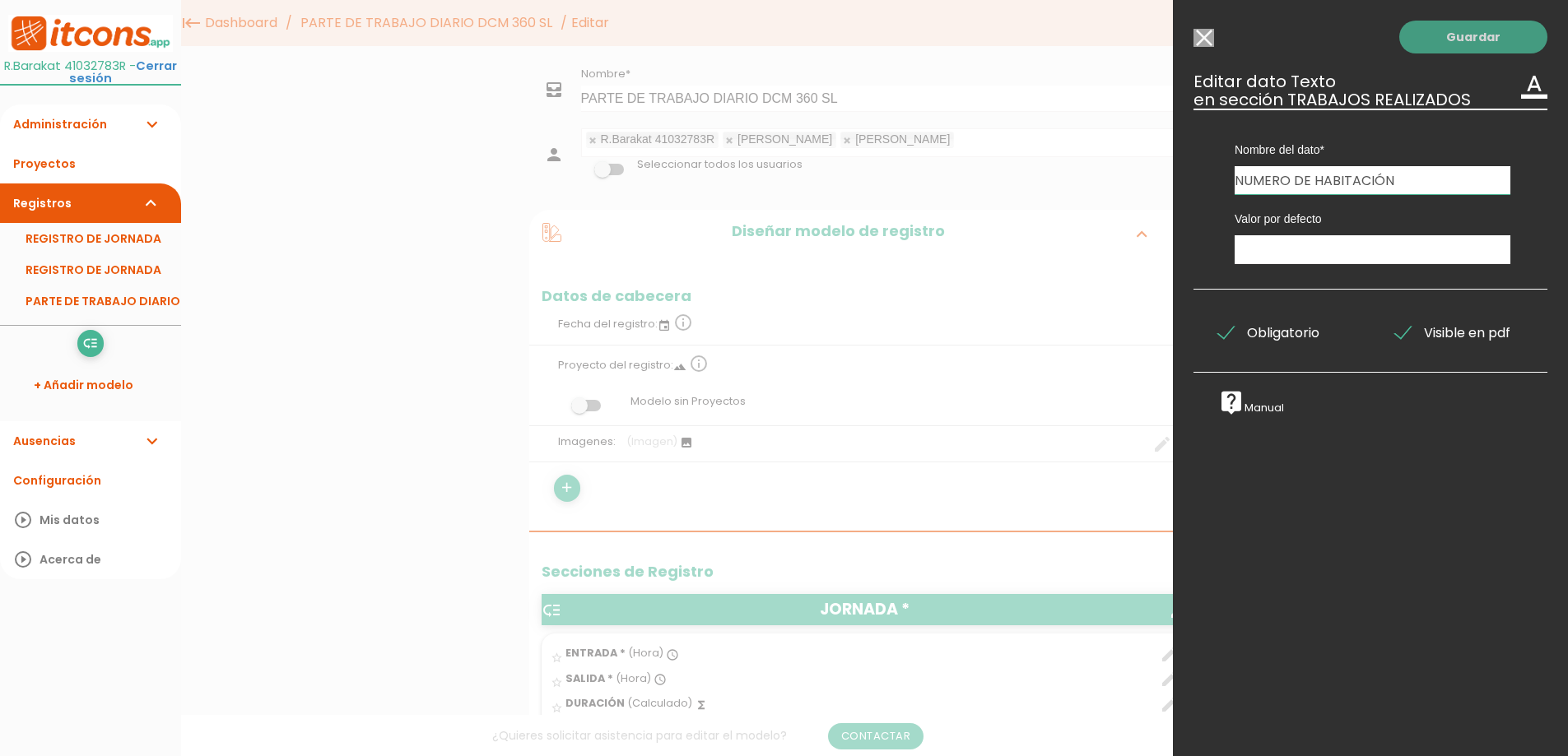 click on "Guardar" at bounding box center [1473, 37] 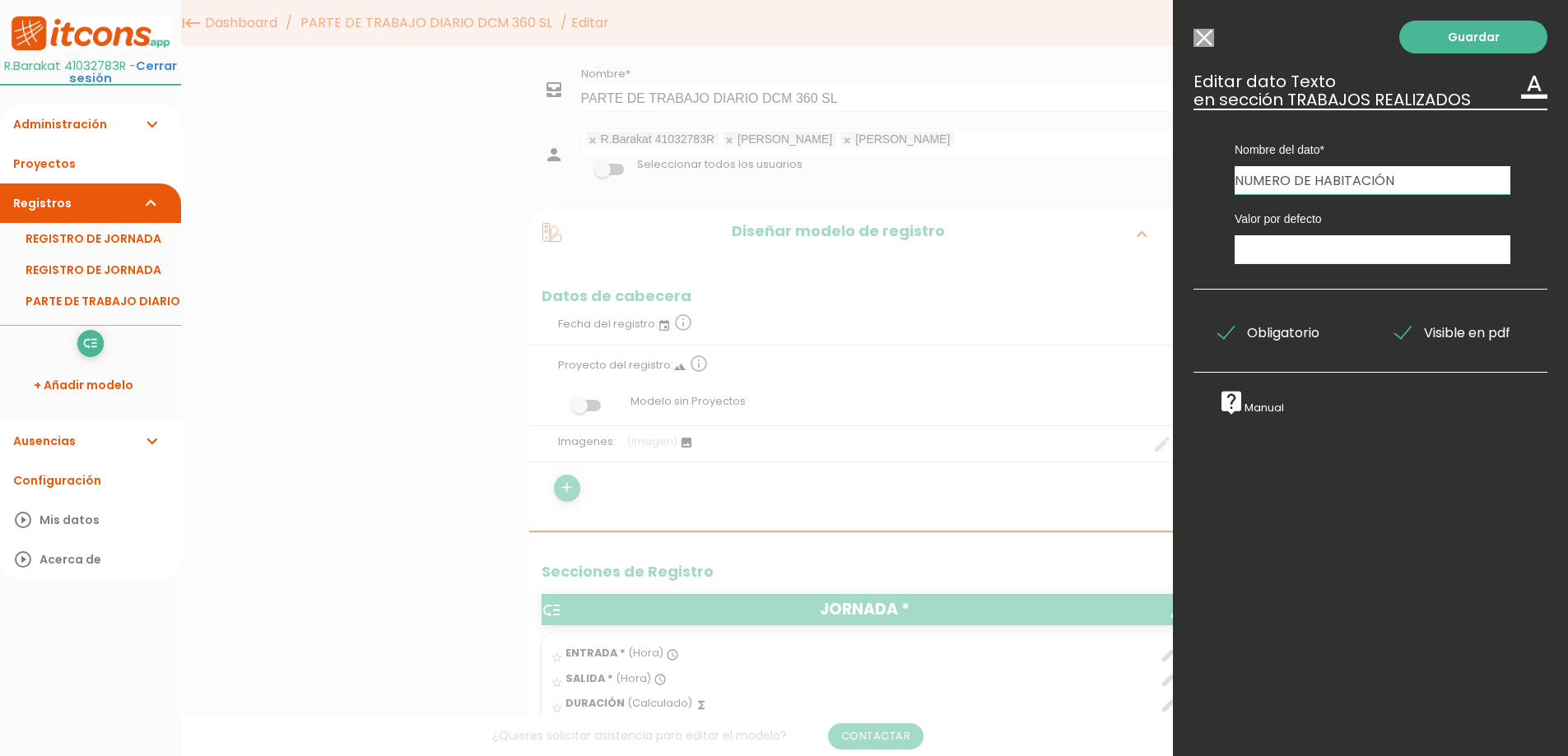 click on "Seleccionar todos los usuarios" at bounding box center [1203, 38] 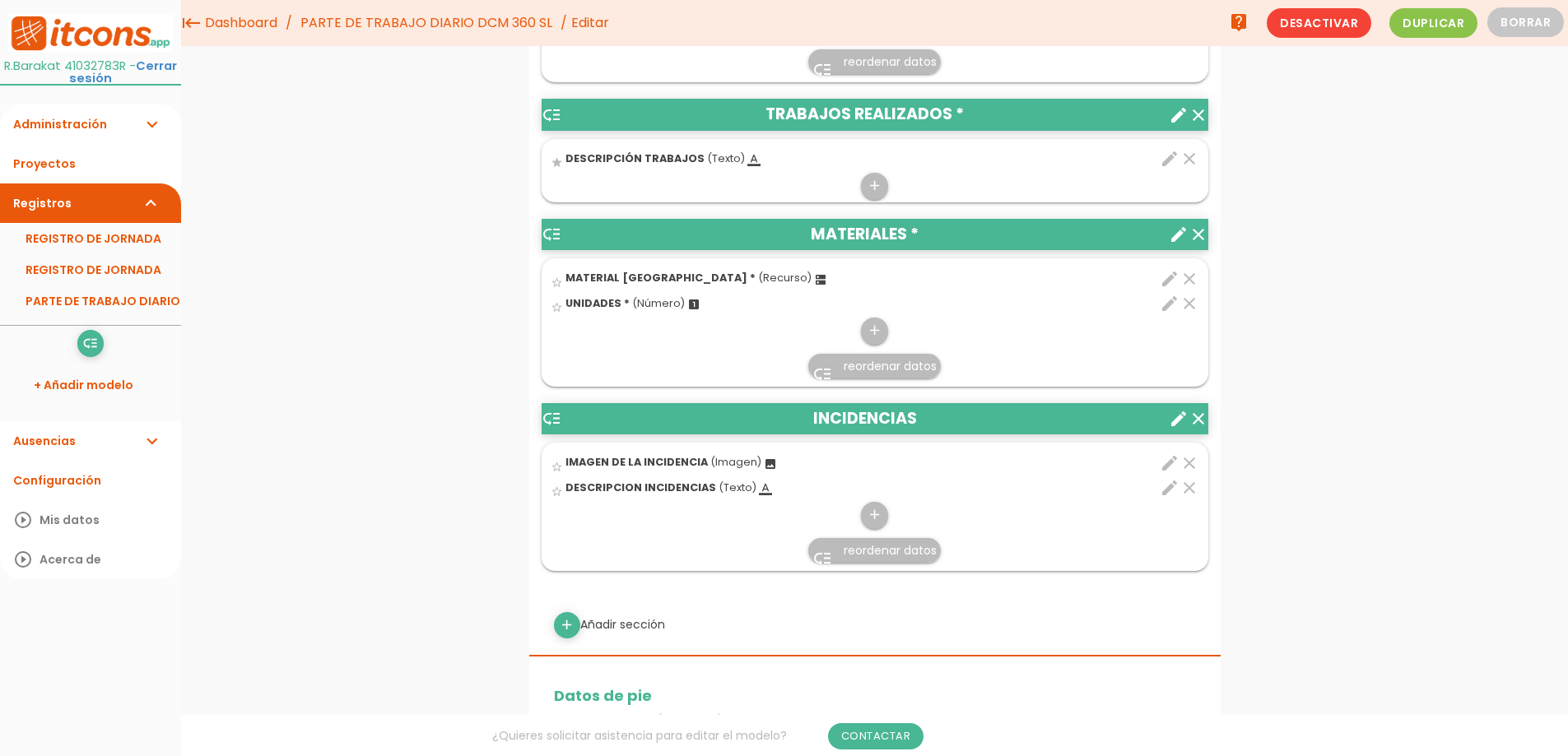 scroll, scrollTop: 494, scrollLeft: 0, axis: vertical 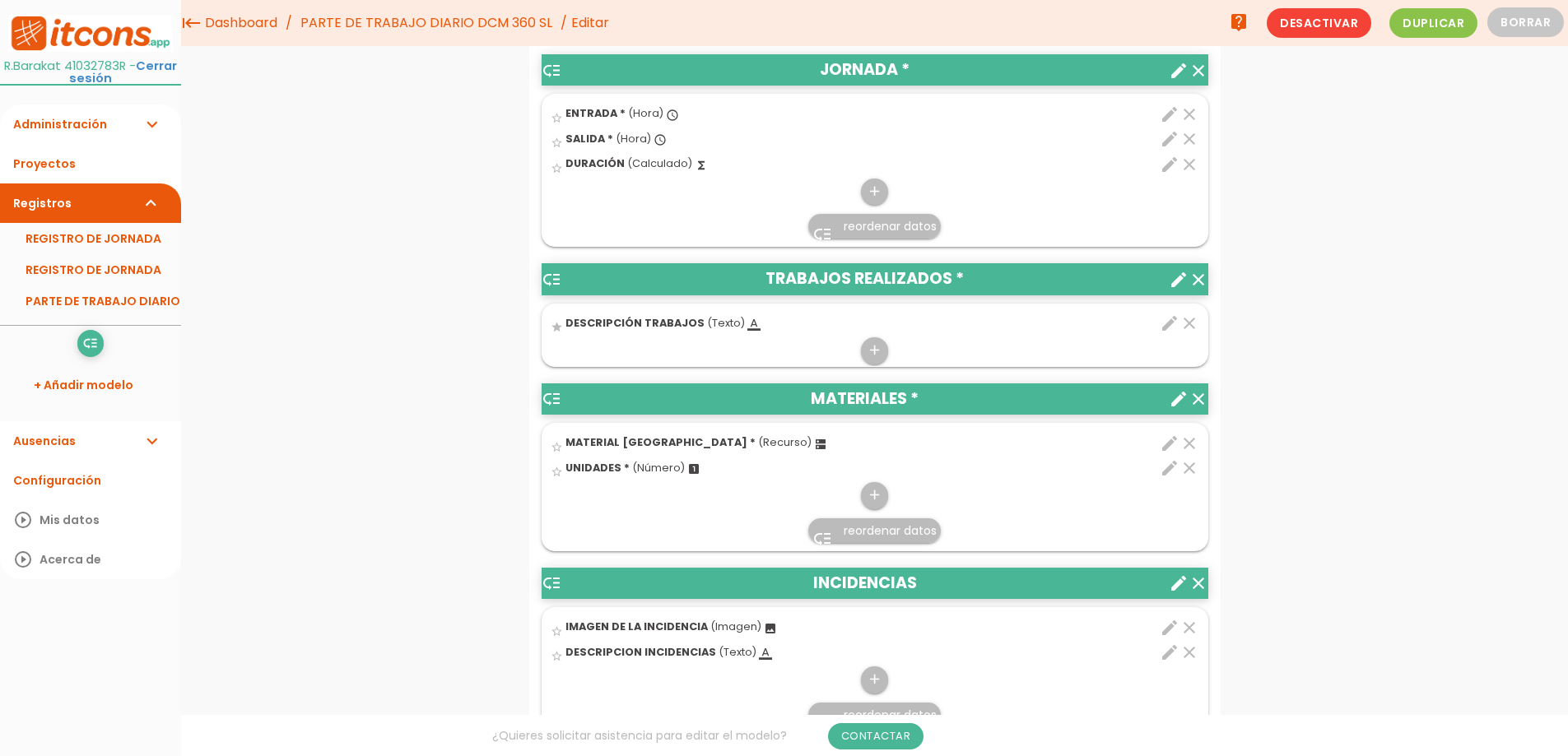 click on "format_color_text" at bounding box center (754, 324) 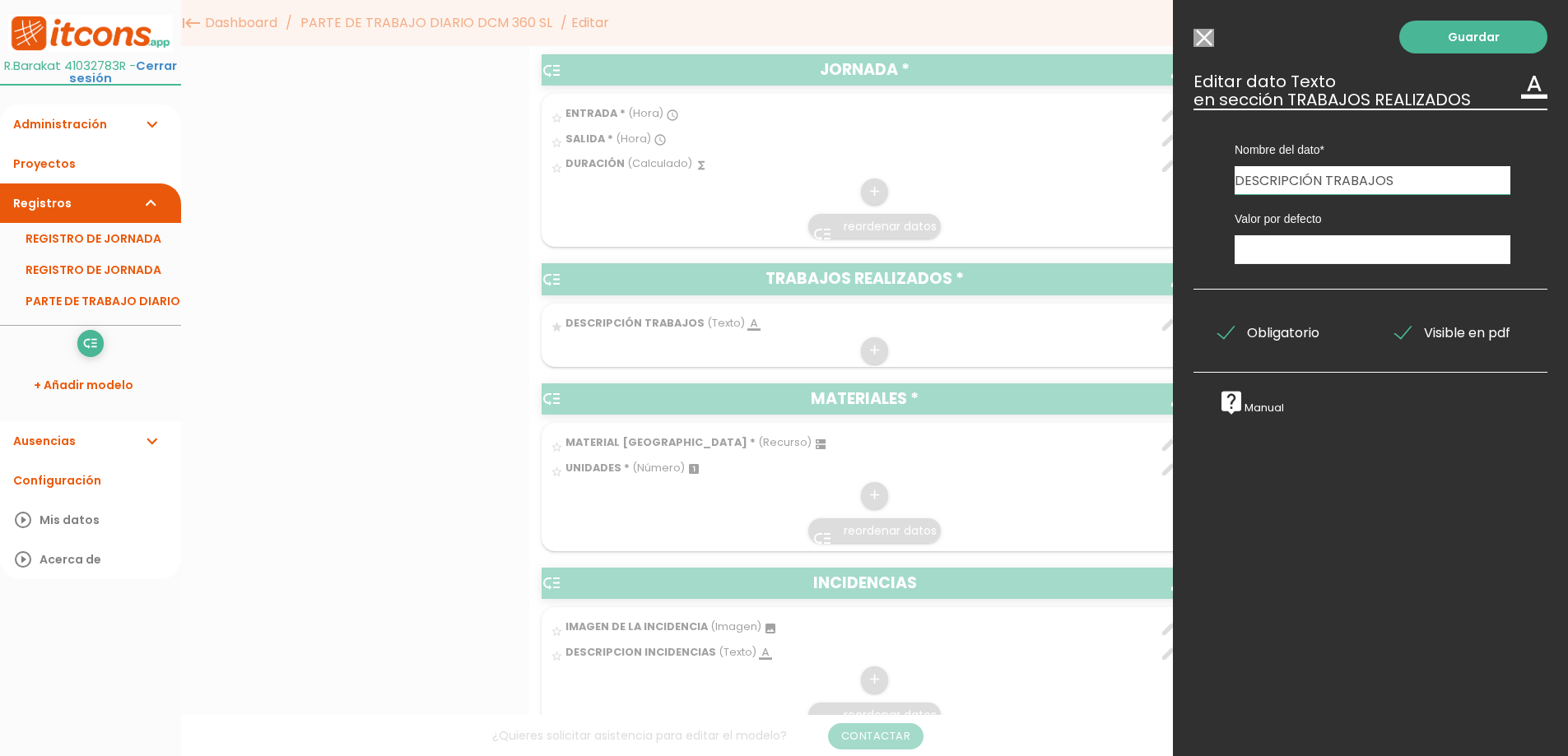 drag, startPoint x: 1403, startPoint y: 175, endPoint x: 1199, endPoint y: 190, distance: 204.55073 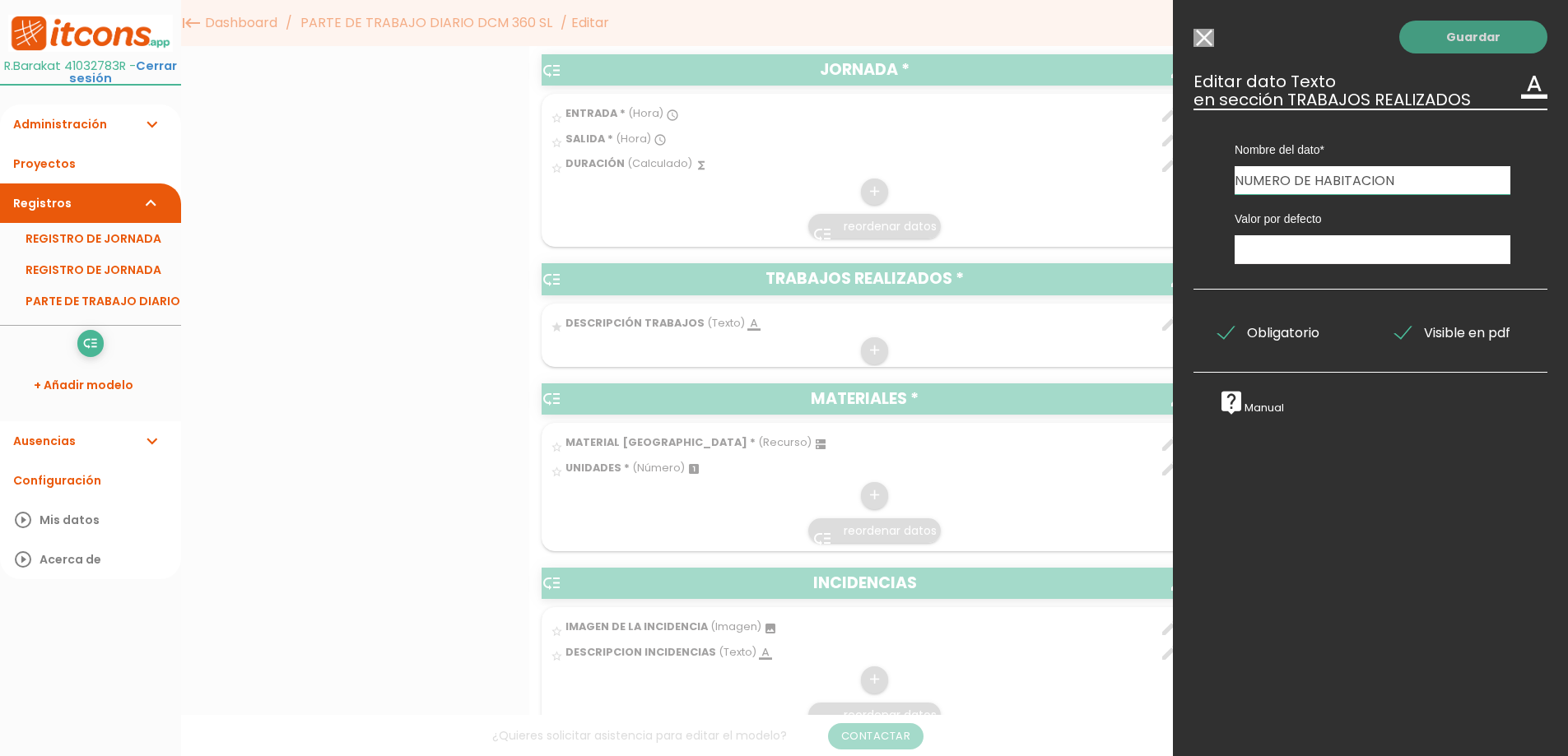 type on "NUMERO DE HABITACION" 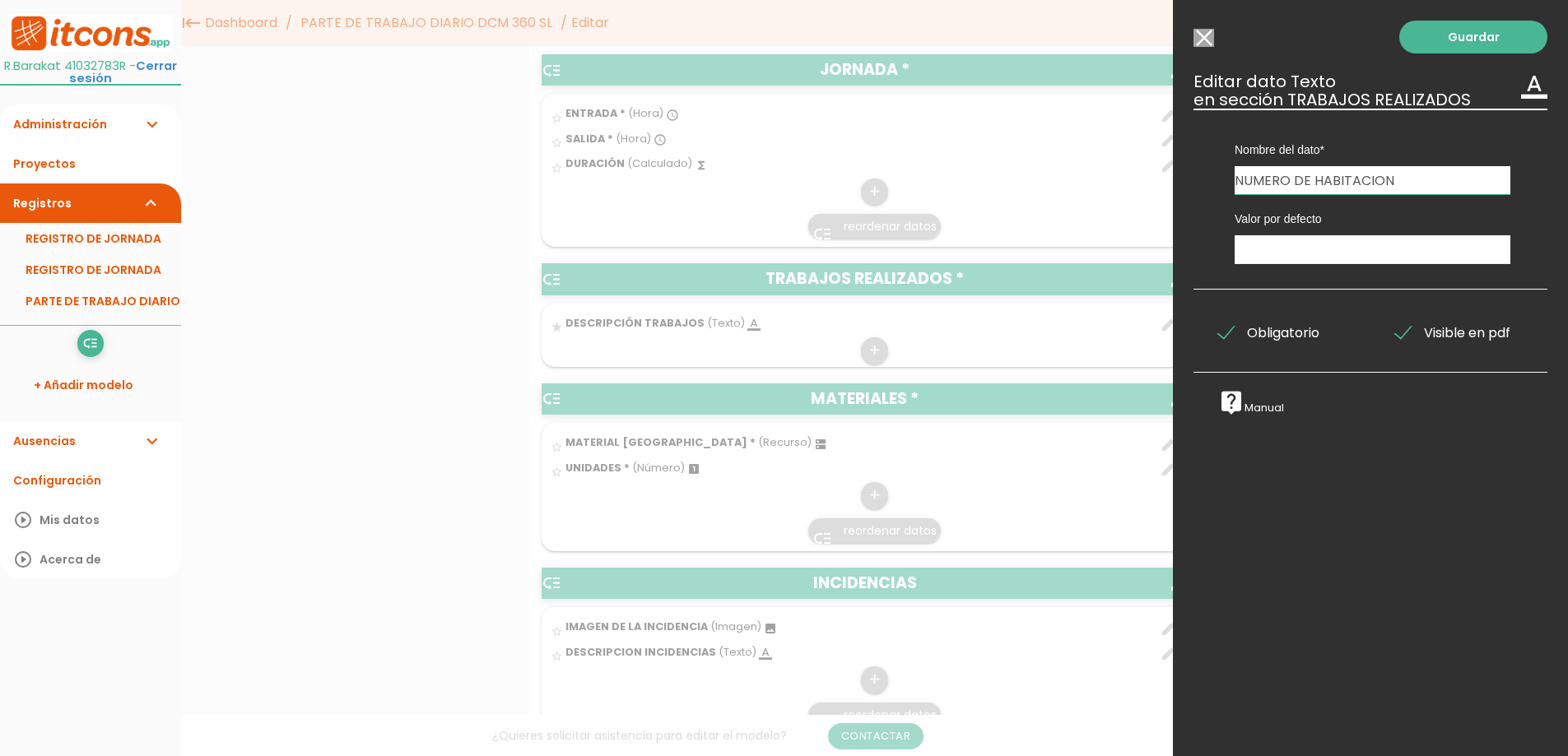 click on "Seleccionar todos los usuarios" at bounding box center [1203, 38] 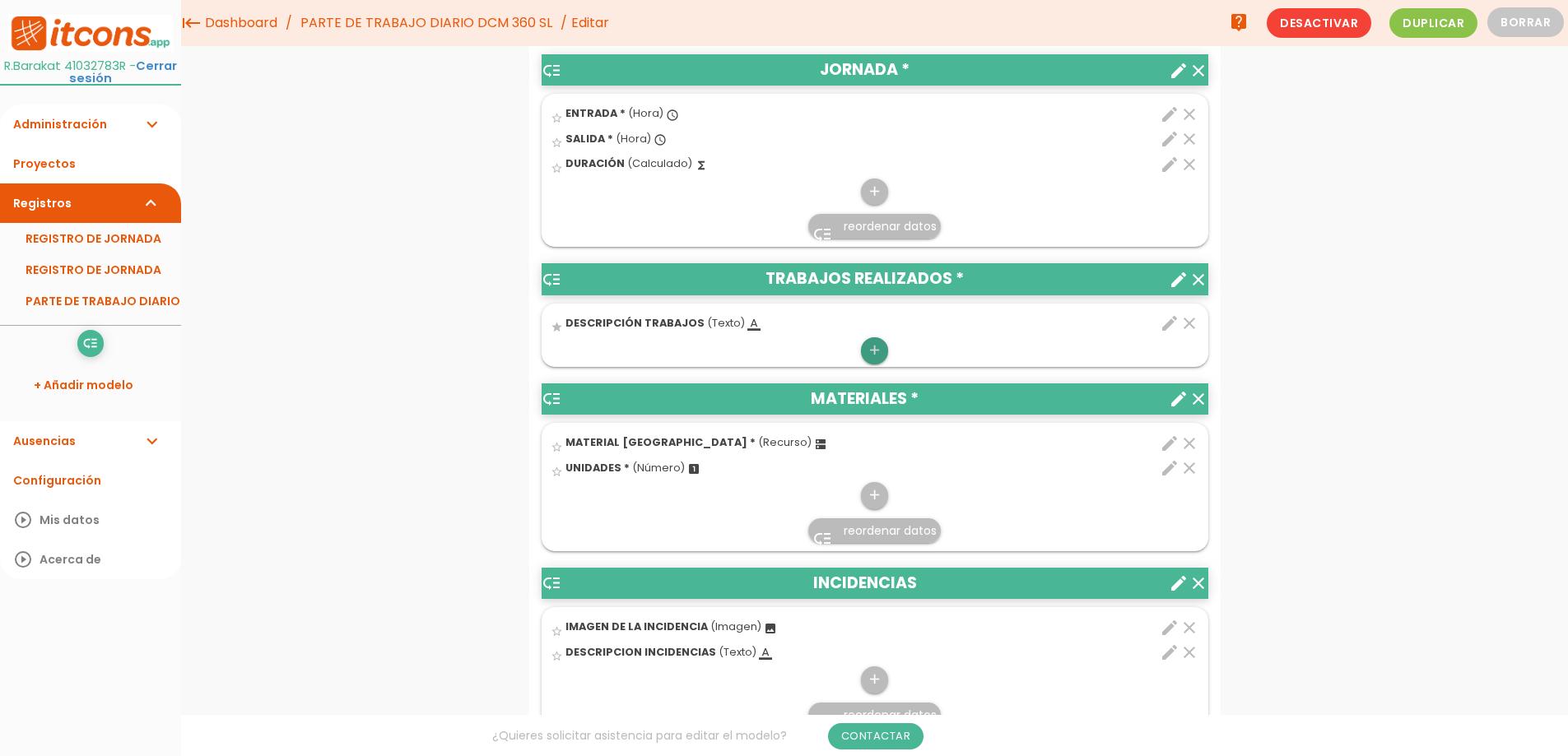 click on "add" at bounding box center [874, 350] 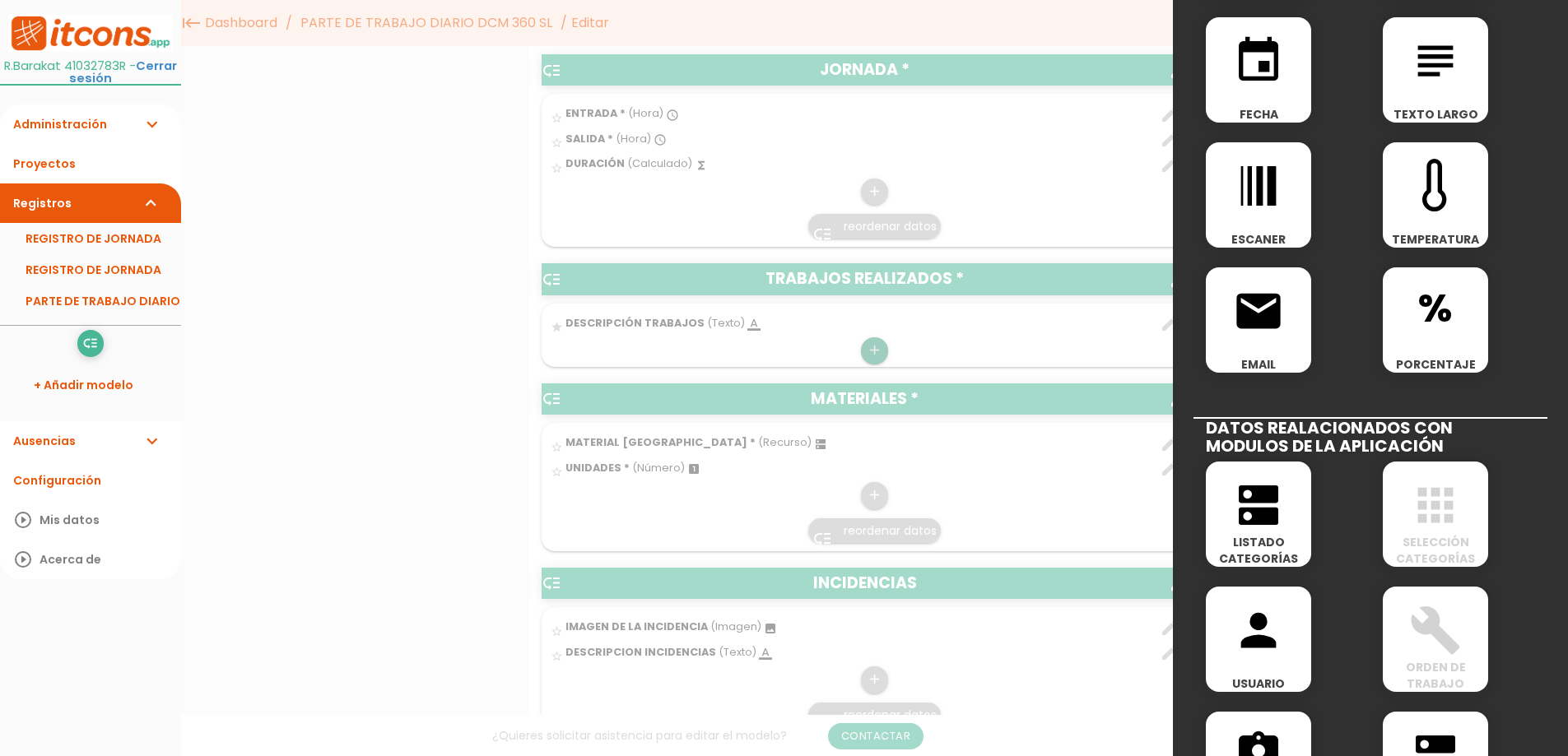 scroll, scrollTop: 576, scrollLeft: 0, axis: vertical 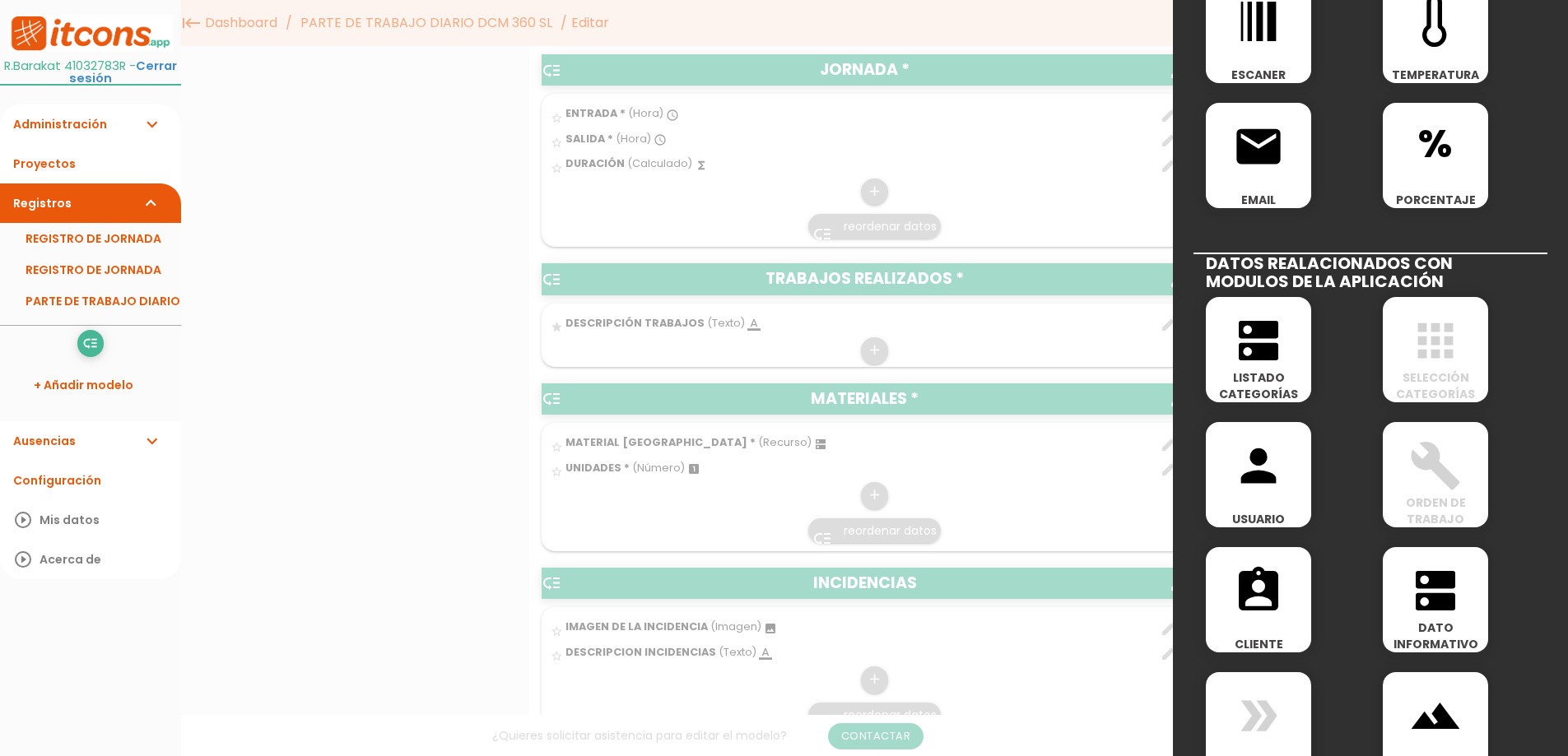 click on "dns" at bounding box center (1259, 341) 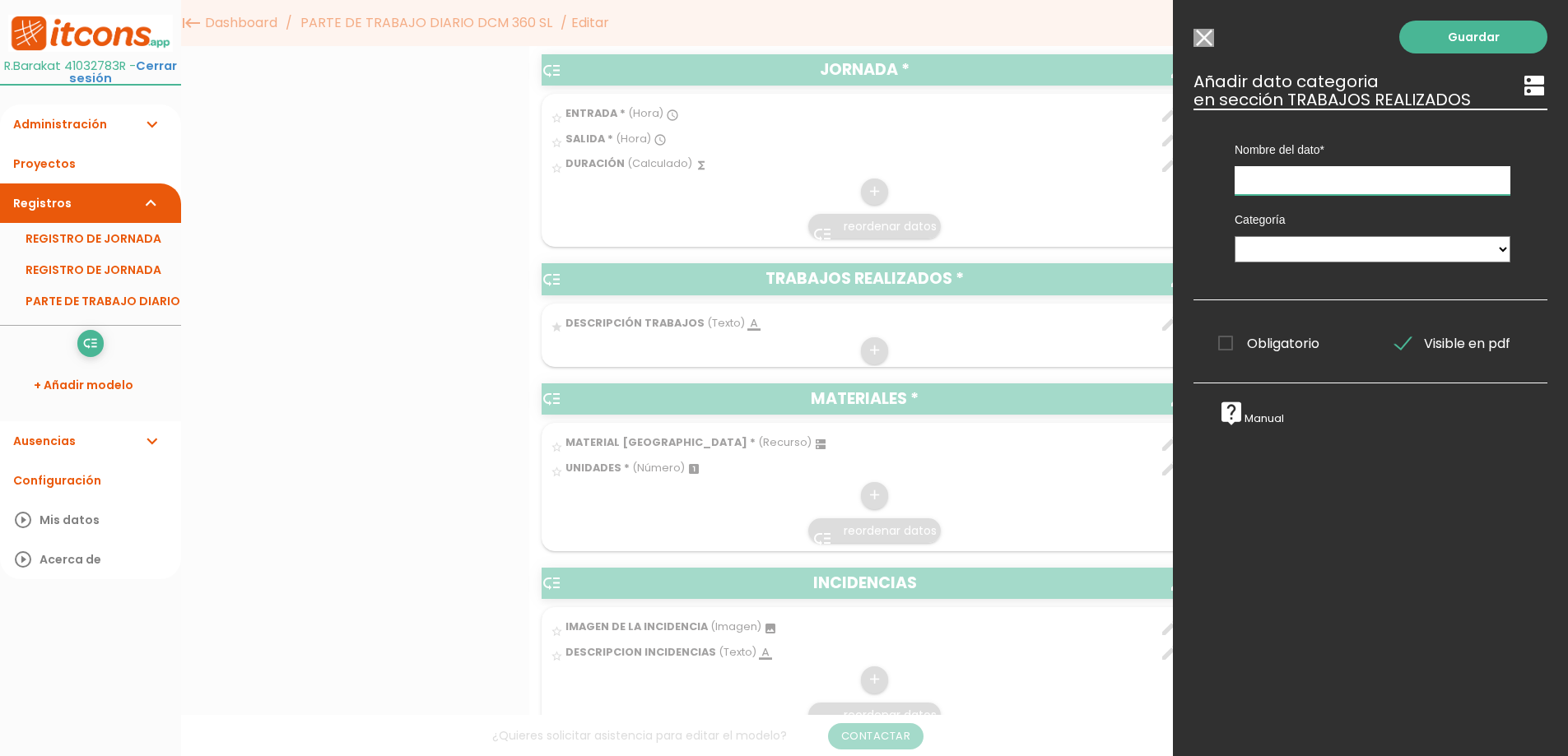 click at bounding box center [1372, 180] 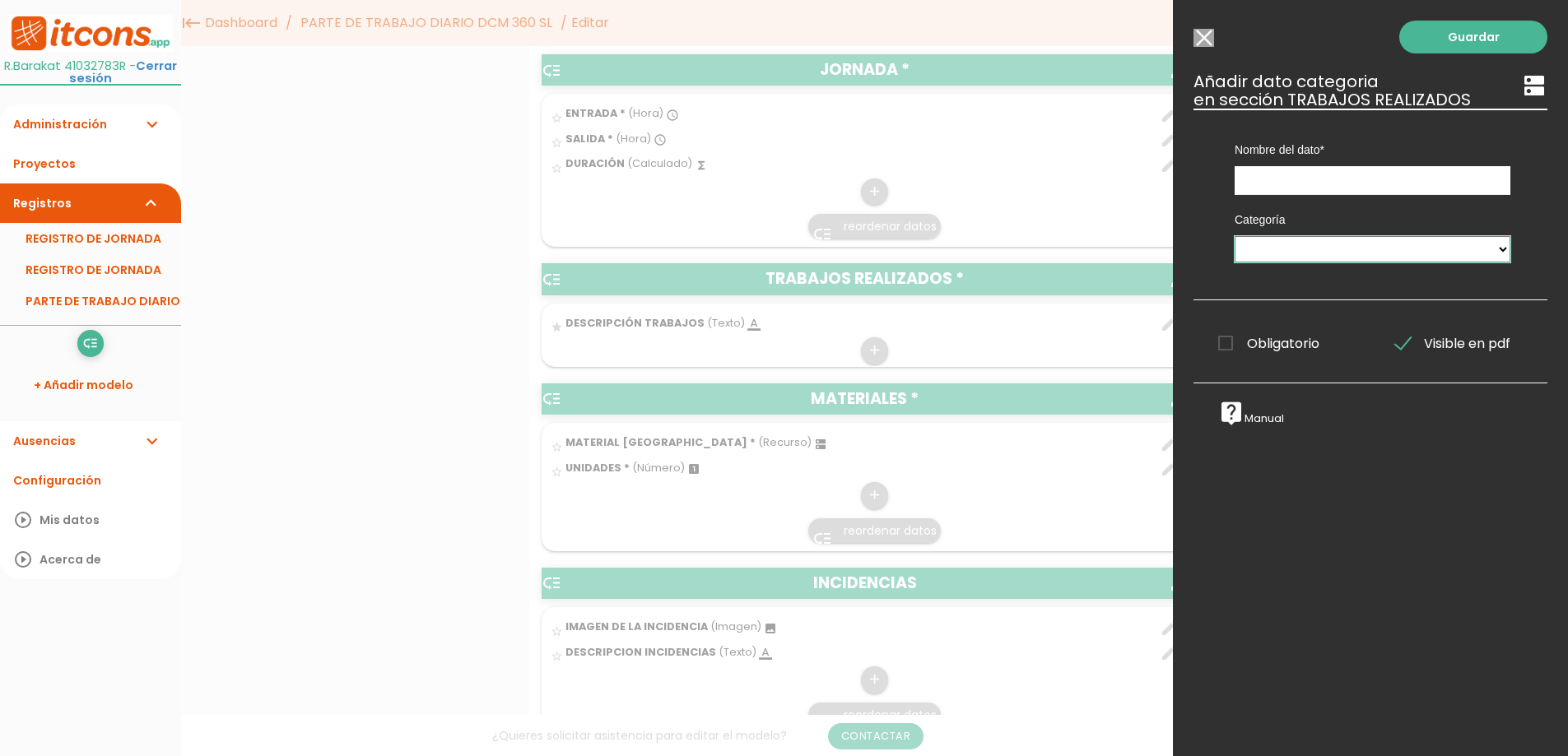 click on "MATERIALES Material" at bounding box center (1372, 249) 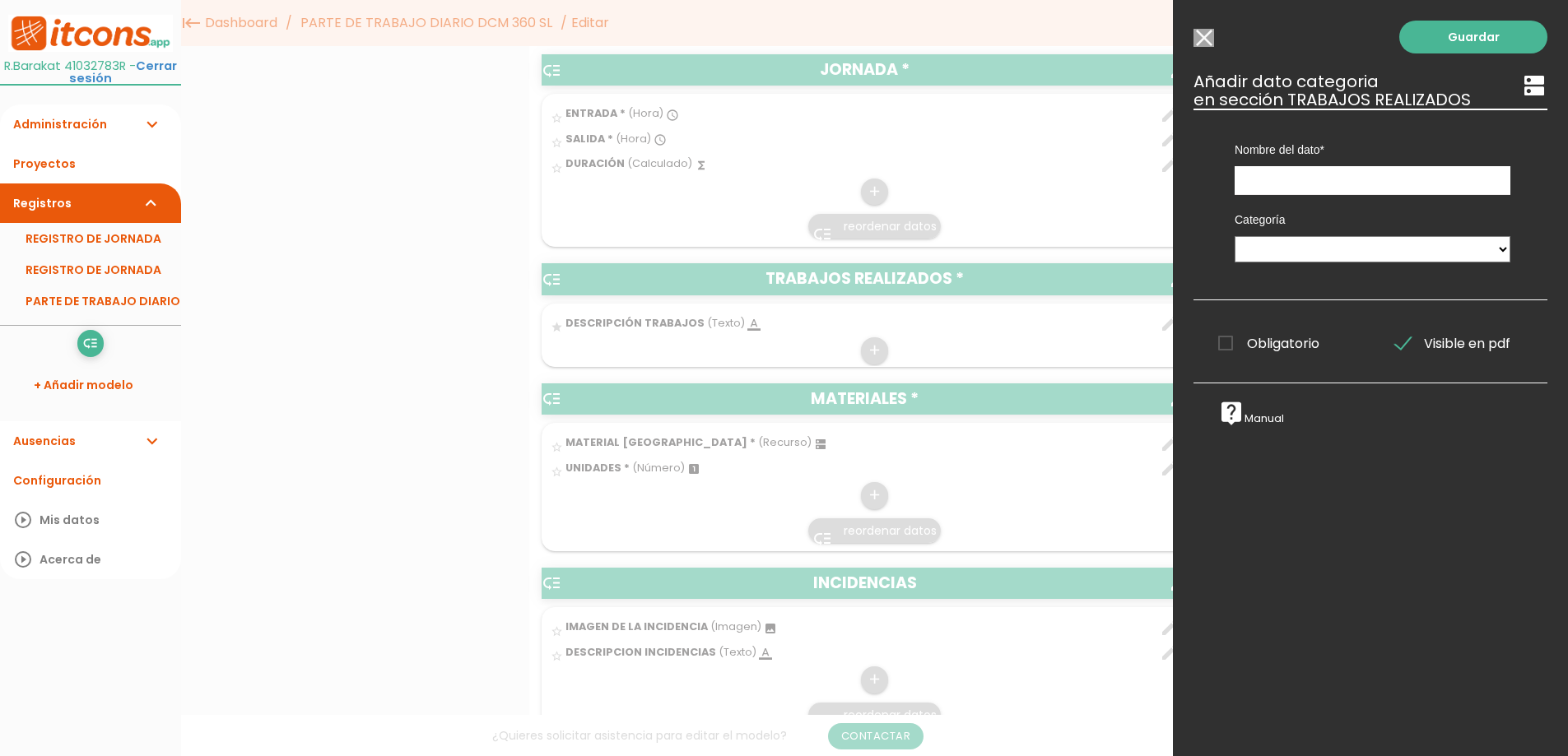 click on "Seleccionar todos los usuarios" at bounding box center (1203, 38) 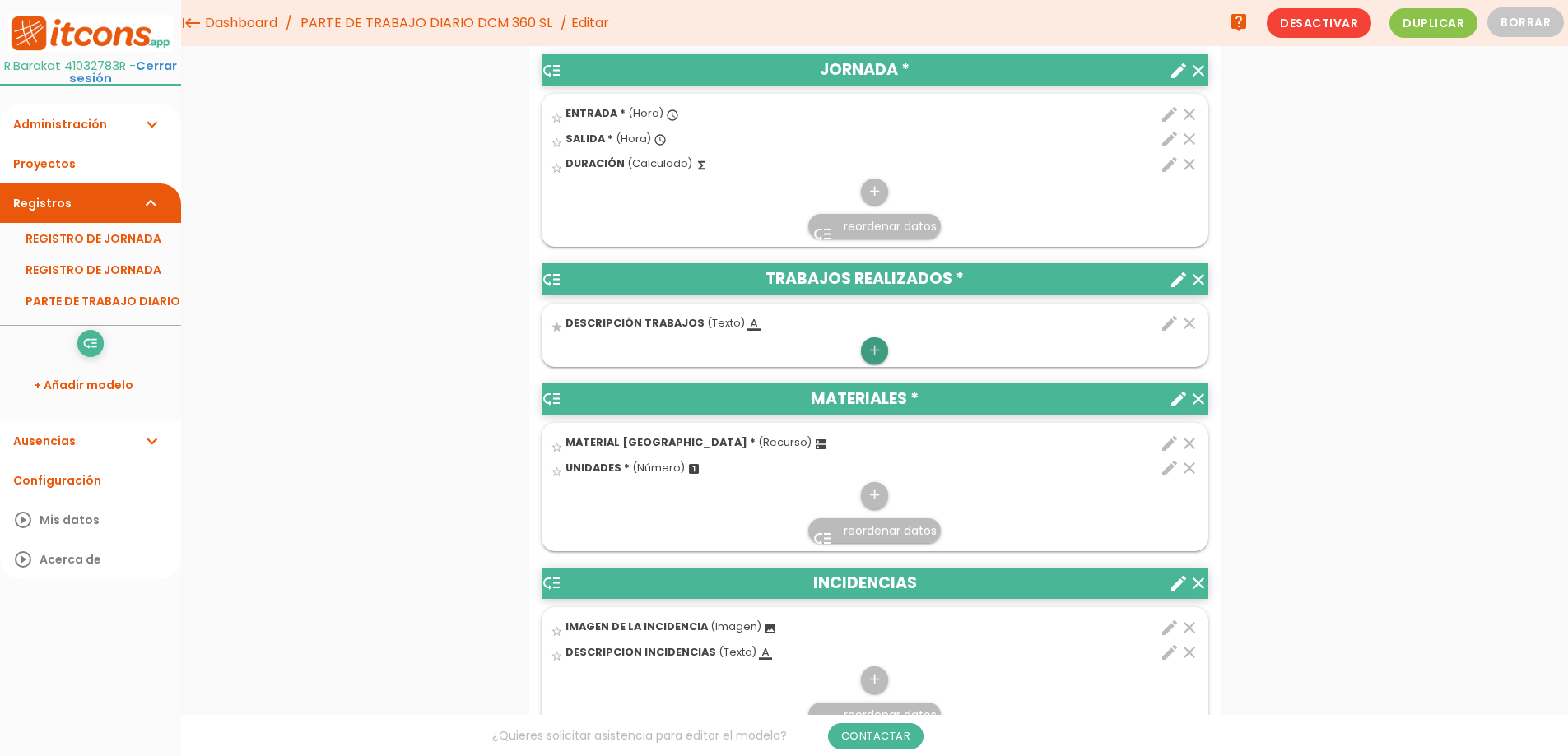 click on "add" at bounding box center [874, 350] 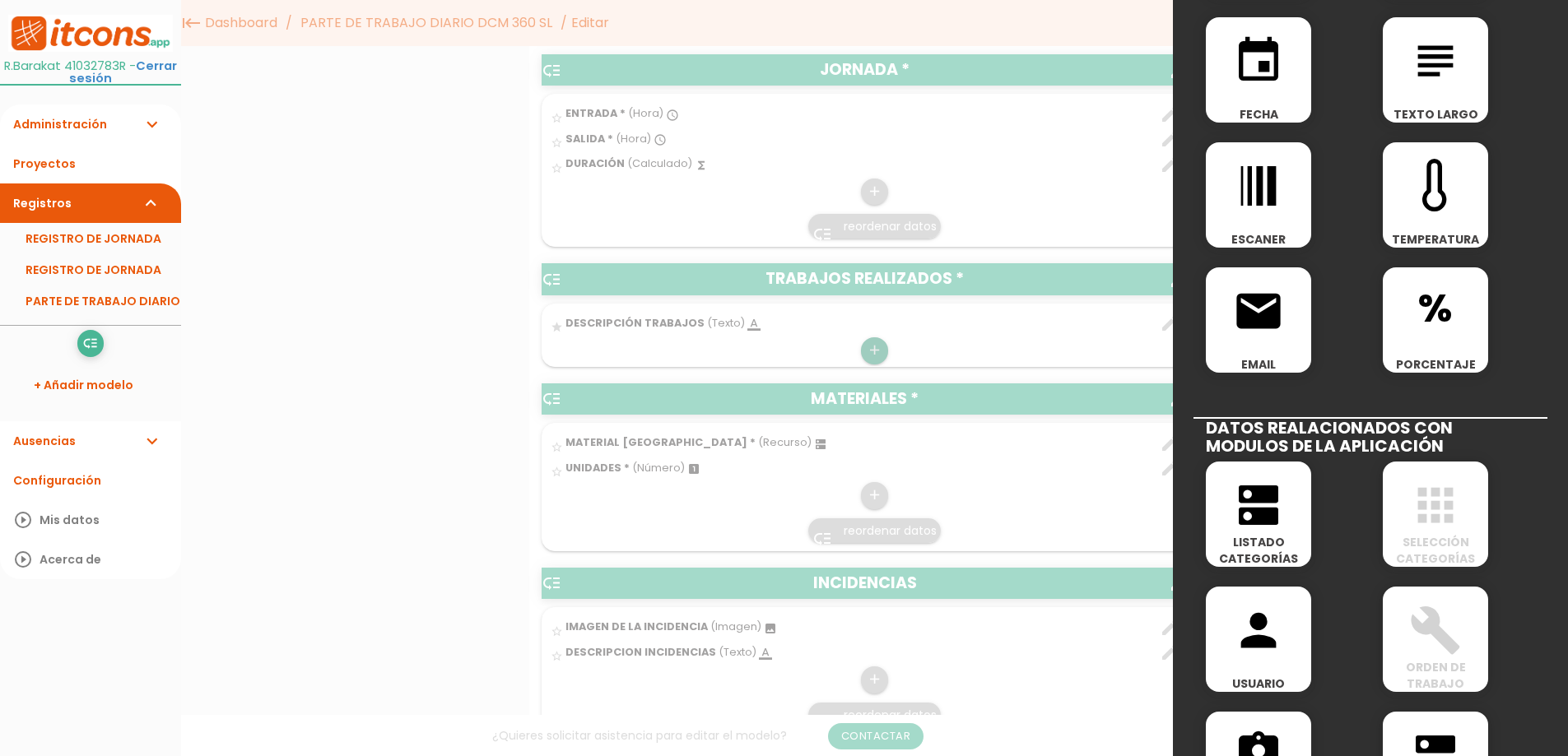 scroll, scrollTop: 735, scrollLeft: 0, axis: vertical 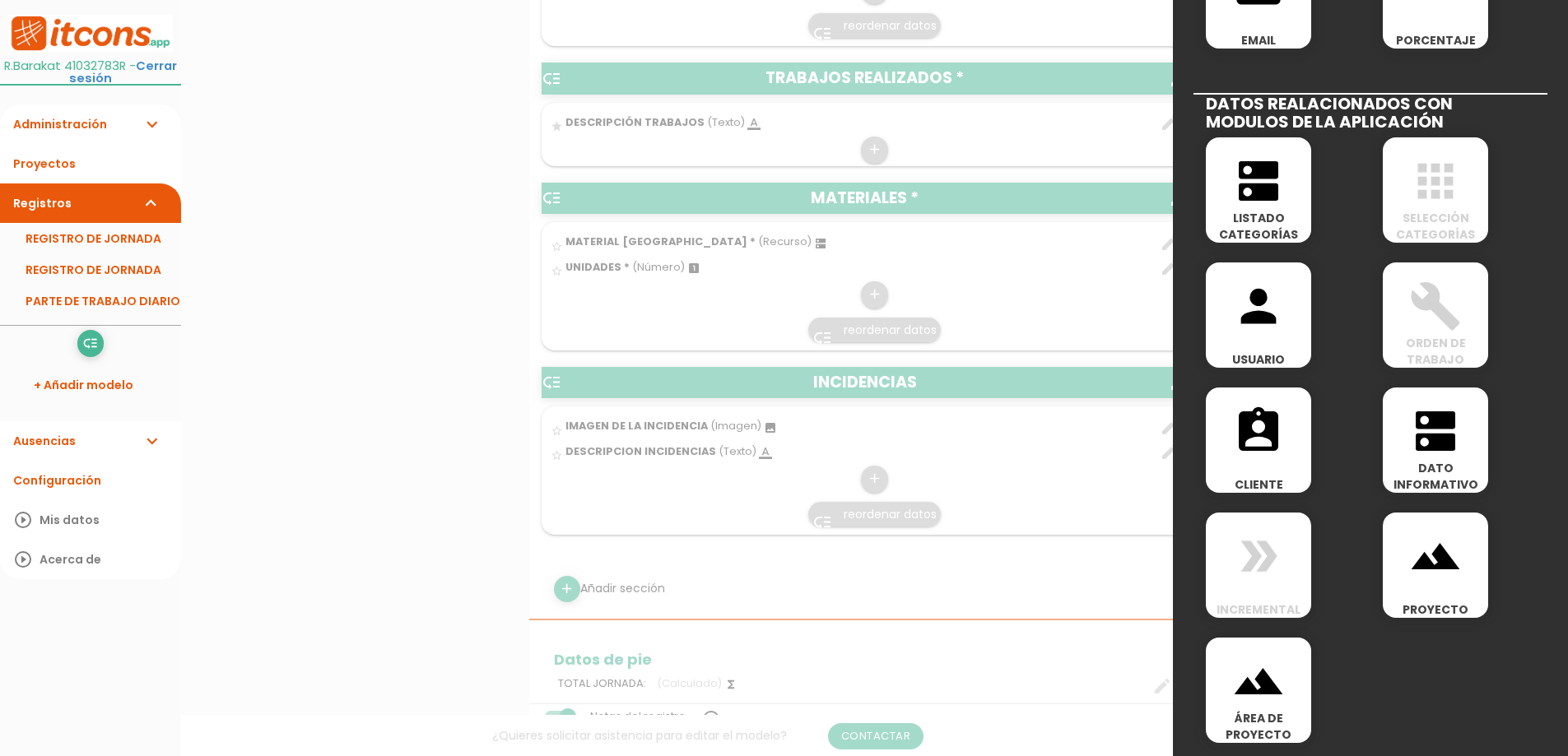 click on "landscape
PROYECTO" at bounding box center [1435, 565] 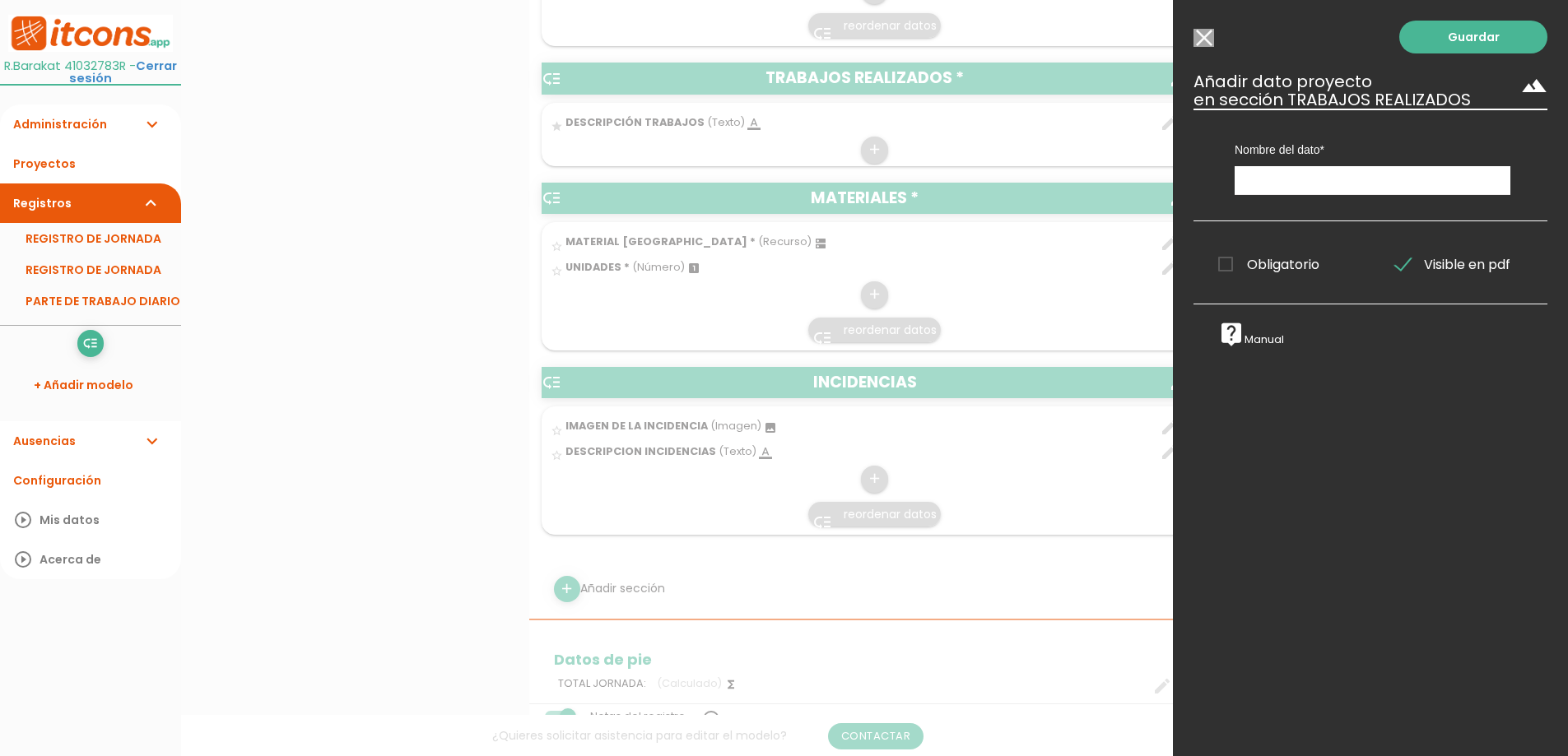 scroll, scrollTop: 0, scrollLeft: 0, axis: both 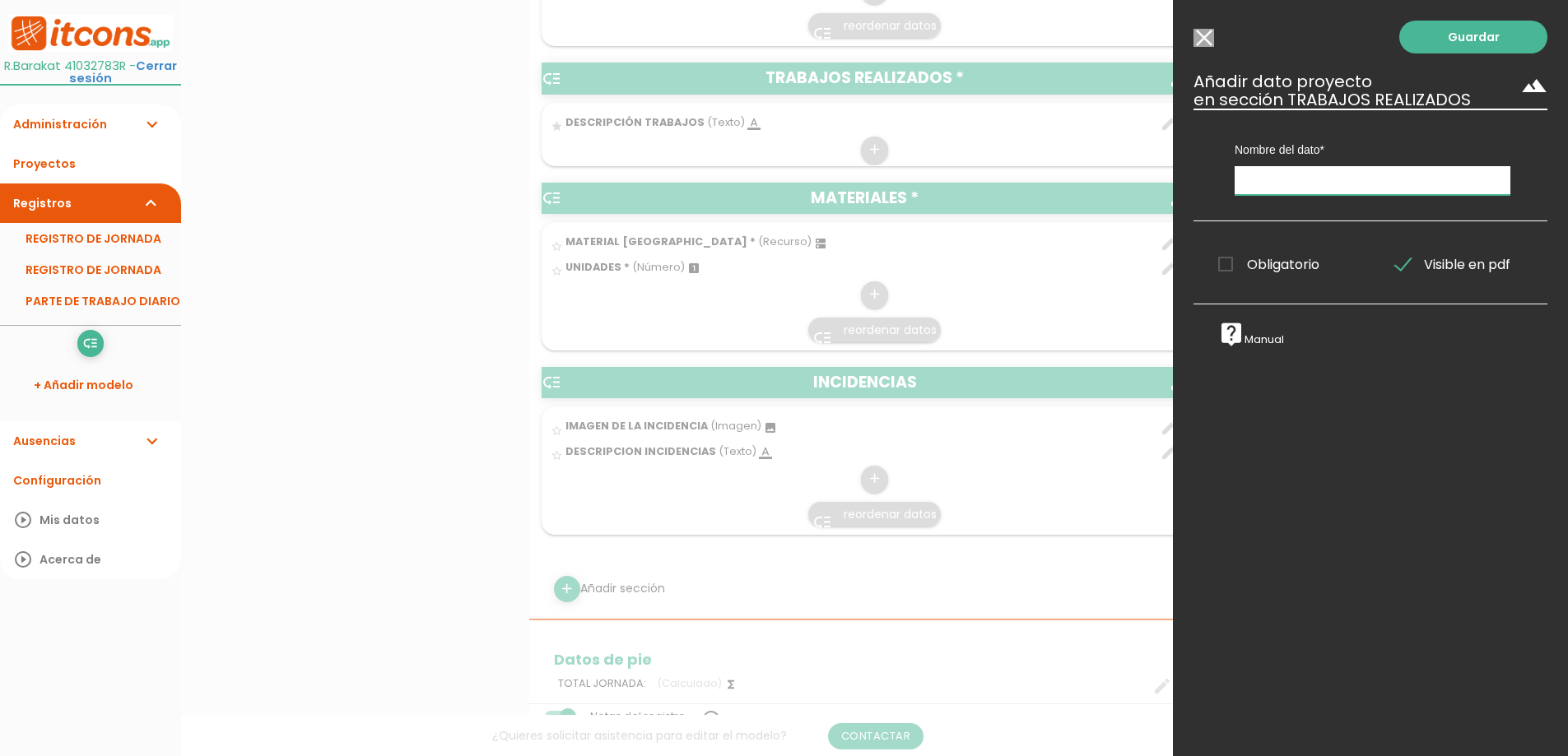 click at bounding box center (1372, 180) 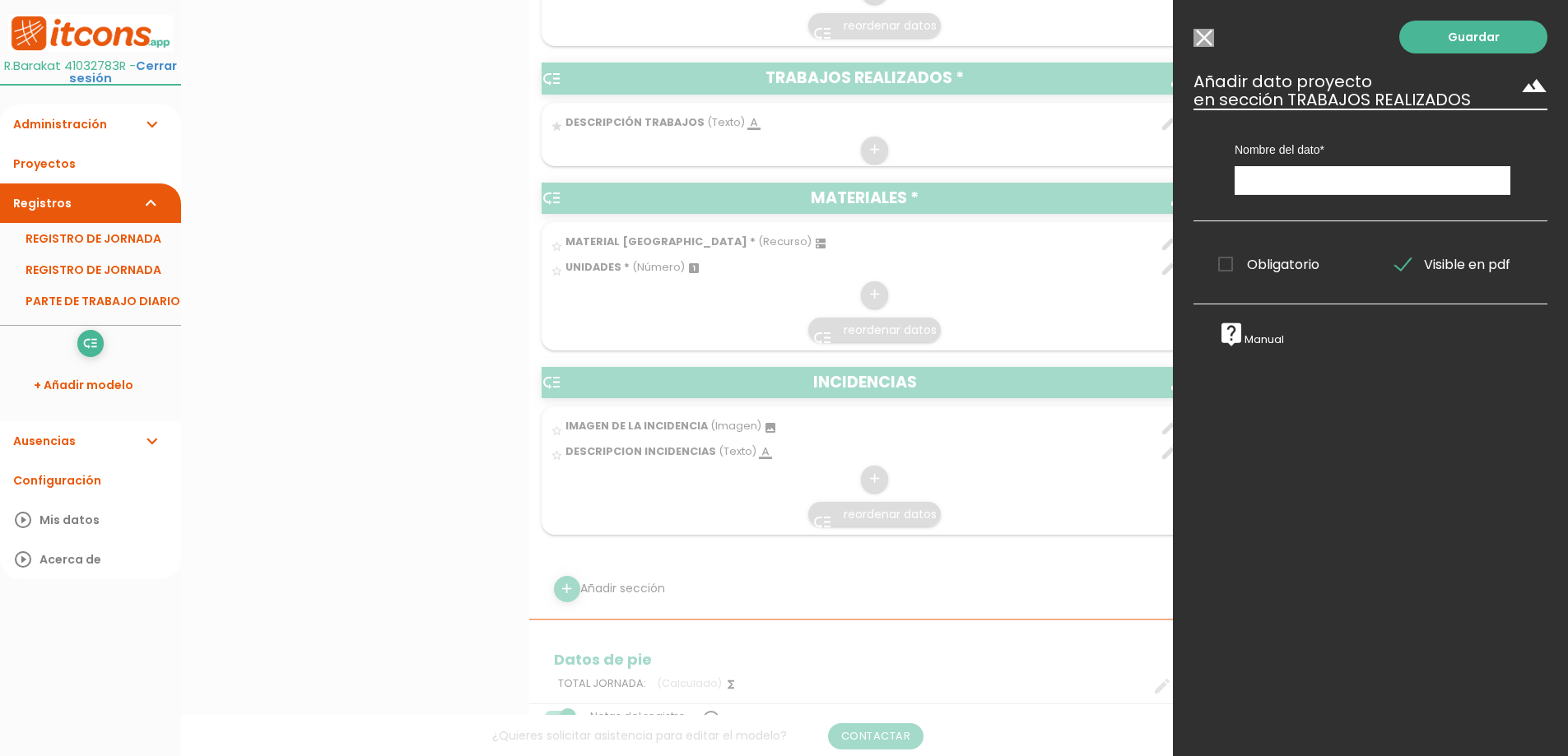 click on "Obligatorio" at bounding box center (1268, 264) 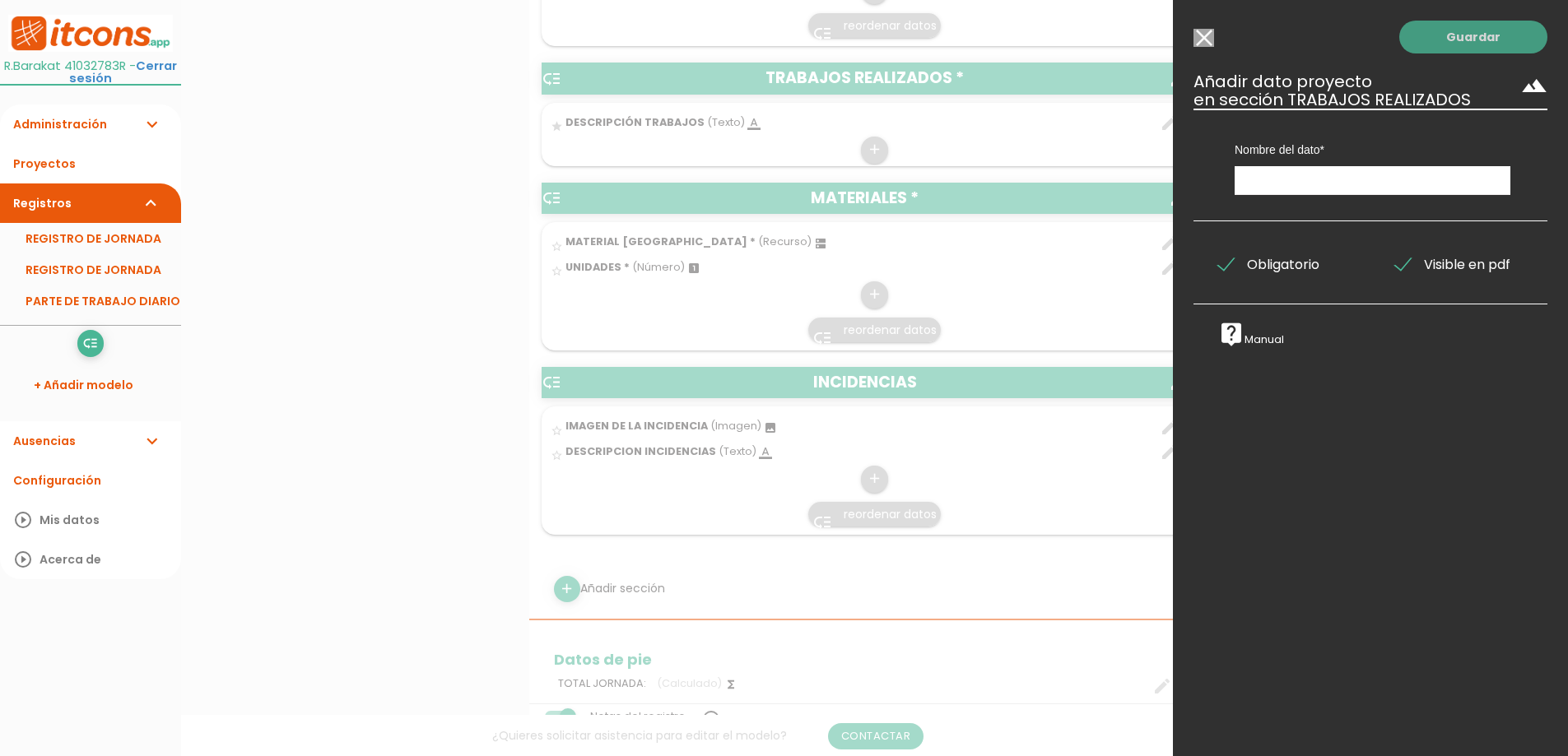 click on "Guardar" at bounding box center (1473, 37) 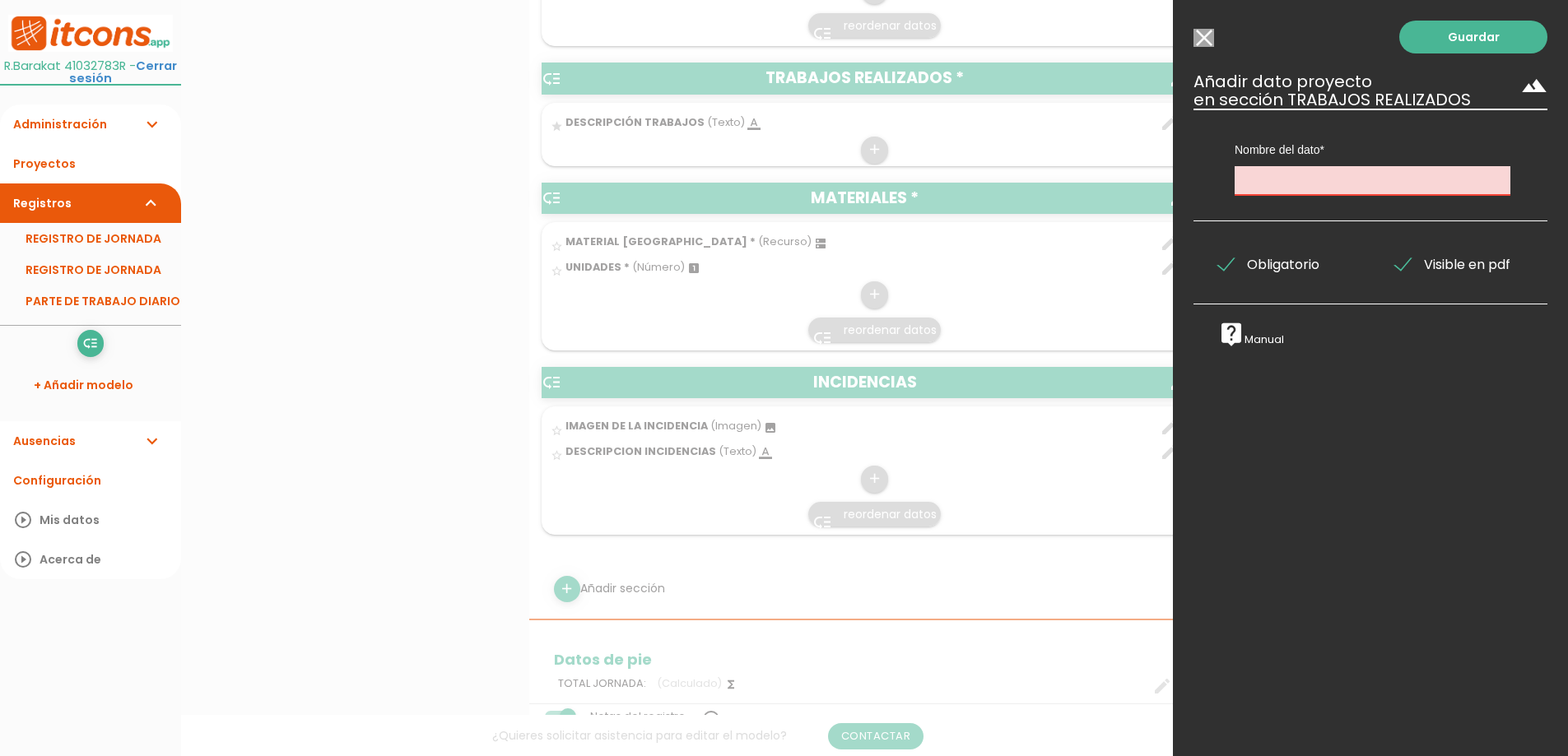 click at bounding box center (1372, 180) 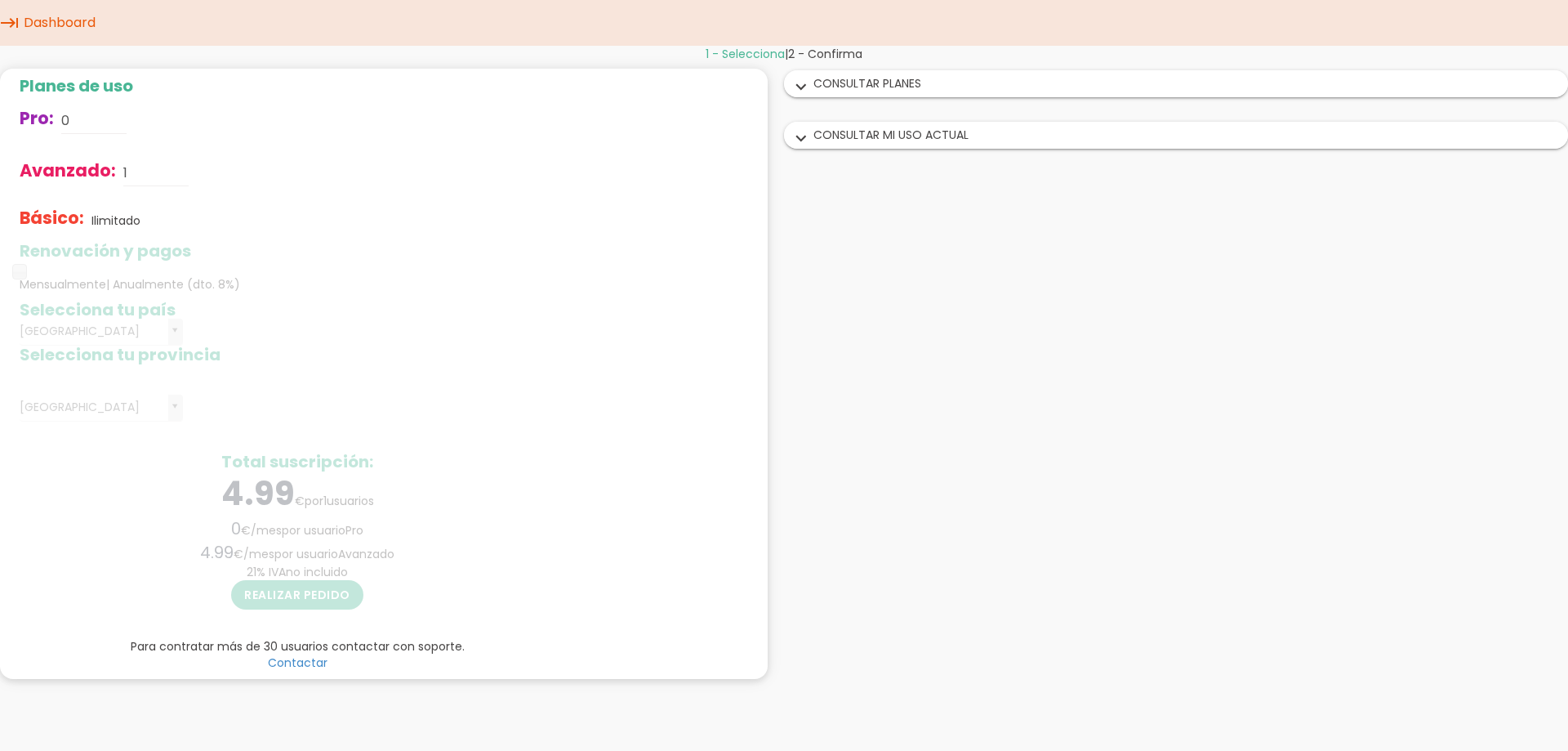 scroll, scrollTop: 0, scrollLeft: 0, axis: both 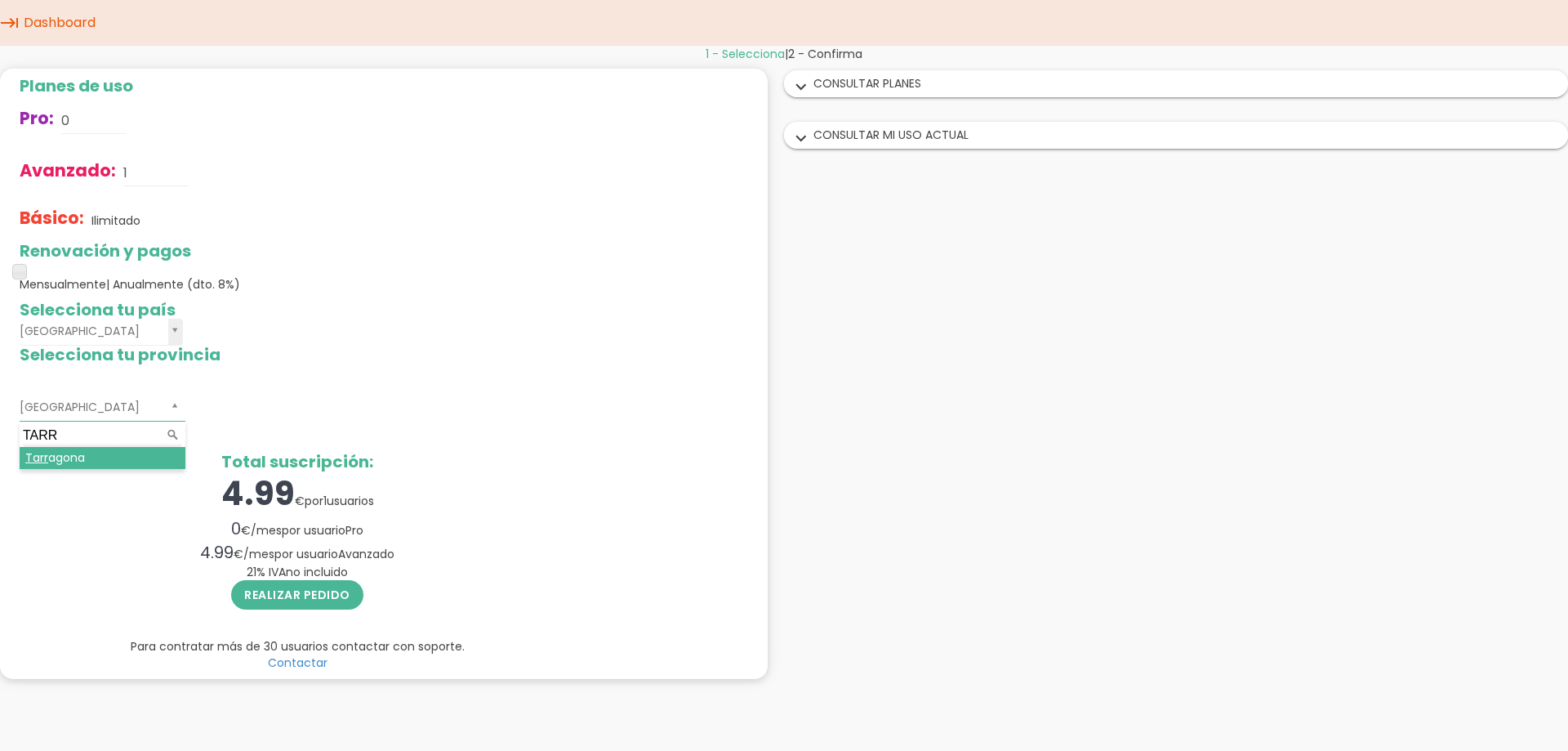 type on "TARR" 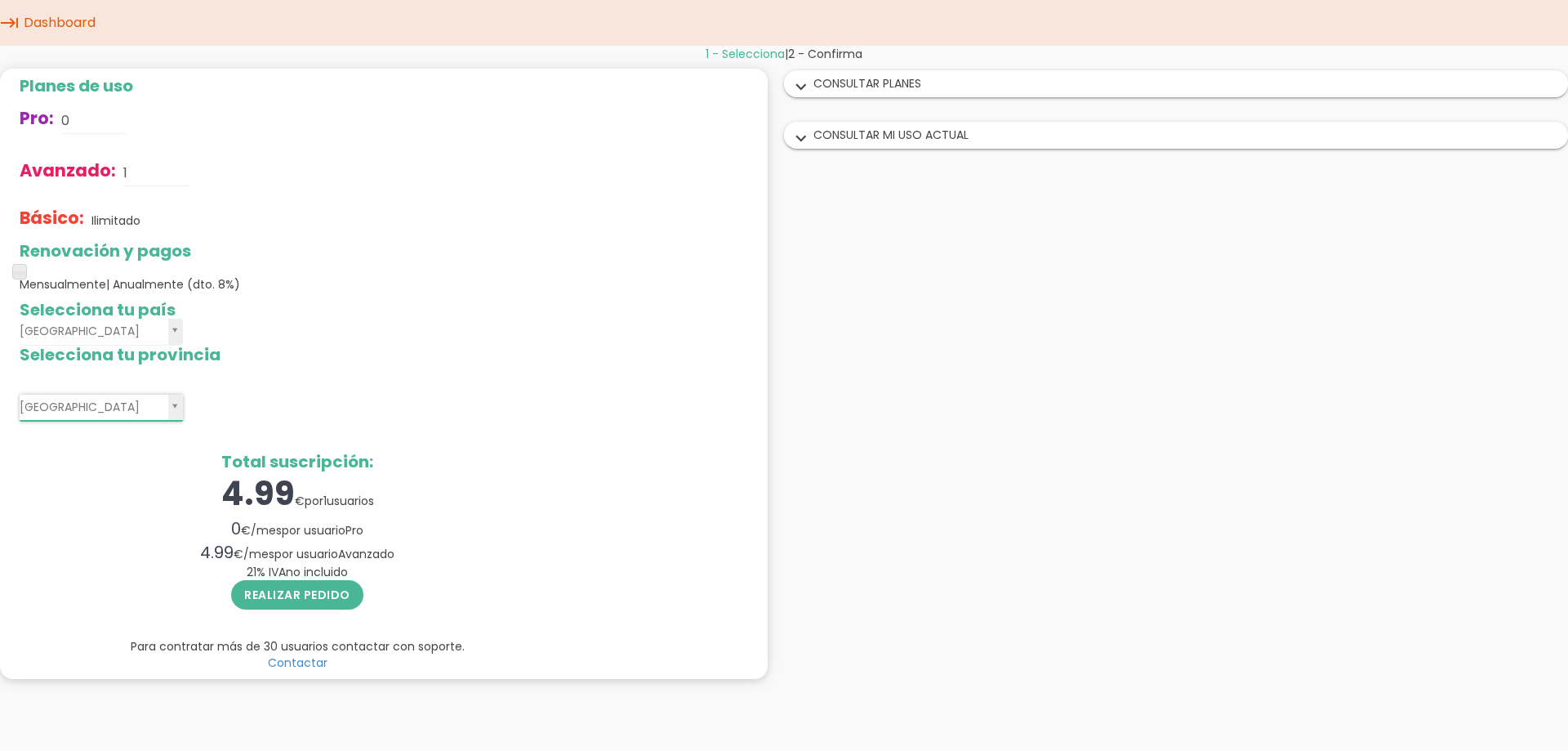 click on "expand_more
CONSULTAR PLANES" at bounding box center [1176, 83] 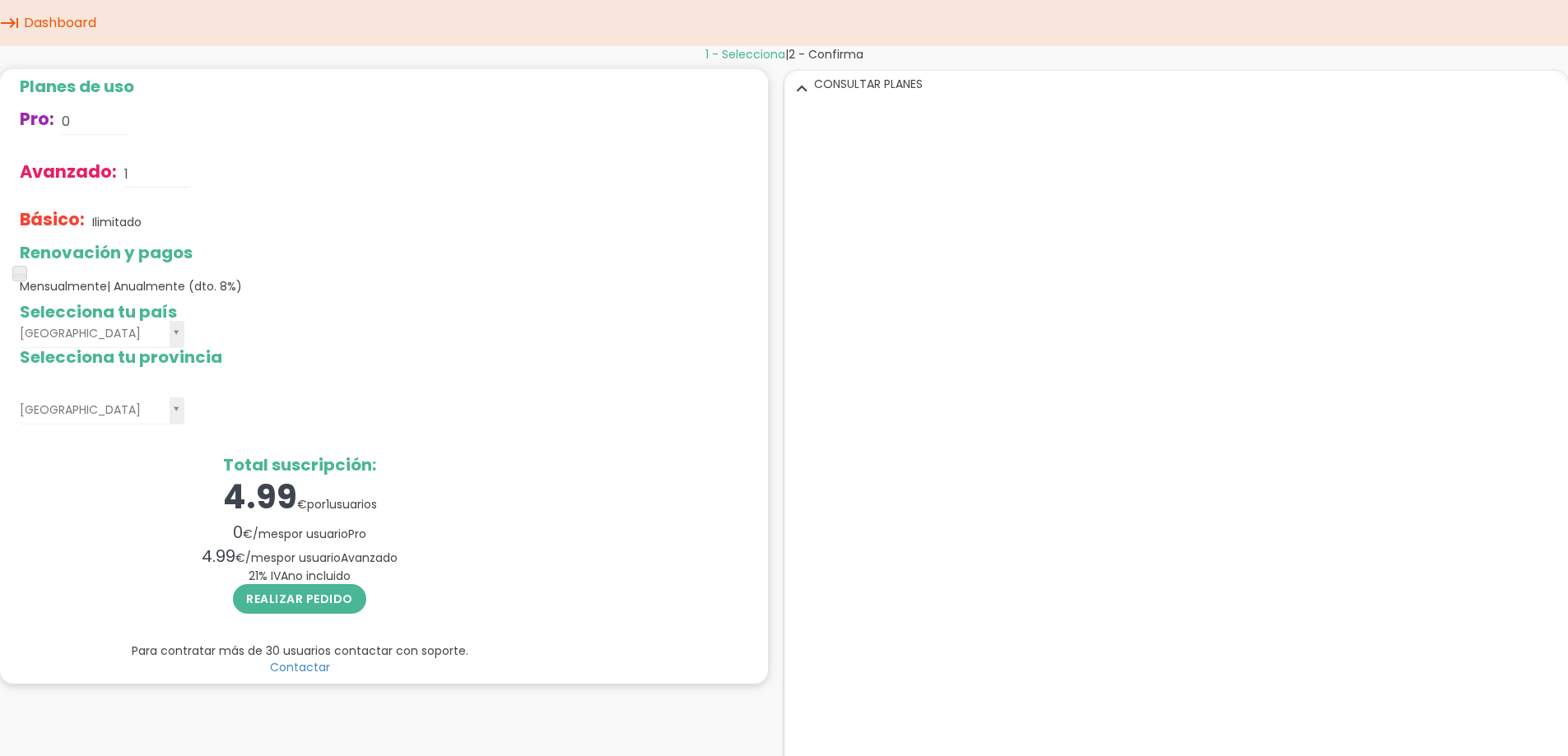 click on "expand_more" at bounding box center (802, 88) 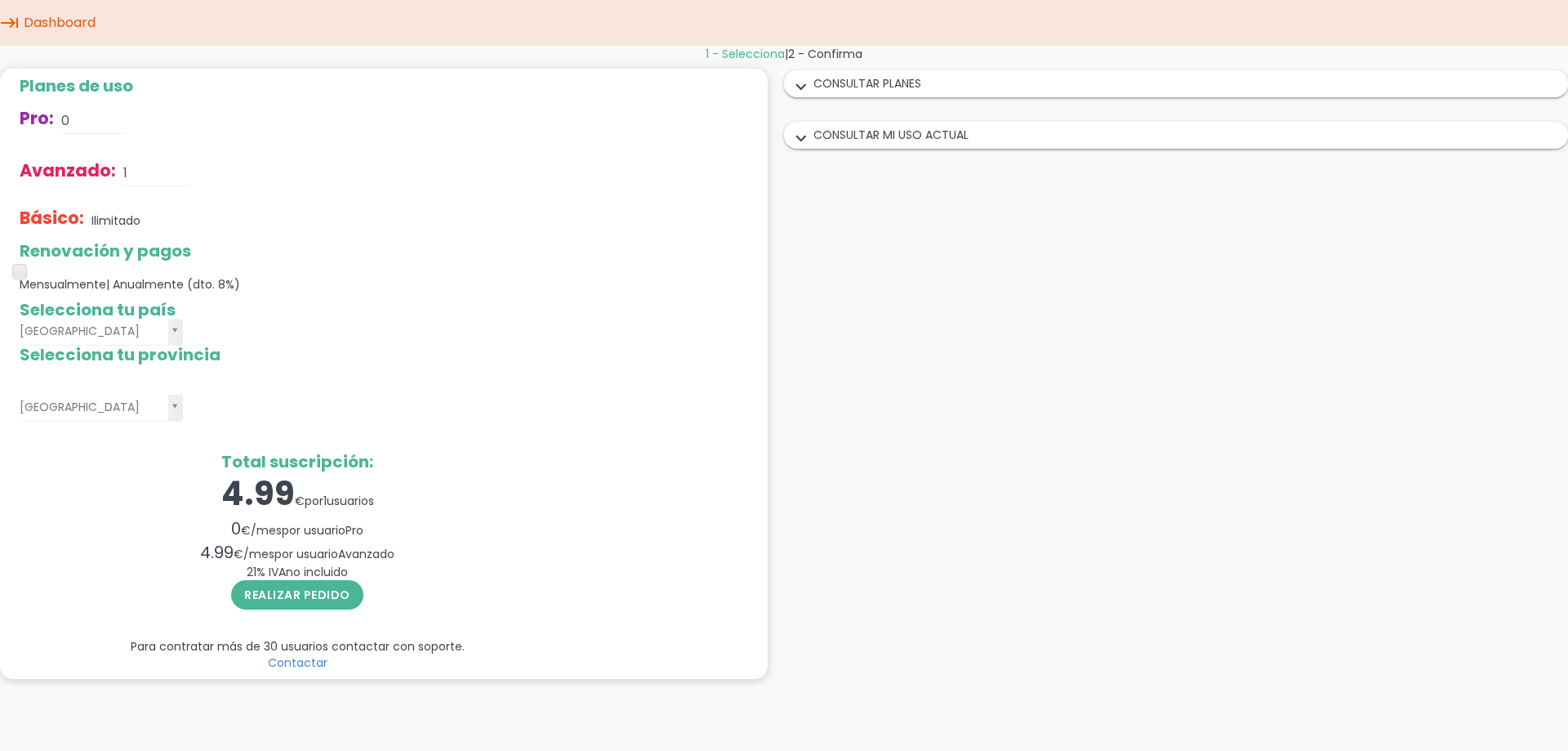 click on "expand_more
CONSULTAR MI USO ACTUAL" at bounding box center [1176, 135] 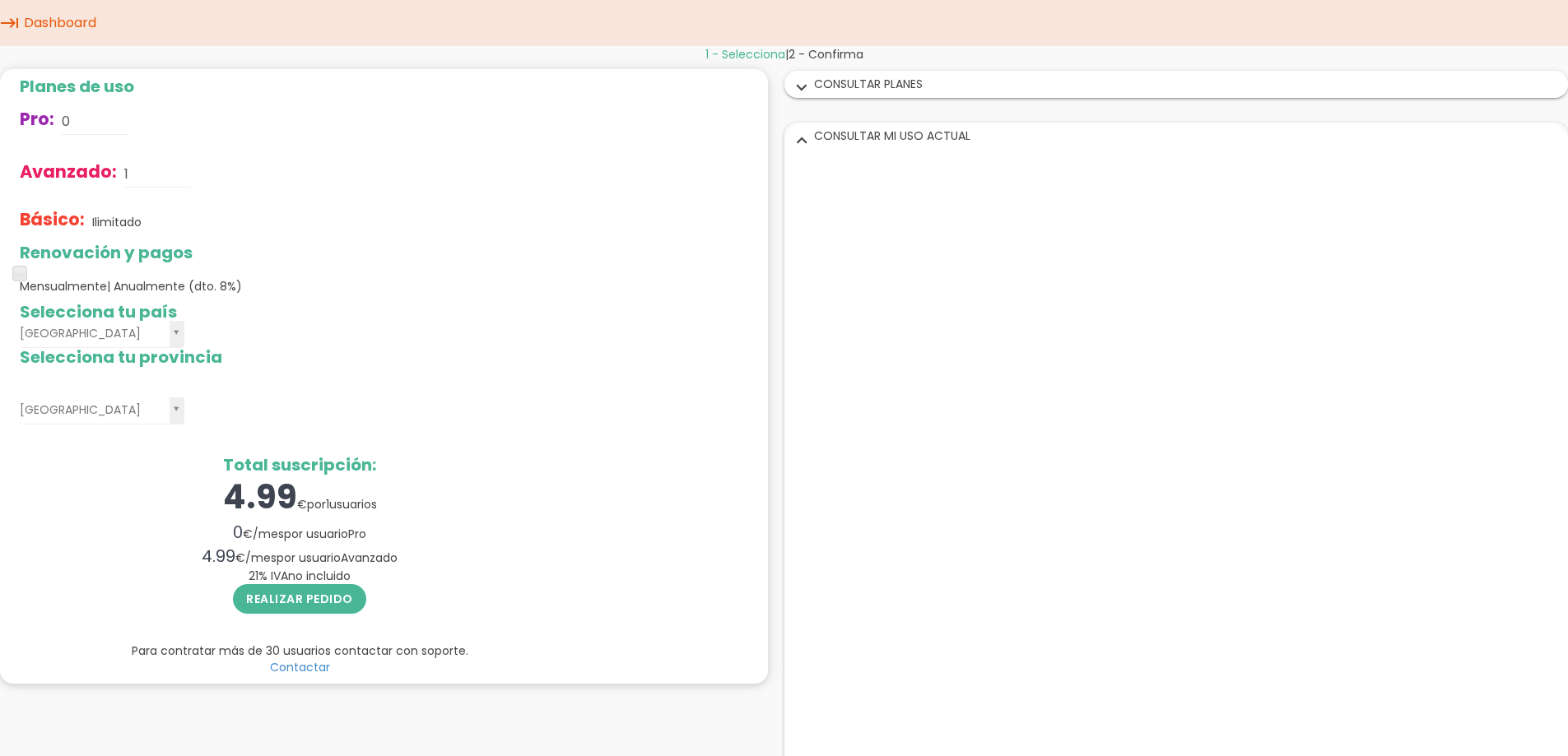 click on "keyboard_tab" at bounding box center [10, 23] 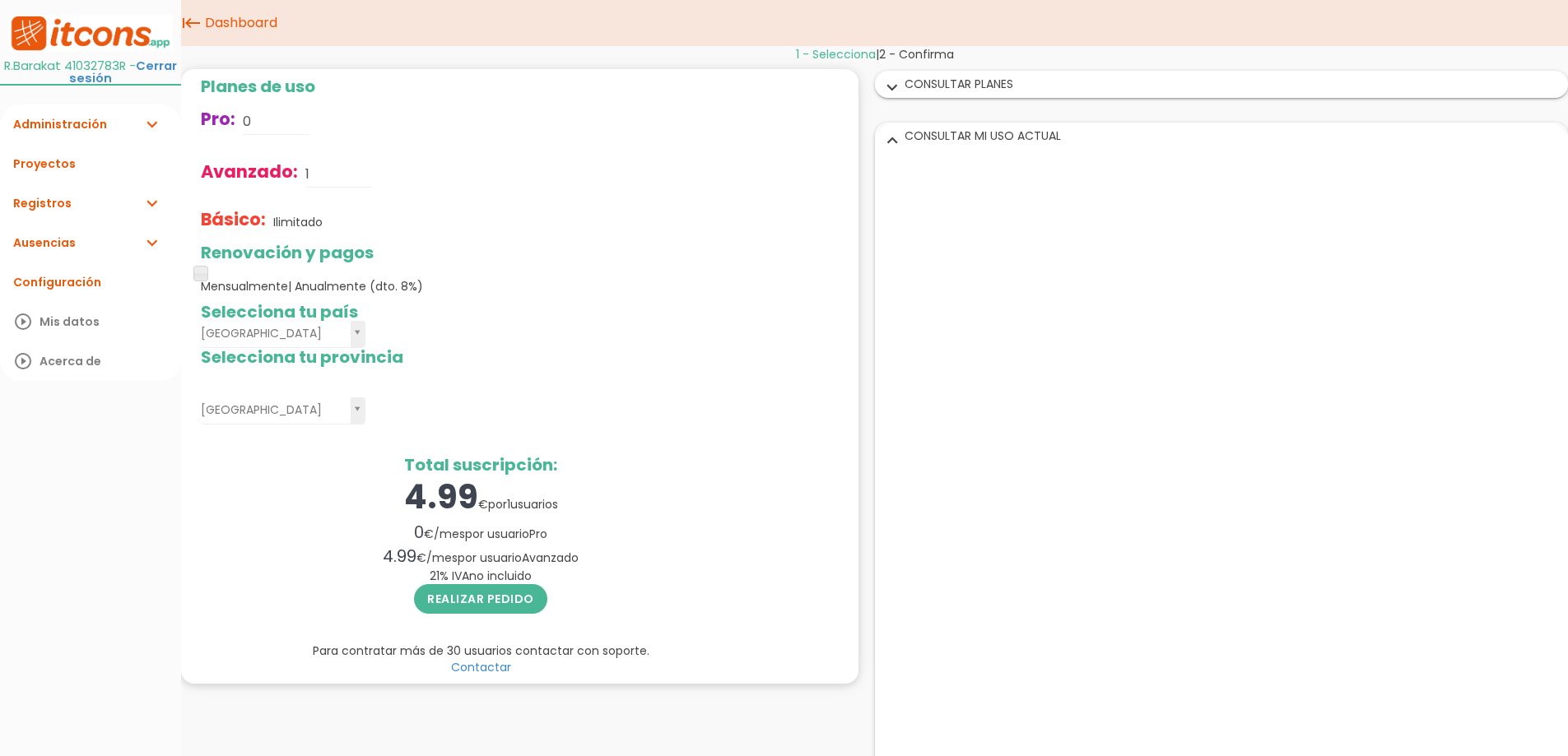 click on "arrow_back
R.Barakat 41032783R -
Cerrar sesión" at bounding box center [91, 51] 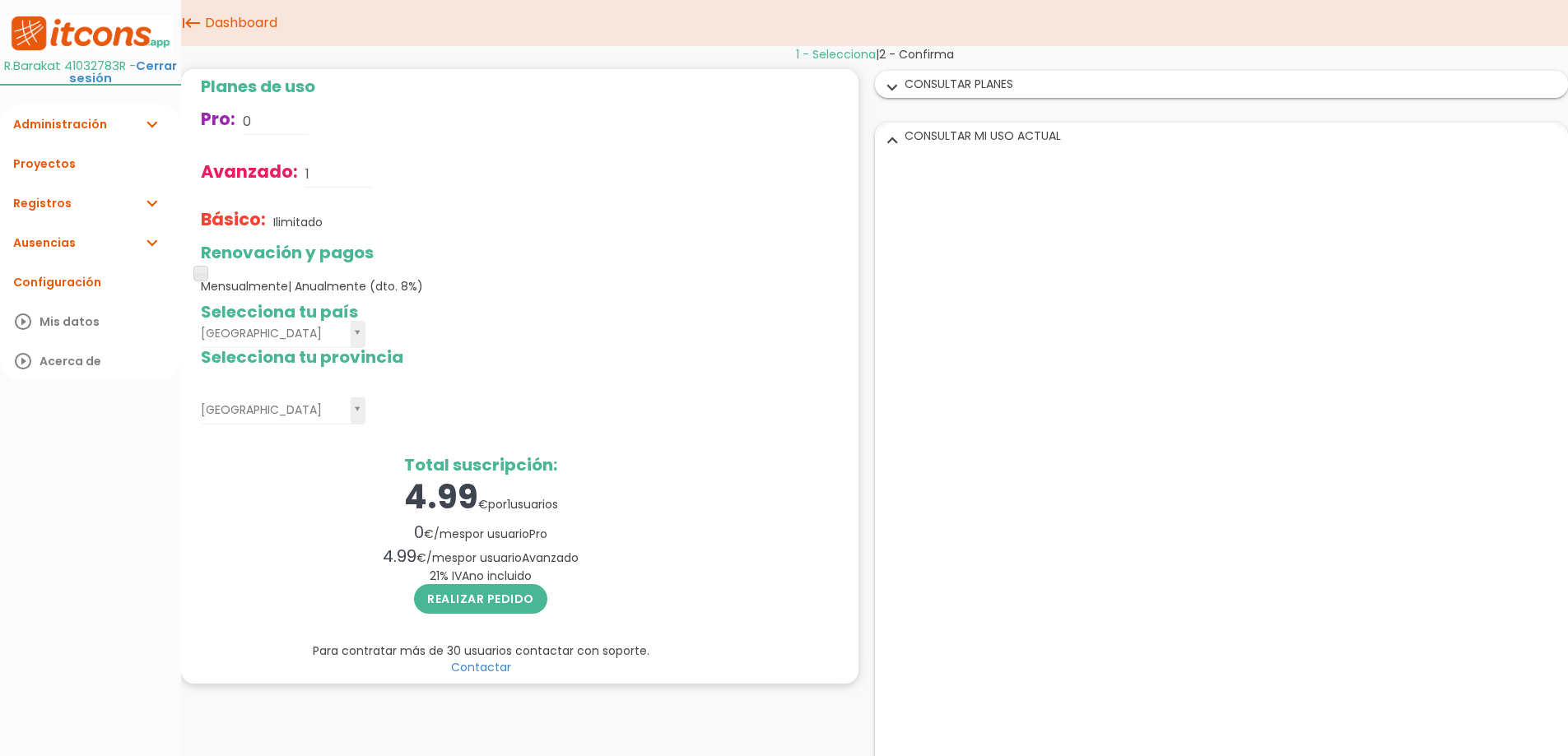 click on "Administración
expand_more" at bounding box center (91, 124) 